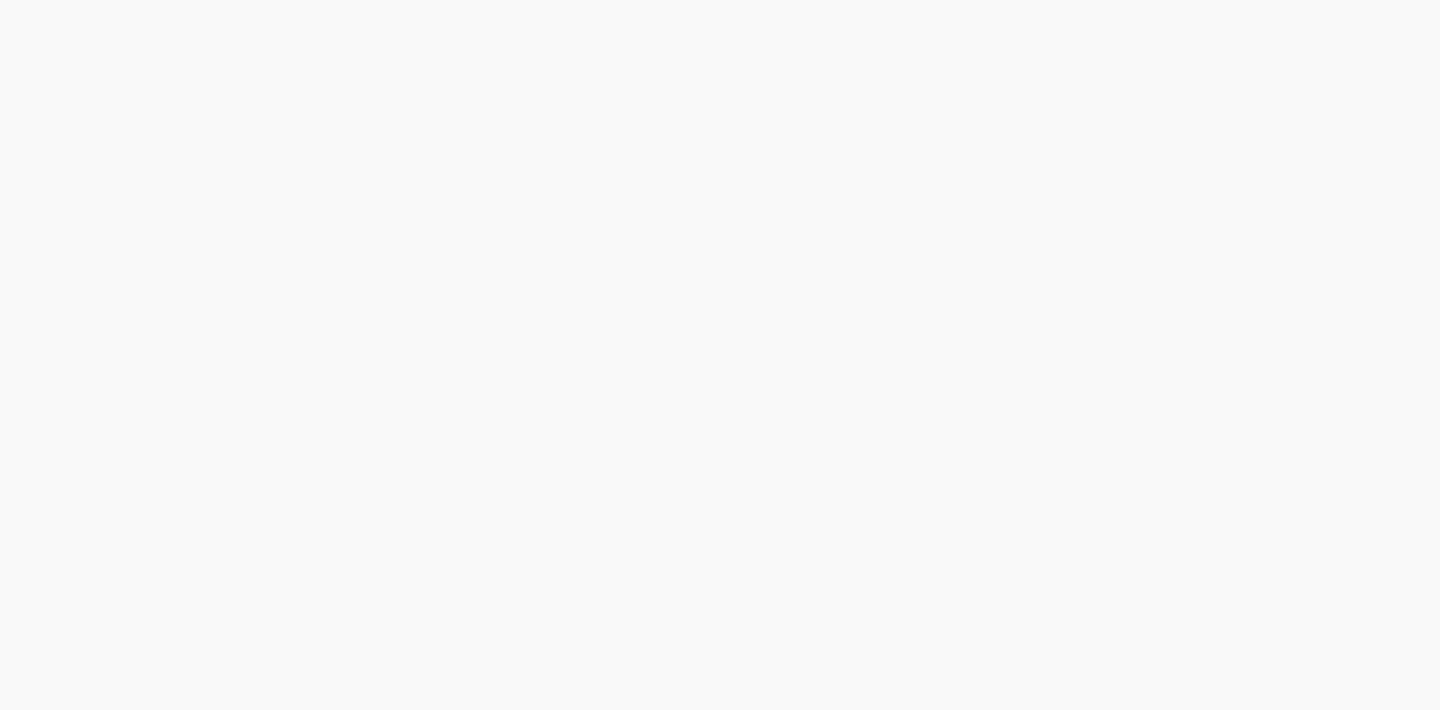 scroll, scrollTop: 0, scrollLeft: 0, axis: both 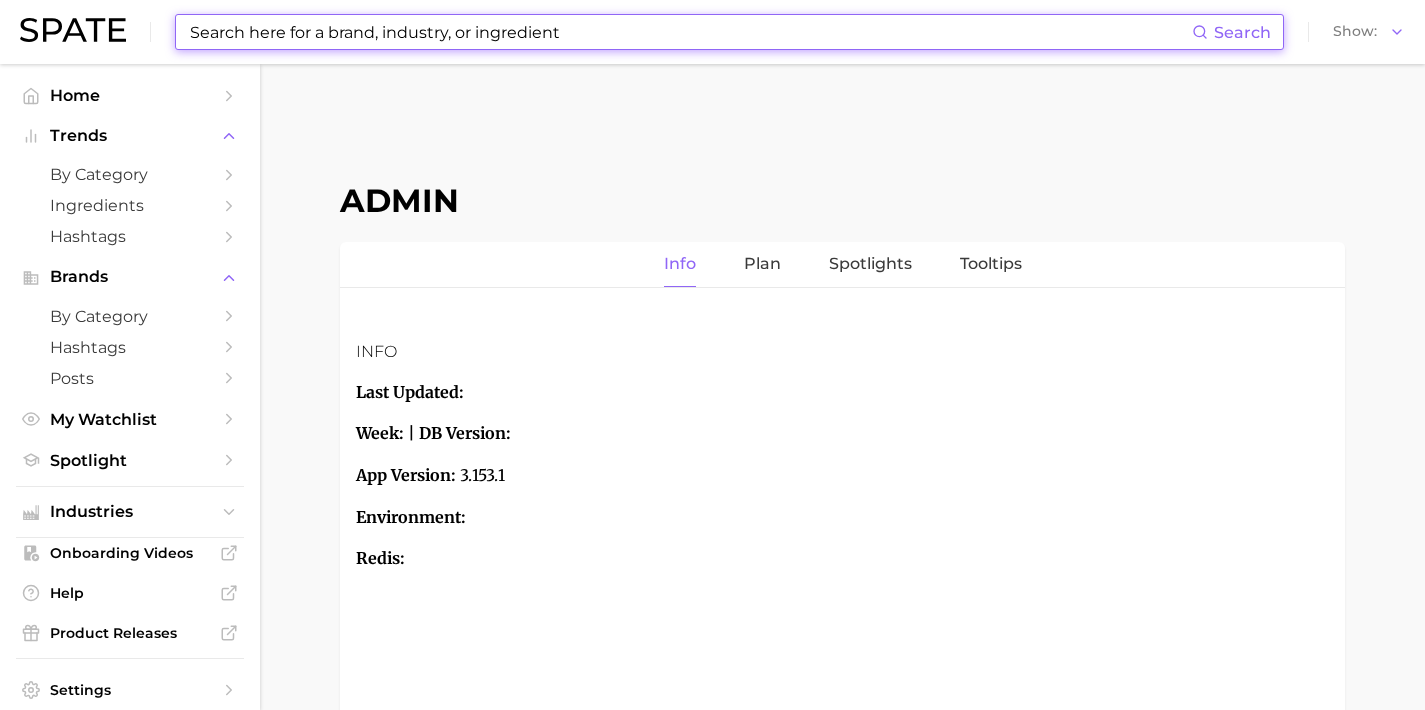 click at bounding box center [690, 32] 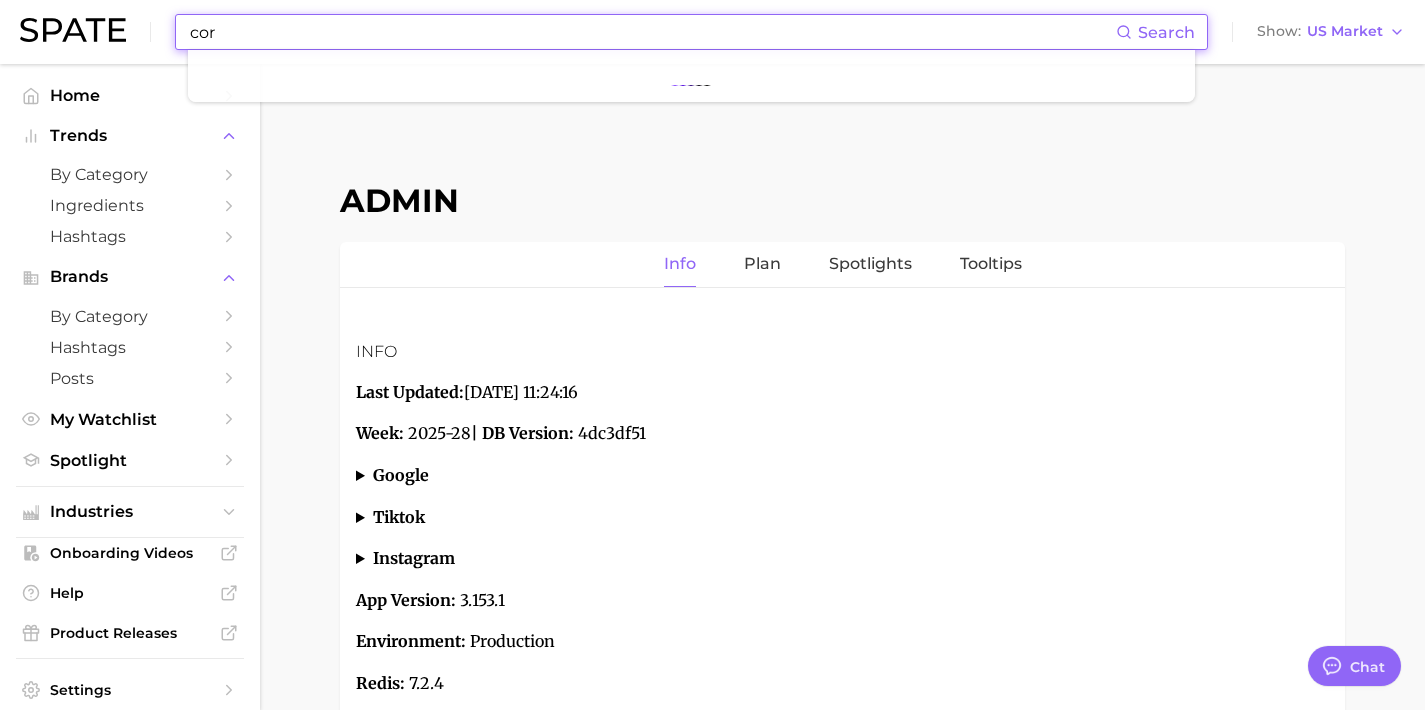 scroll, scrollTop: 7549, scrollLeft: 0, axis: vertical 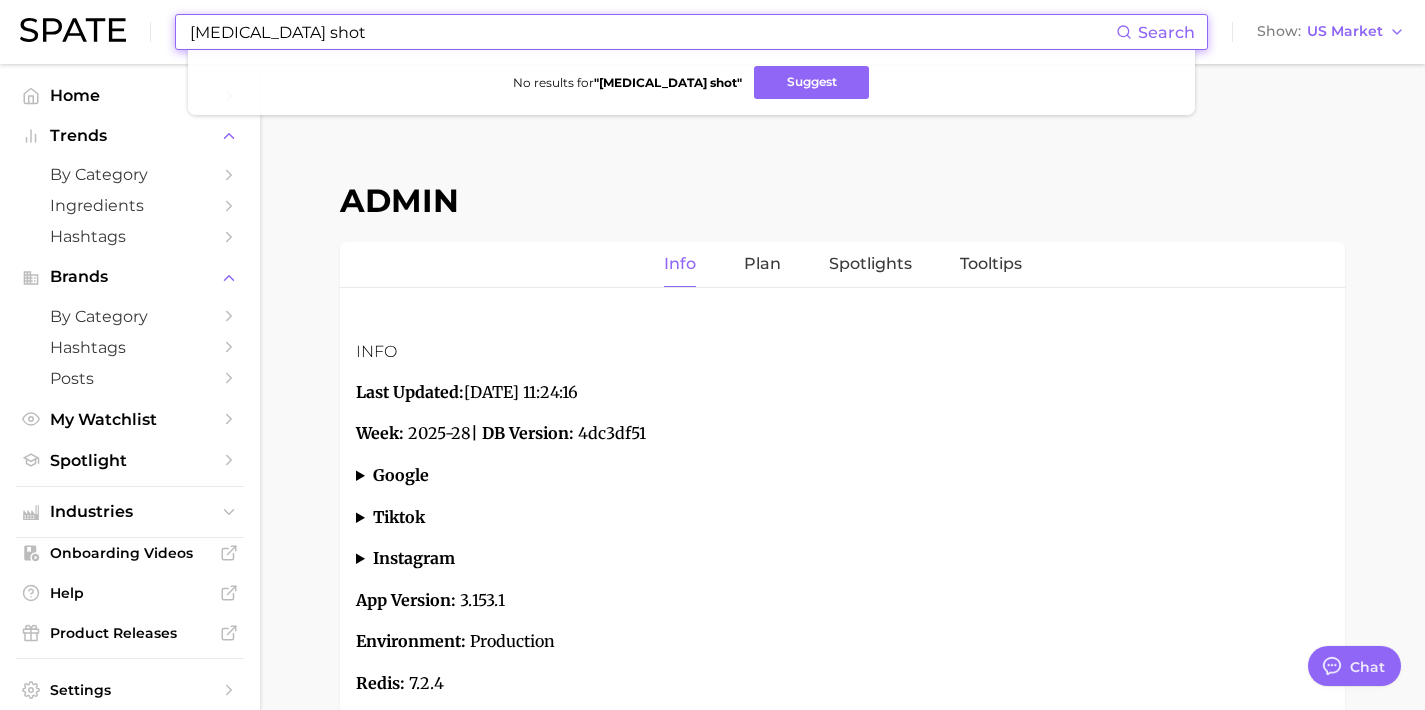 drag, startPoint x: 649, startPoint y: 29, endPoint x: 130, endPoint y: 33, distance: 519.01544 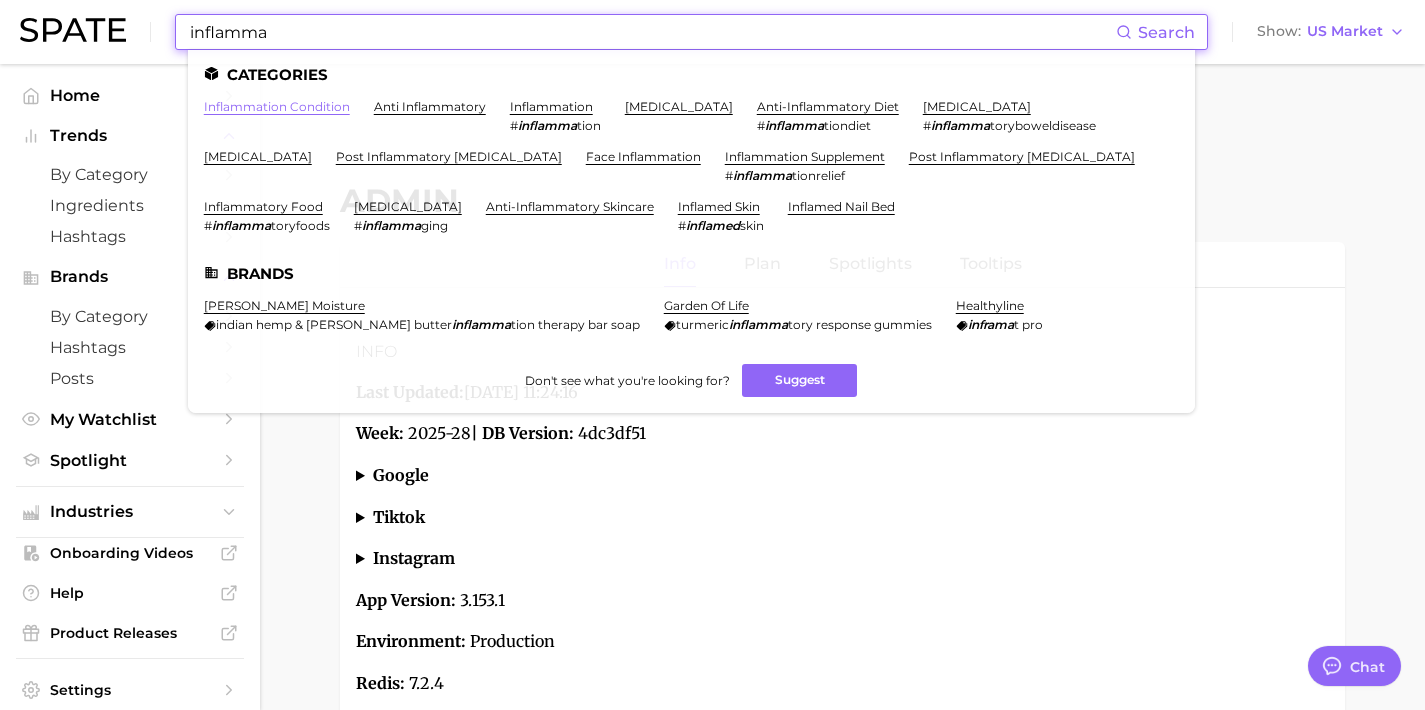 type on "inflamma" 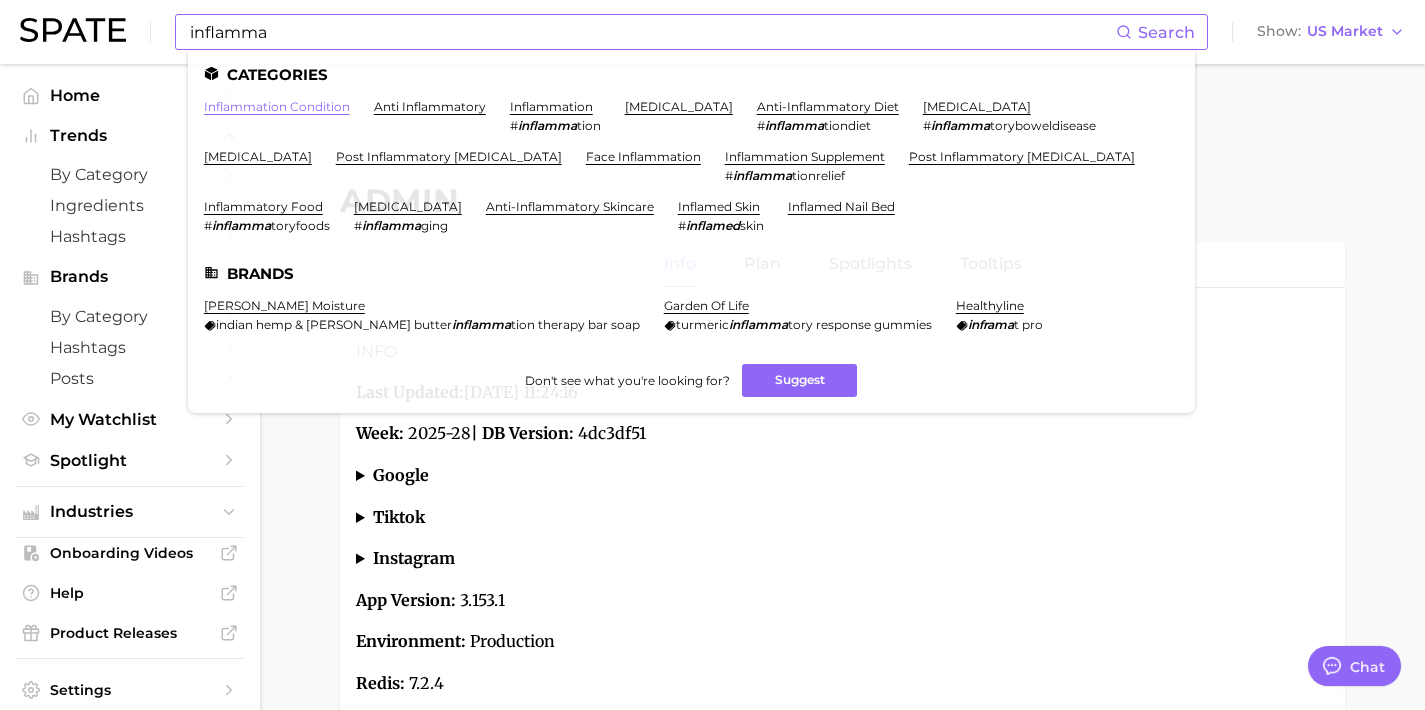click on "inflammation condition" at bounding box center [277, 106] 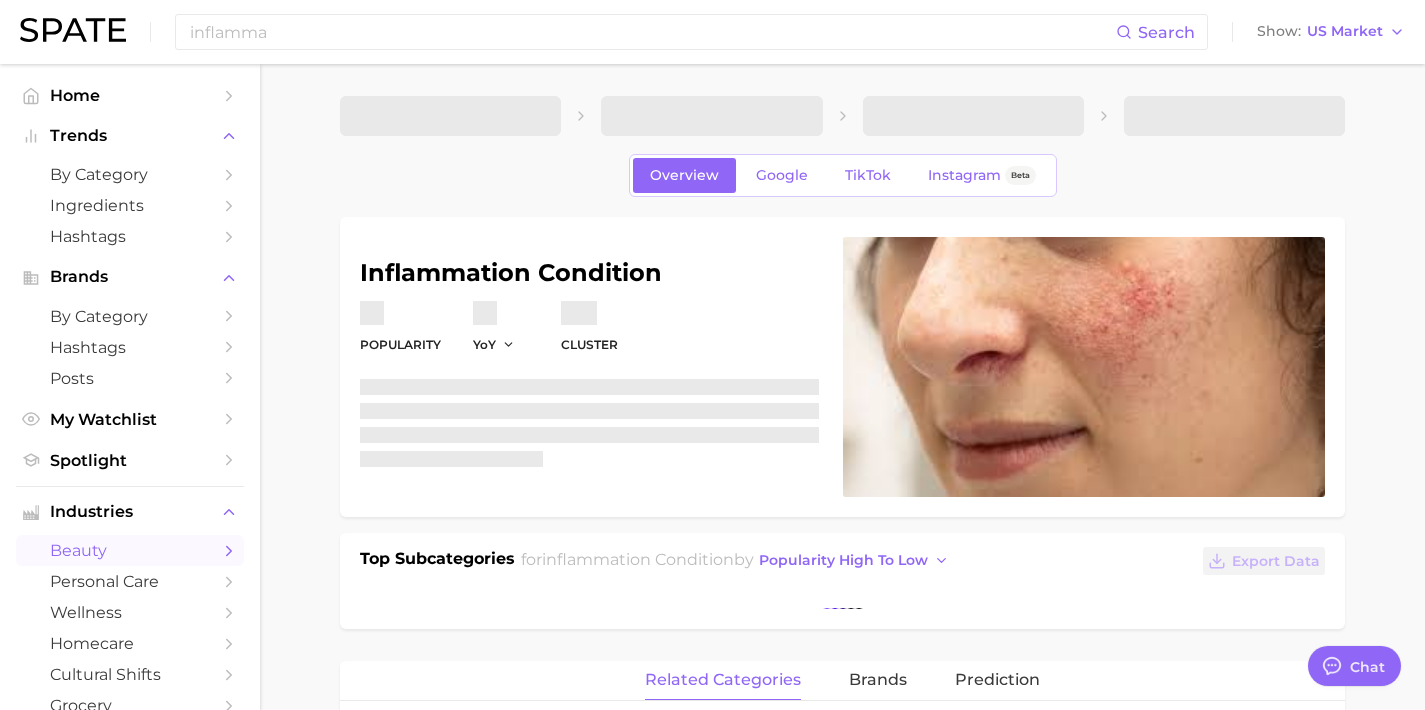 type on "x" 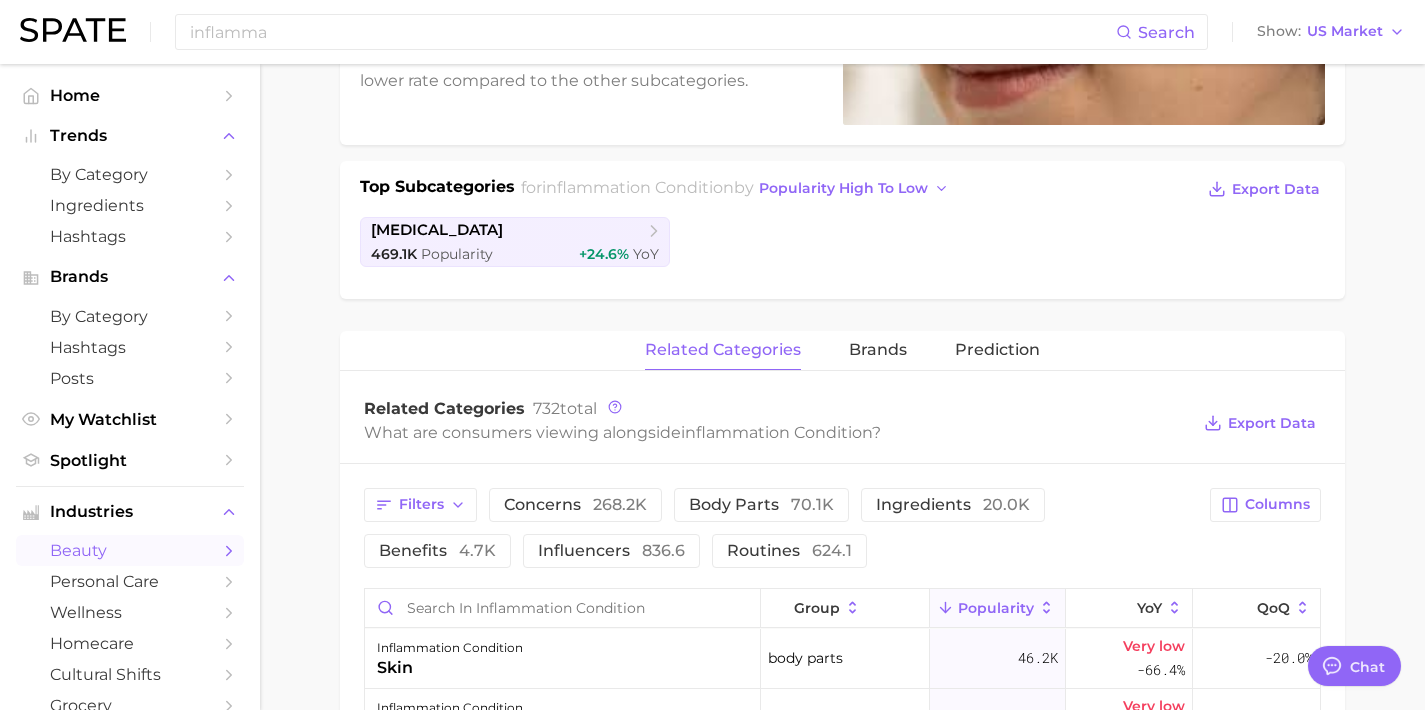 scroll, scrollTop: 0, scrollLeft: 0, axis: both 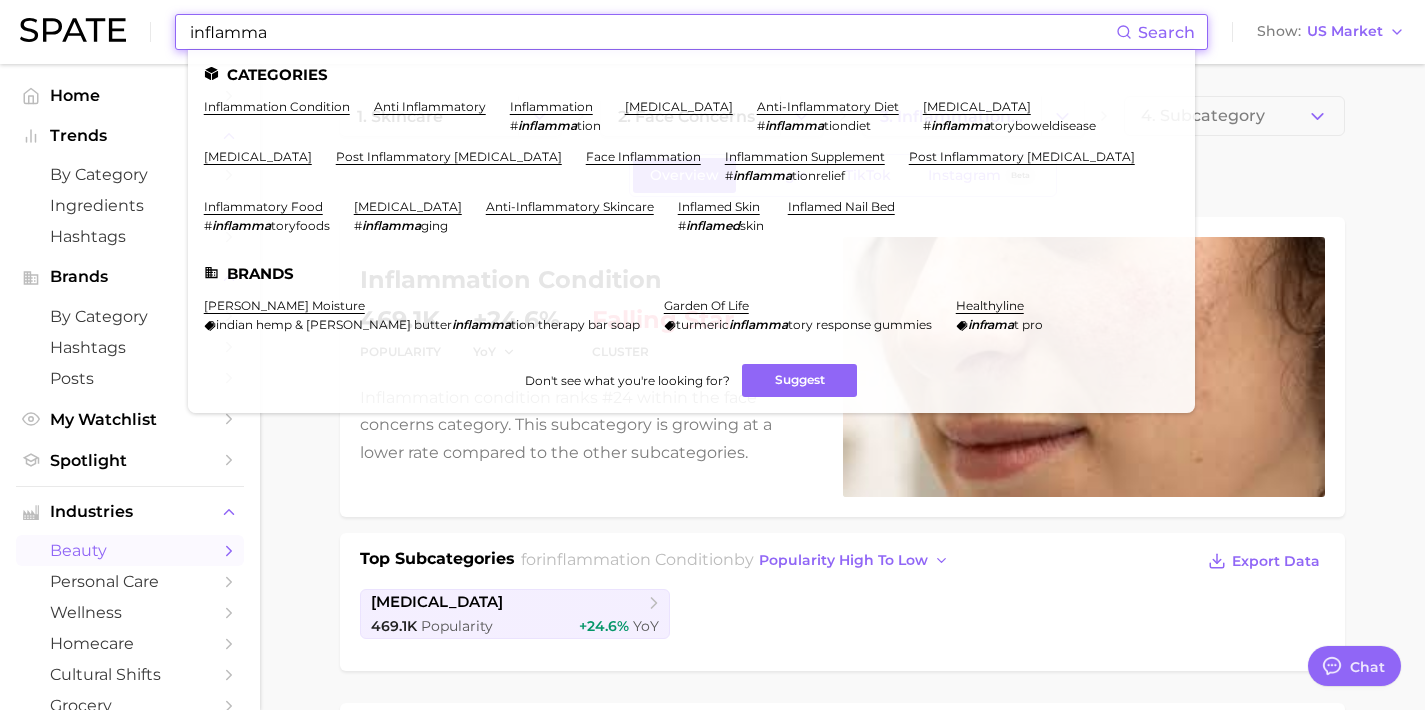 drag, startPoint x: 450, startPoint y: 30, endPoint x: 67, endPoint y: -10, distance: 385.0831 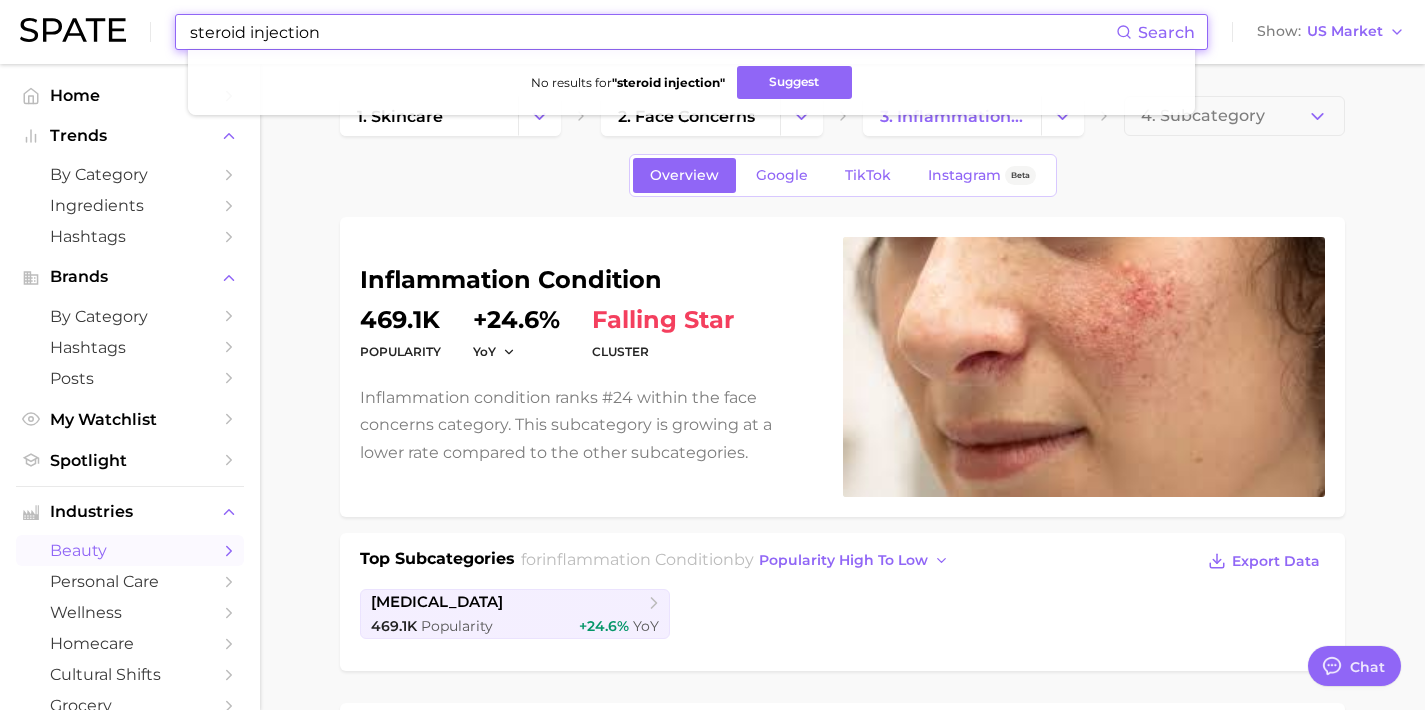 type on "steroid injection" 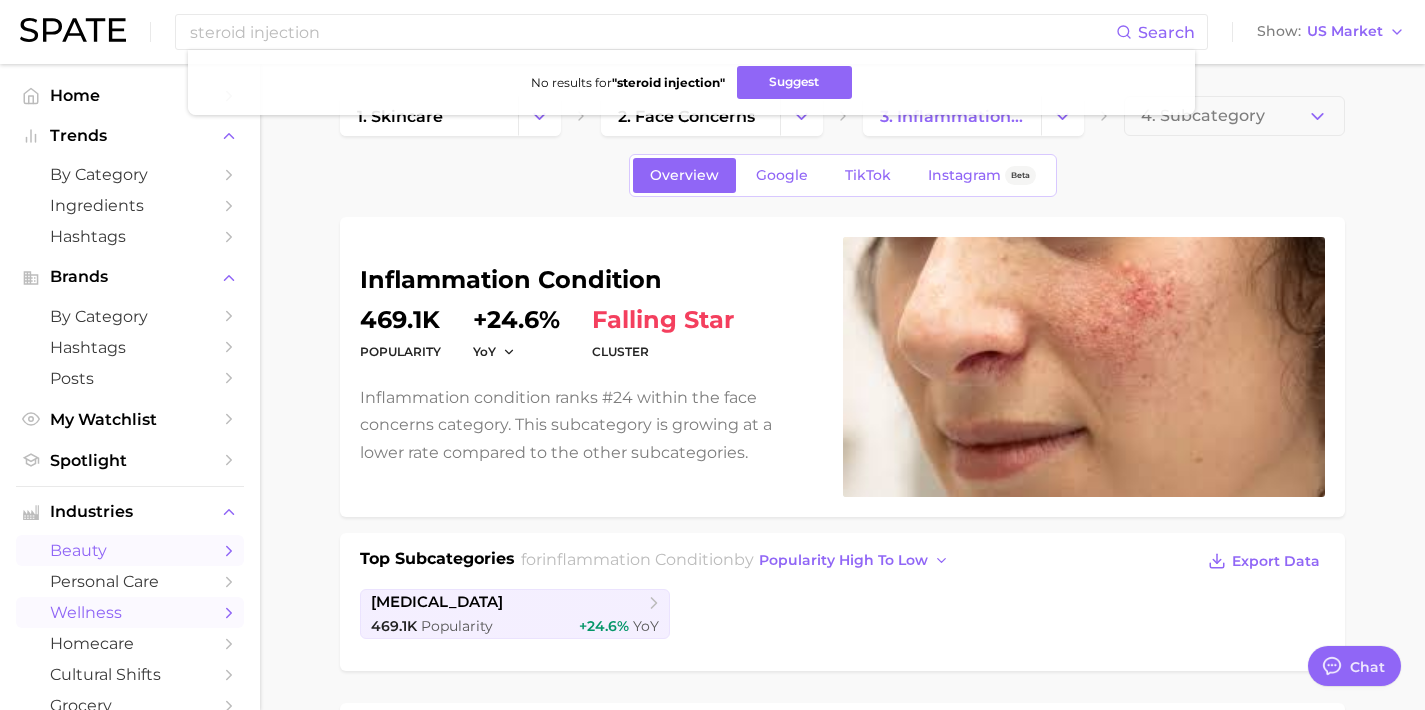 click on "wellness" at bounding box center (130, 612) 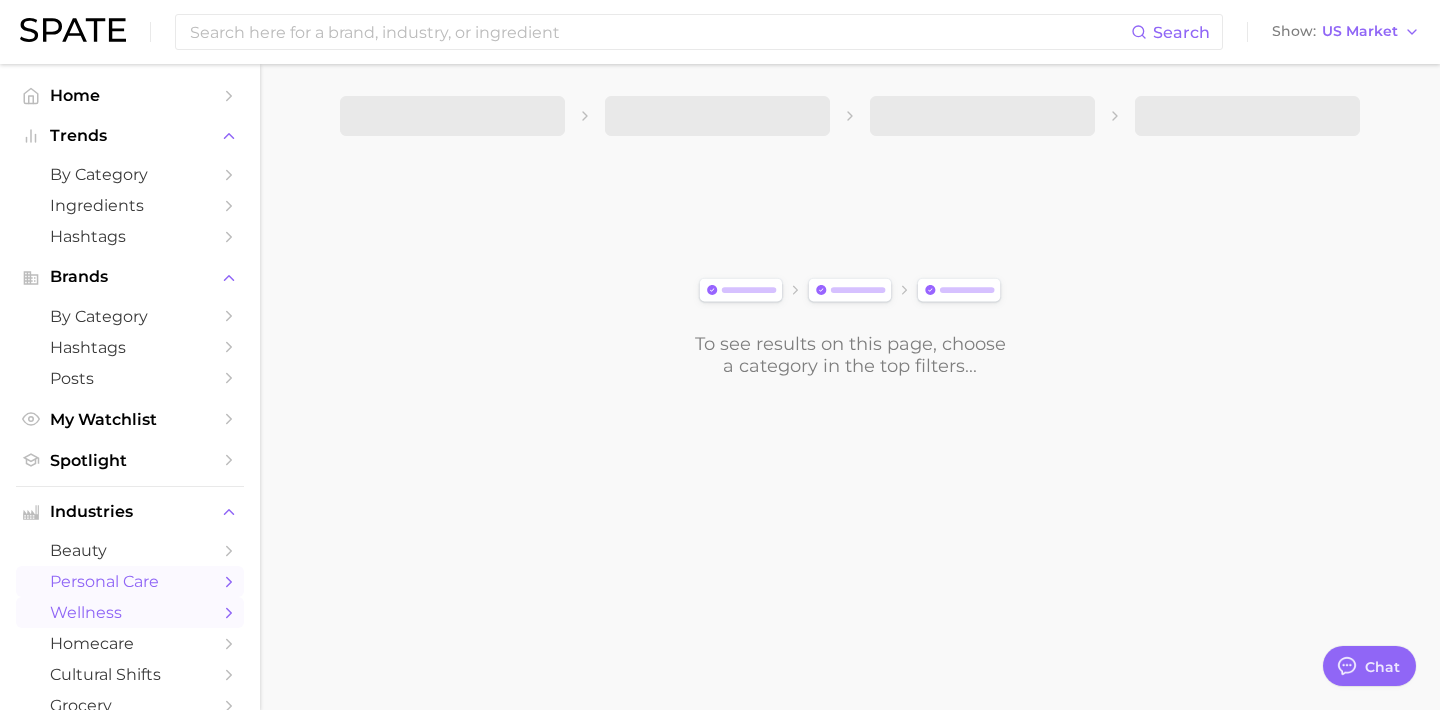click on "personal care" at bounding box center (130, 581) 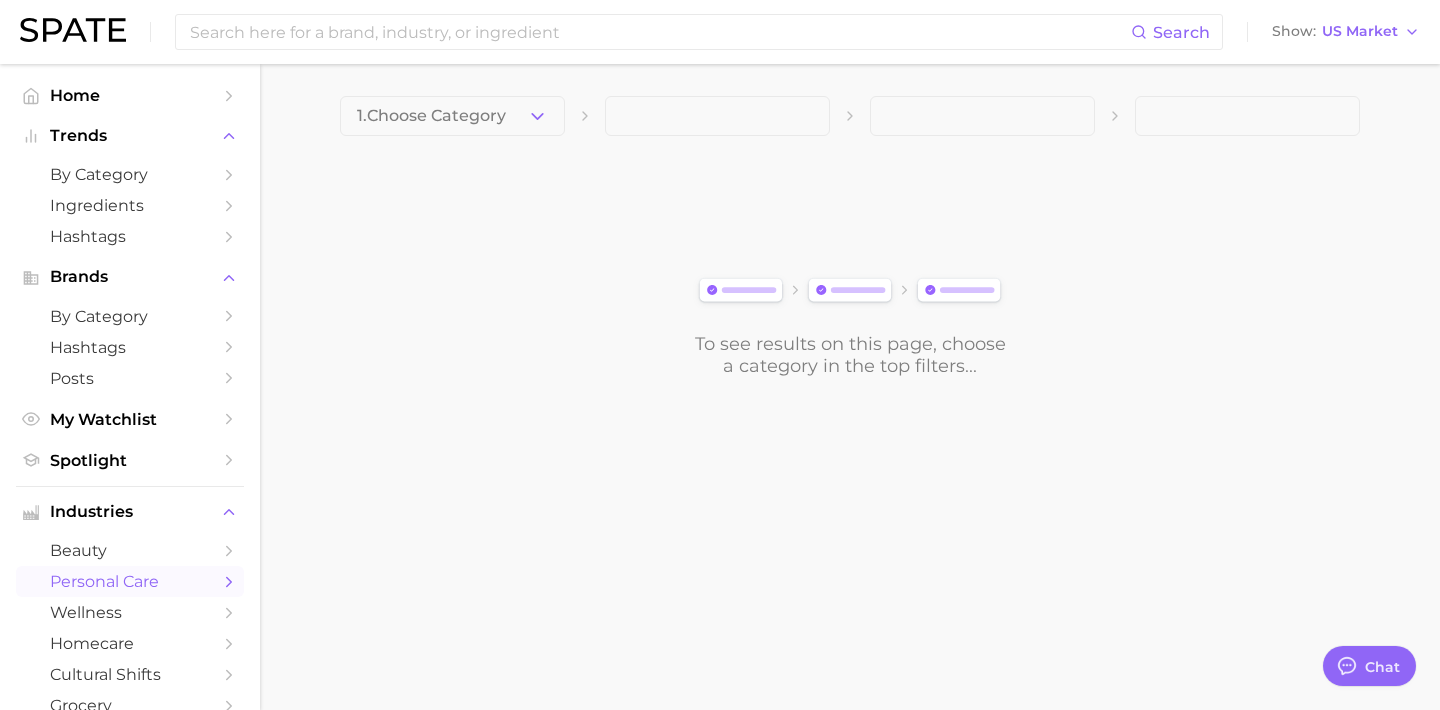 click 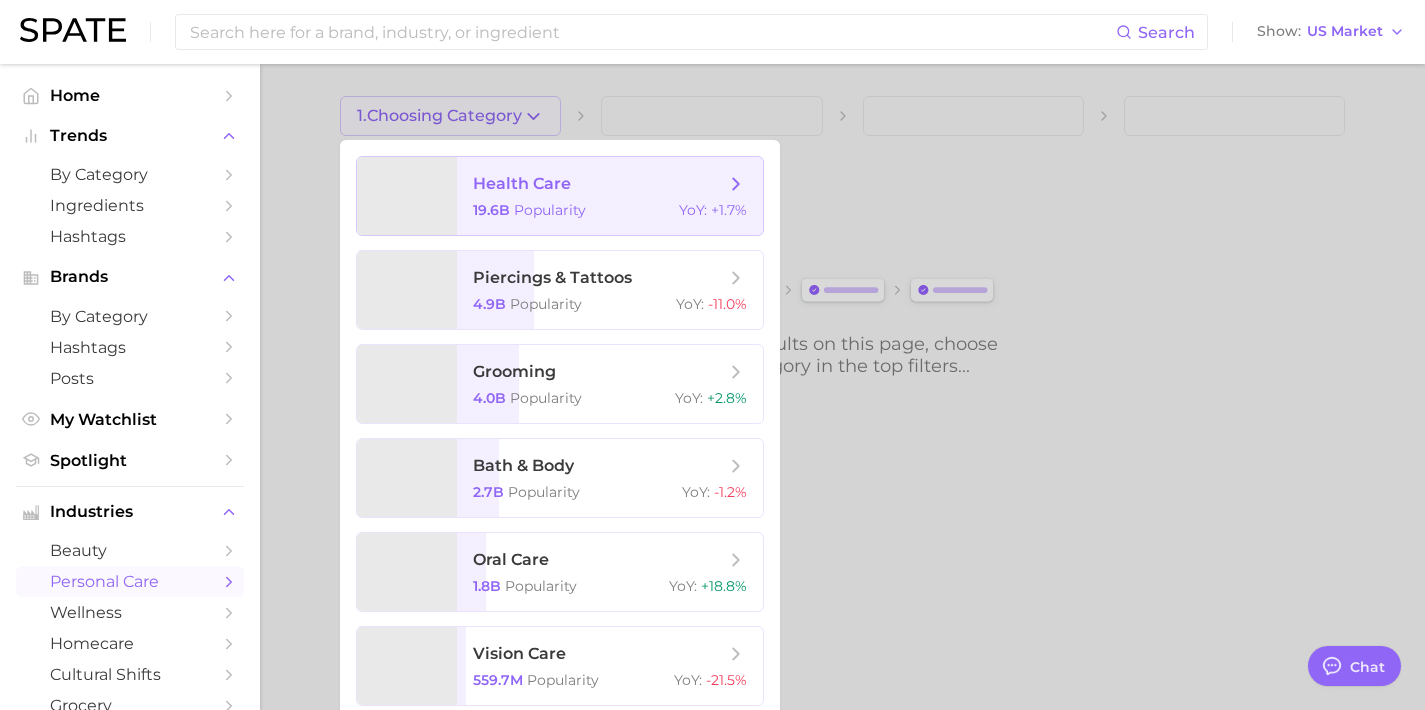 click on "Popularity" at bounding box center [550, 210] 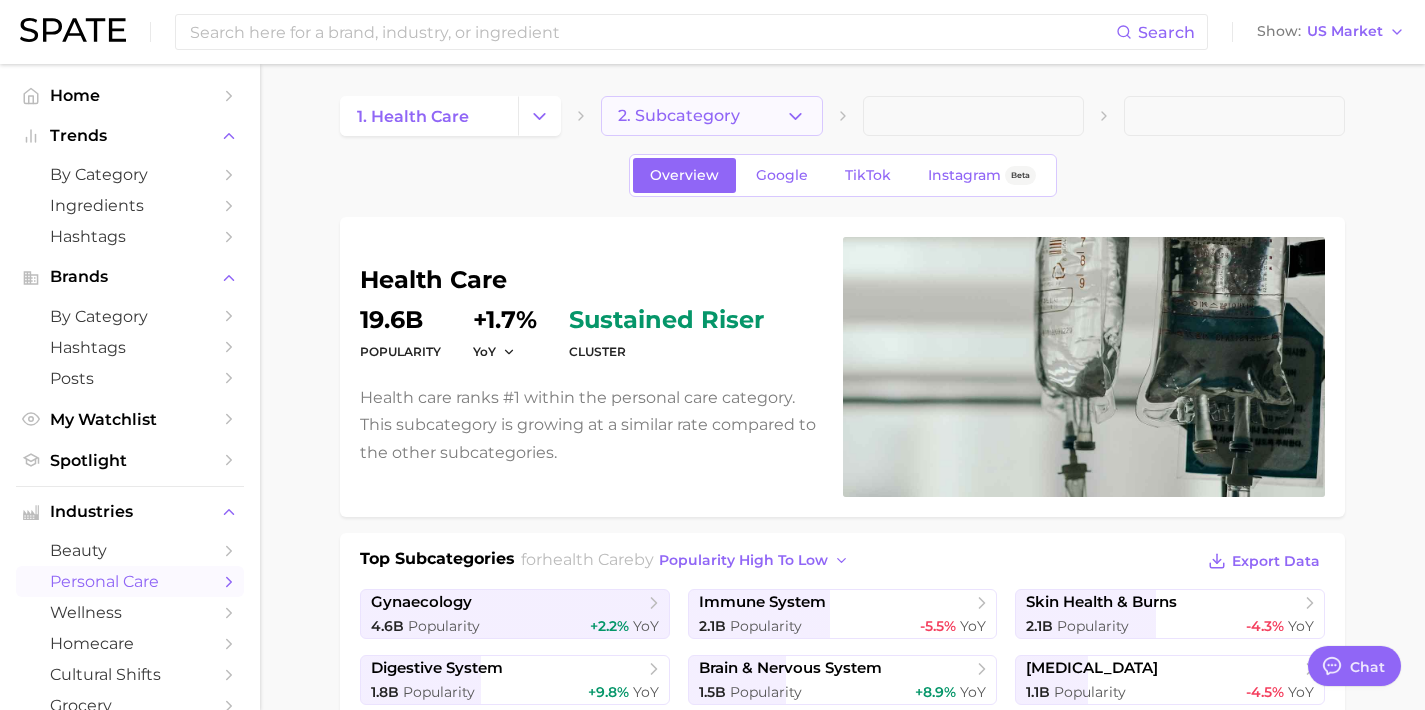 click 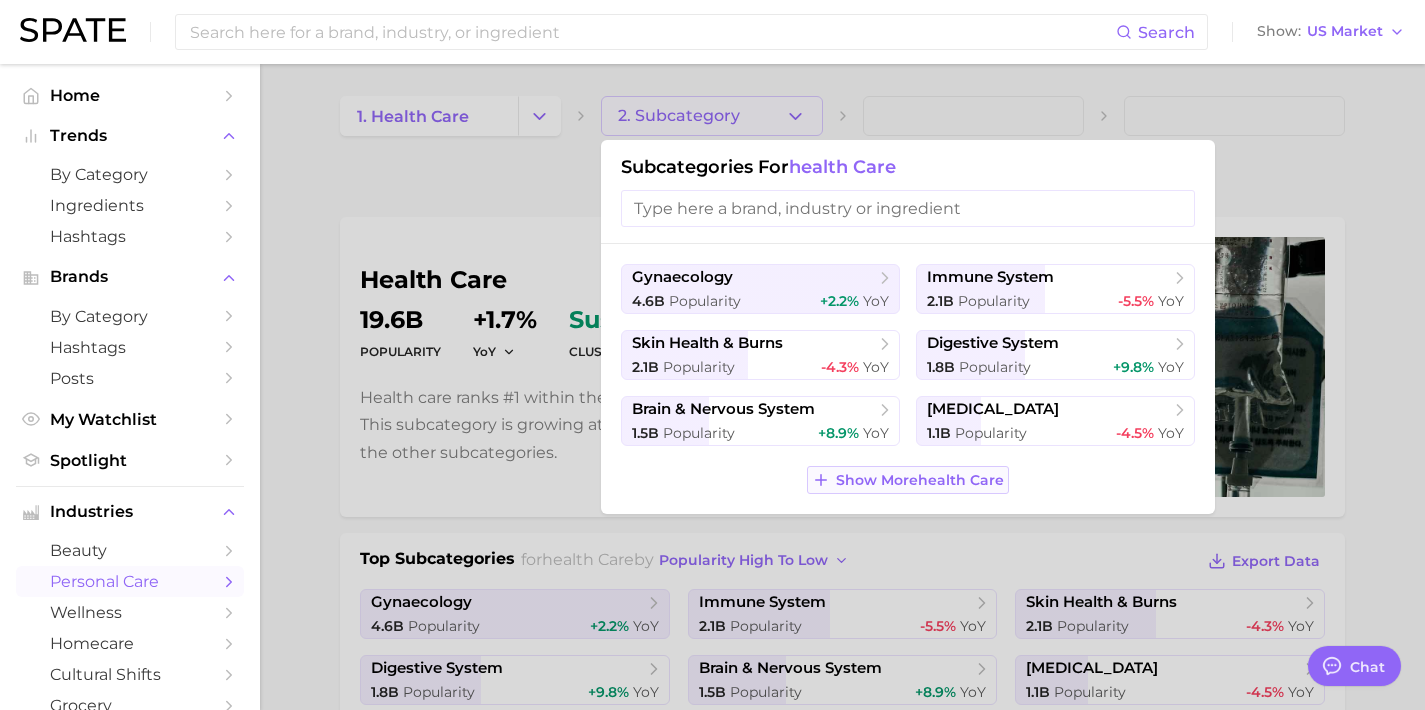 click on "Show More  health care" at bounding box center (920, 480) 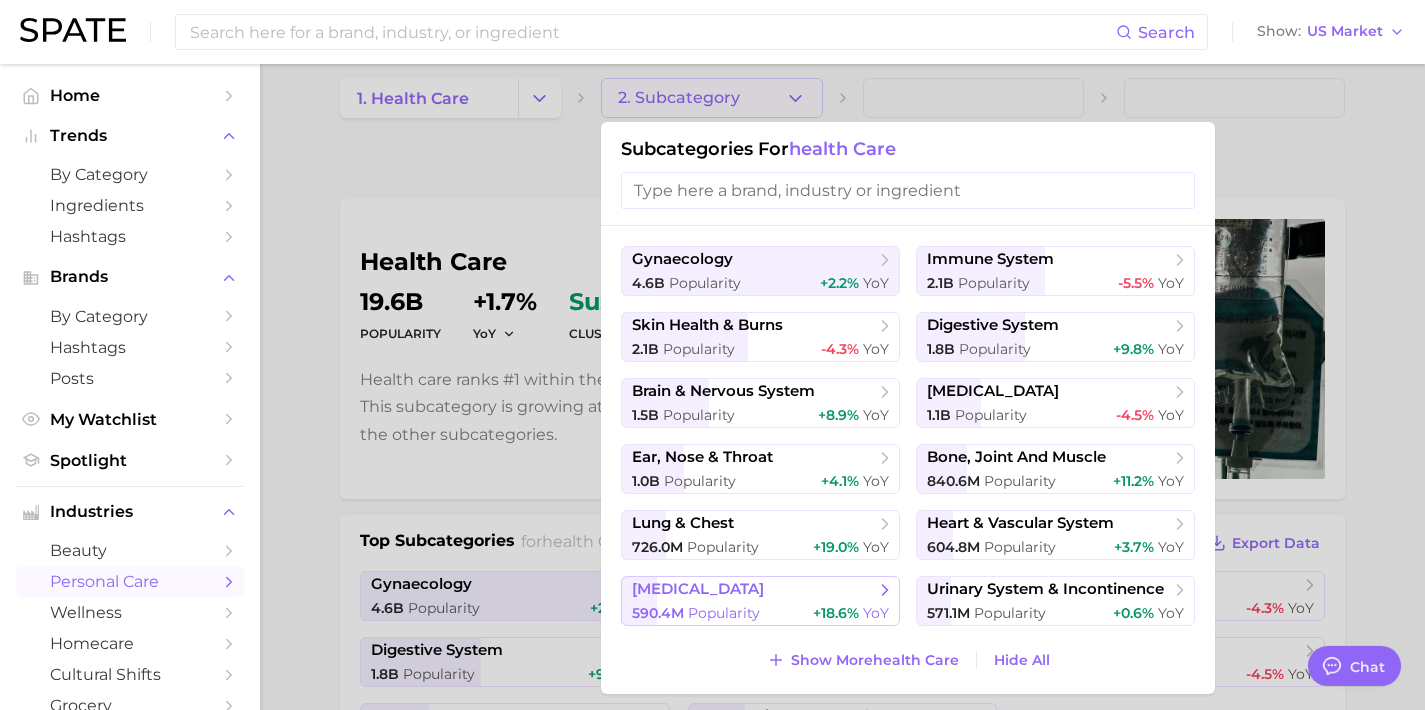 scroll, scrollTop: 30, scrollLeft: 0, axis: vertical 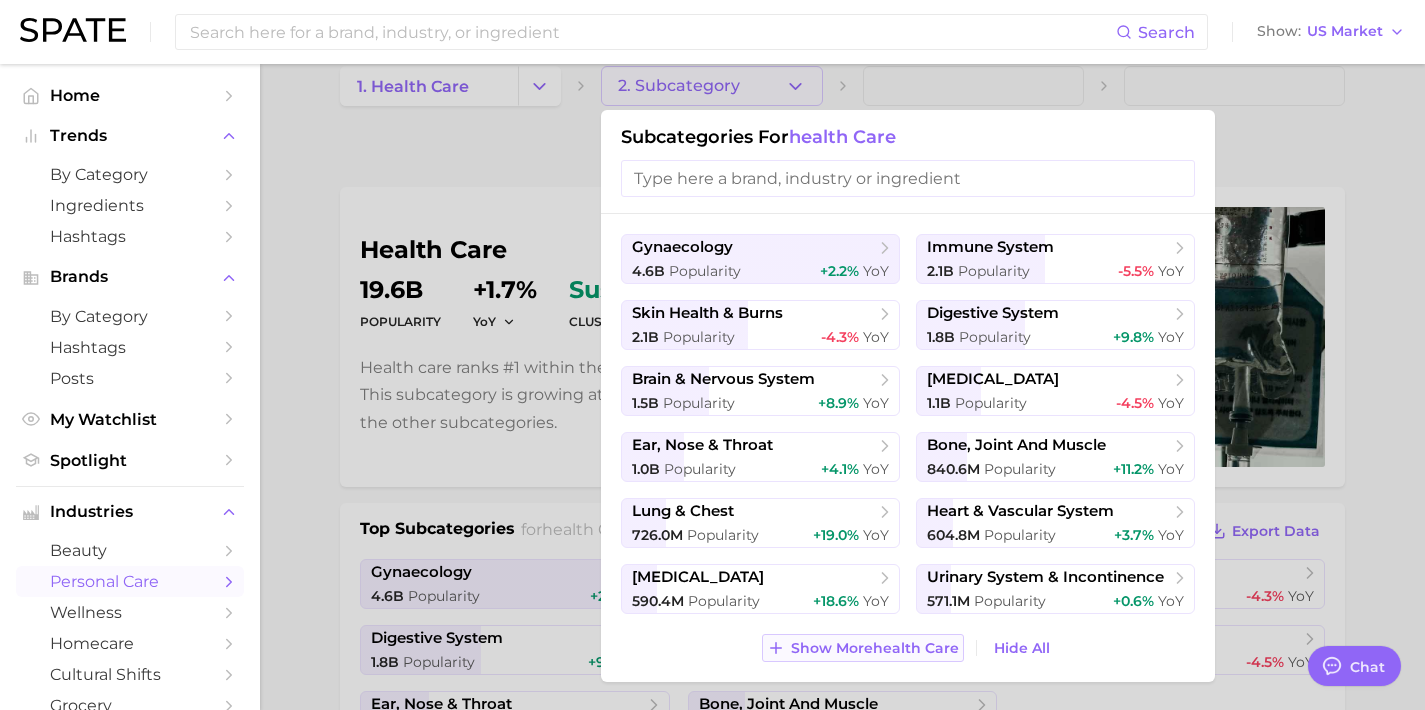 click on "Show More  health care" at bounding box center (875, 648) 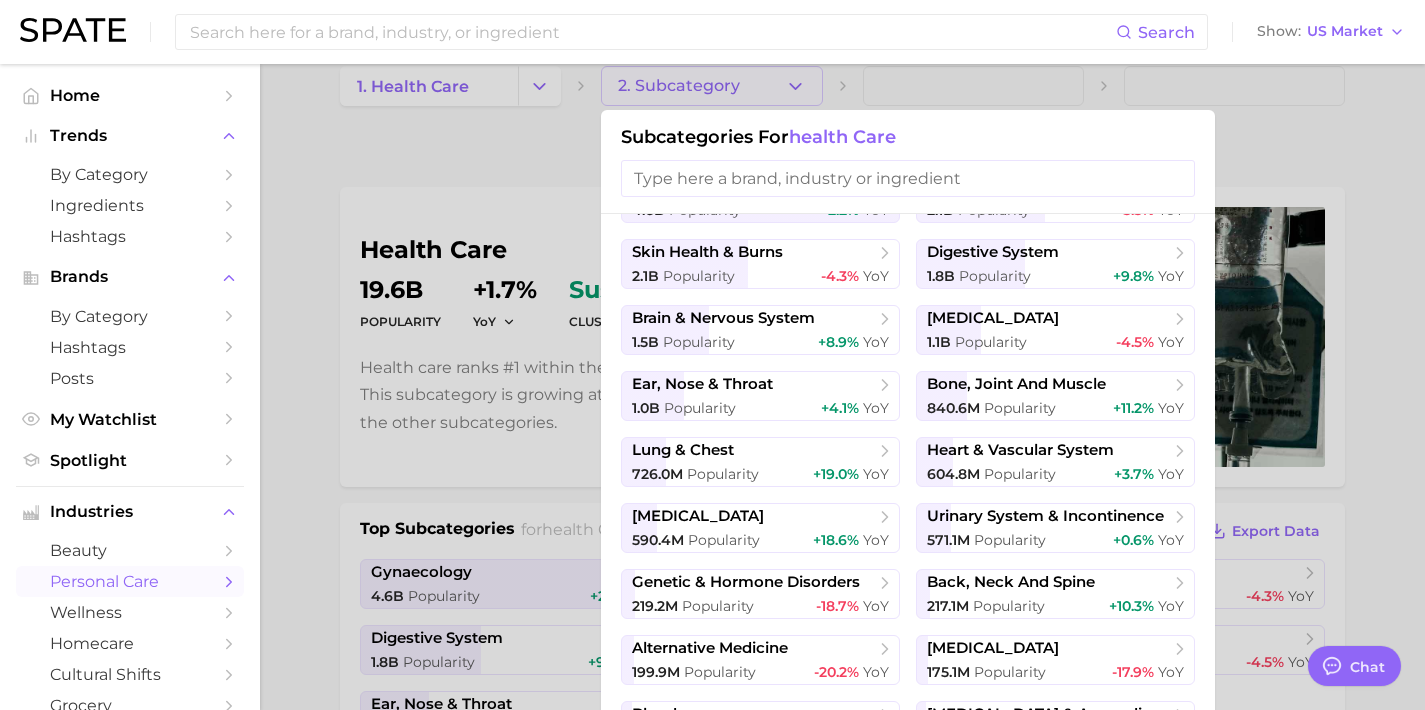 scroll, scrollTop: 62, scrollLeft: 0, axis: vertical 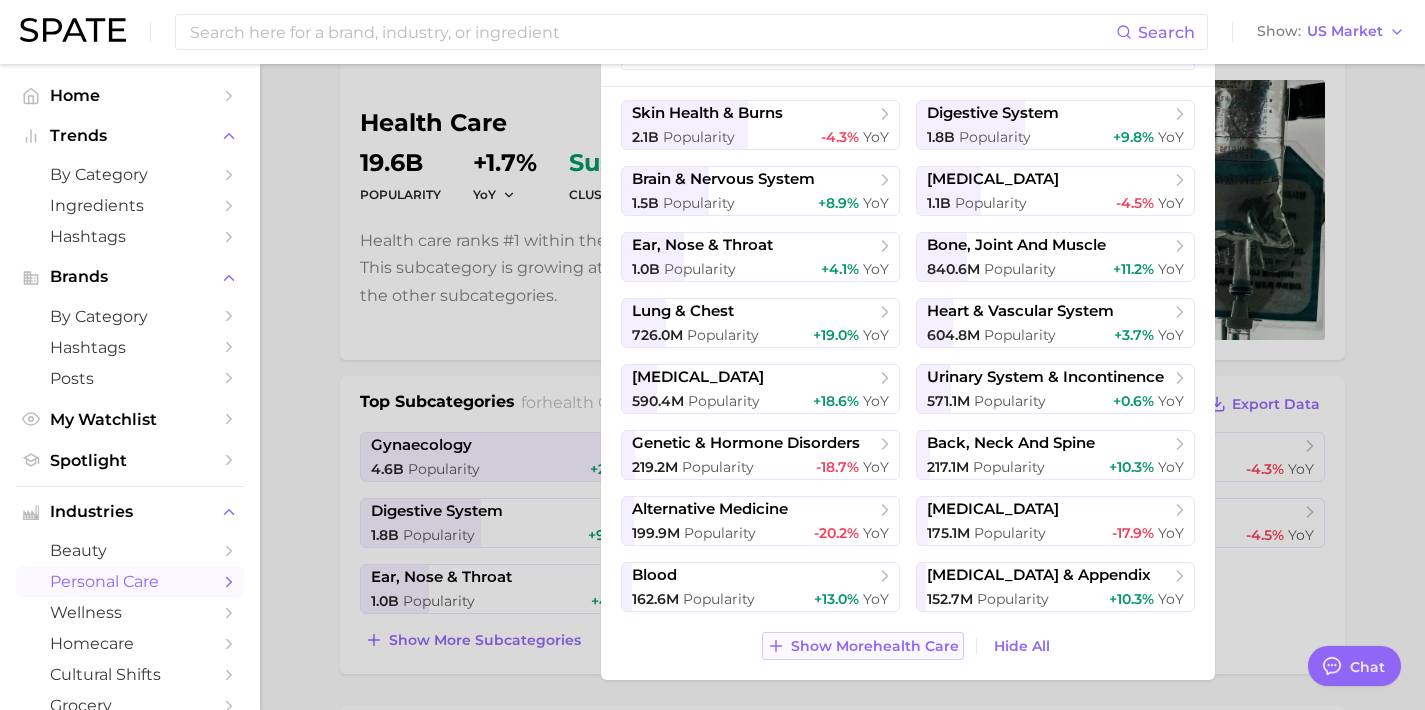 click on "Show More  health care" at bounding box center [875, 646] 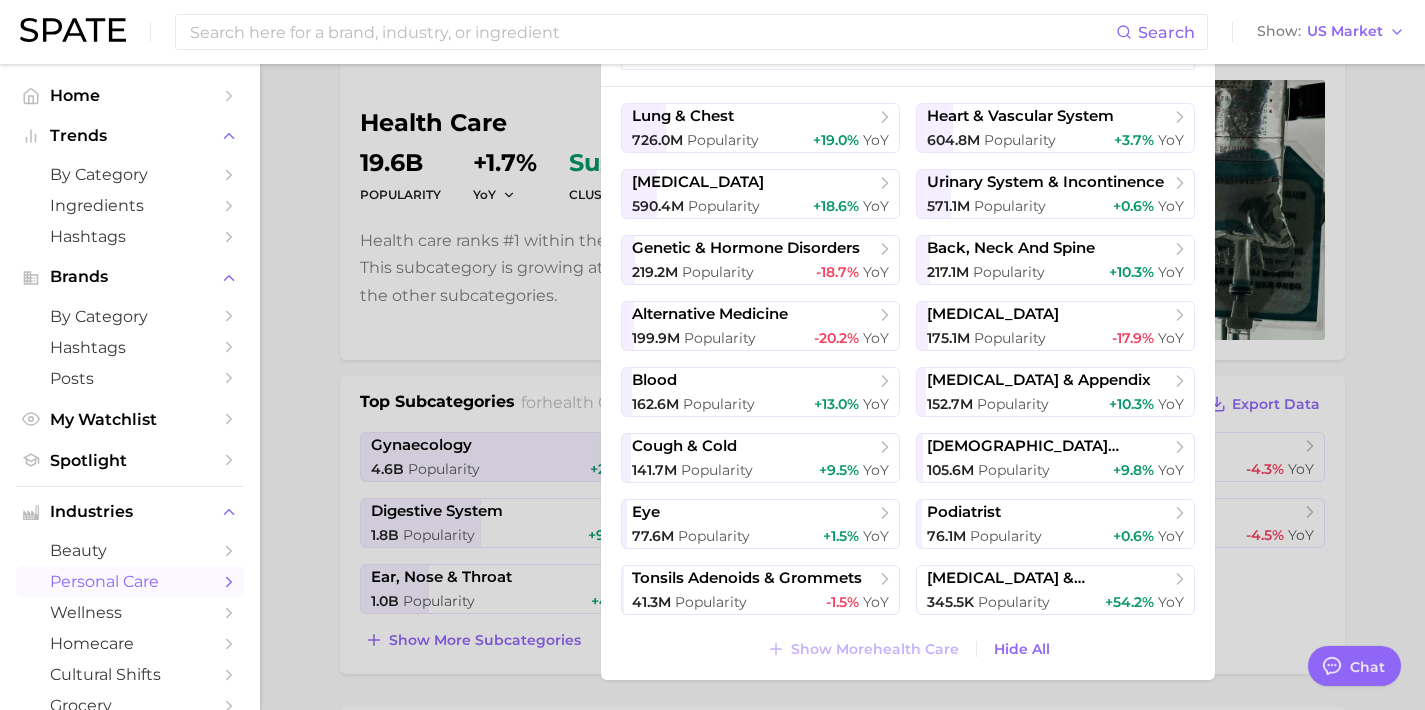 scroll, scrollTop: 271, scrollLeft: 0, axis: vertical 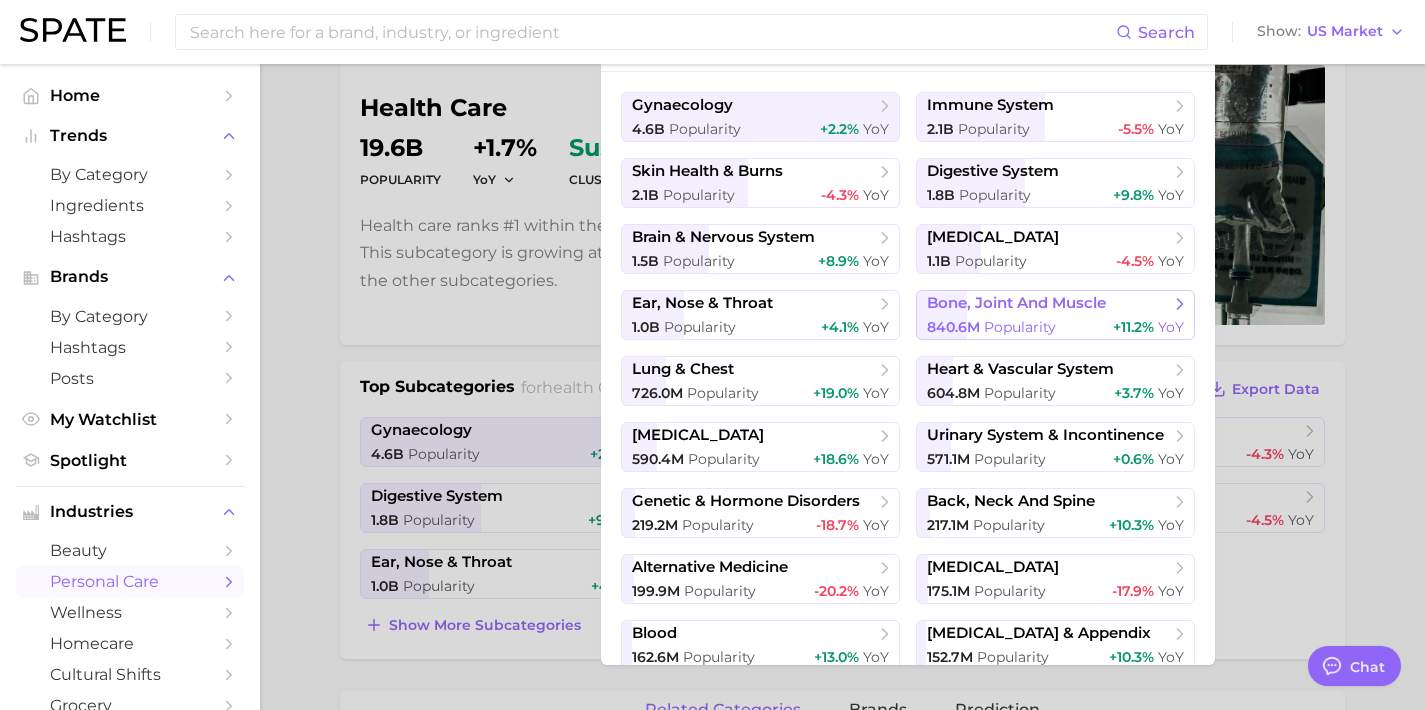 click on "bone, joint and muscle" at bounding box center (1016, 303) 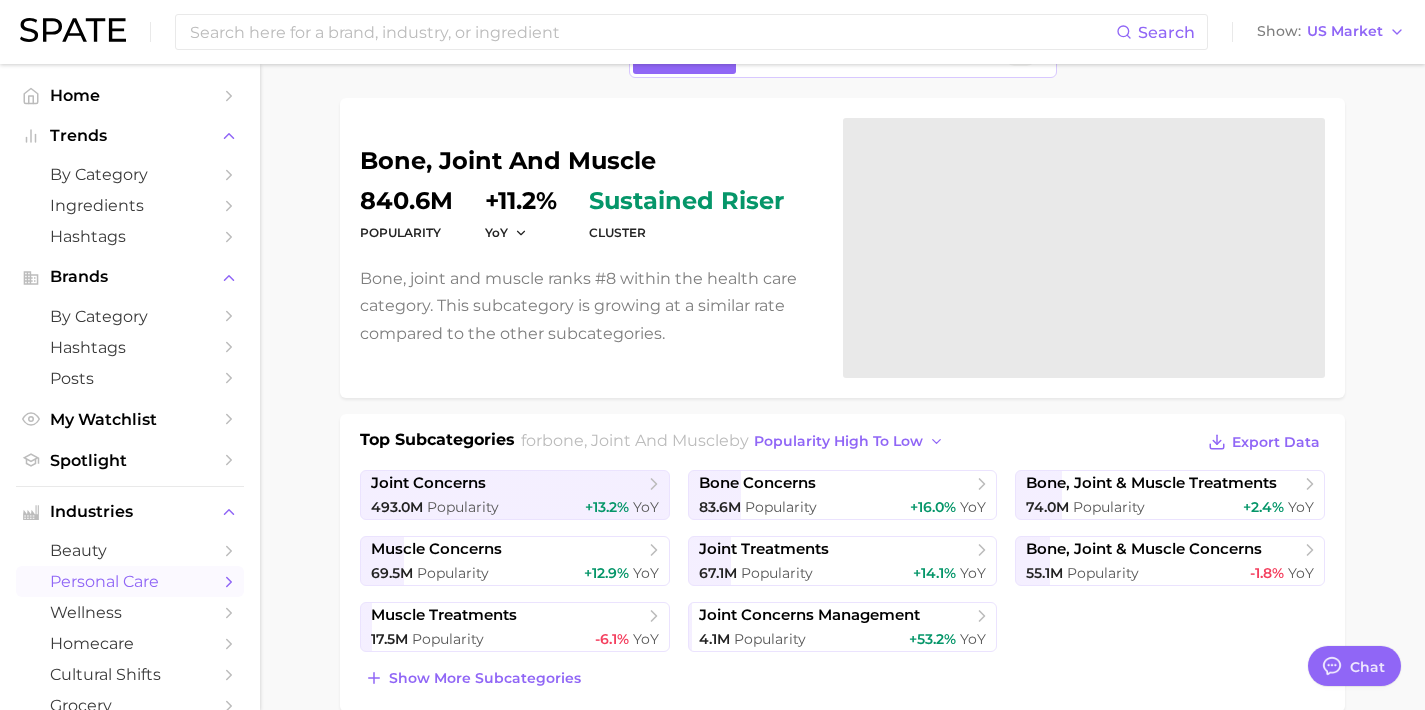 scroll, scrollTop: 125, scrollLeft: 0, axis: vertical 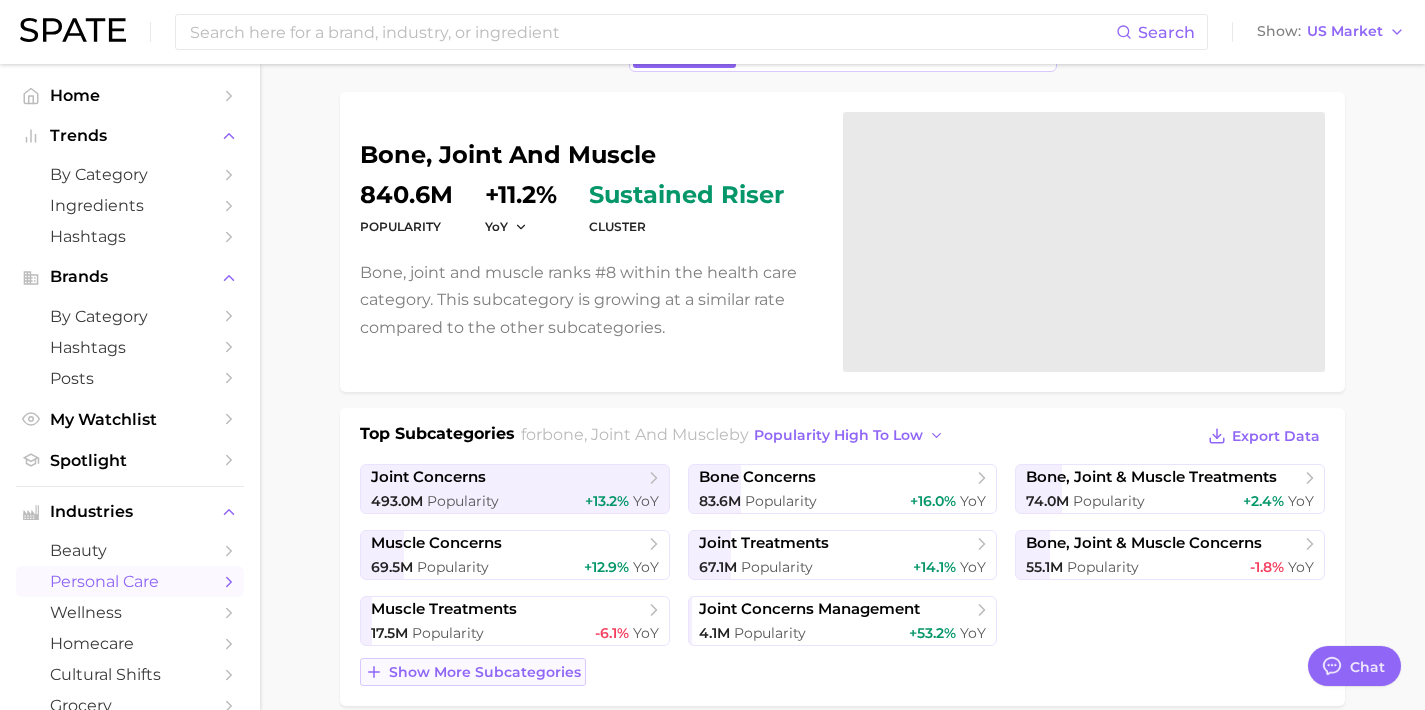 click on "Show more subcategories" at bounding box center (485, 672) 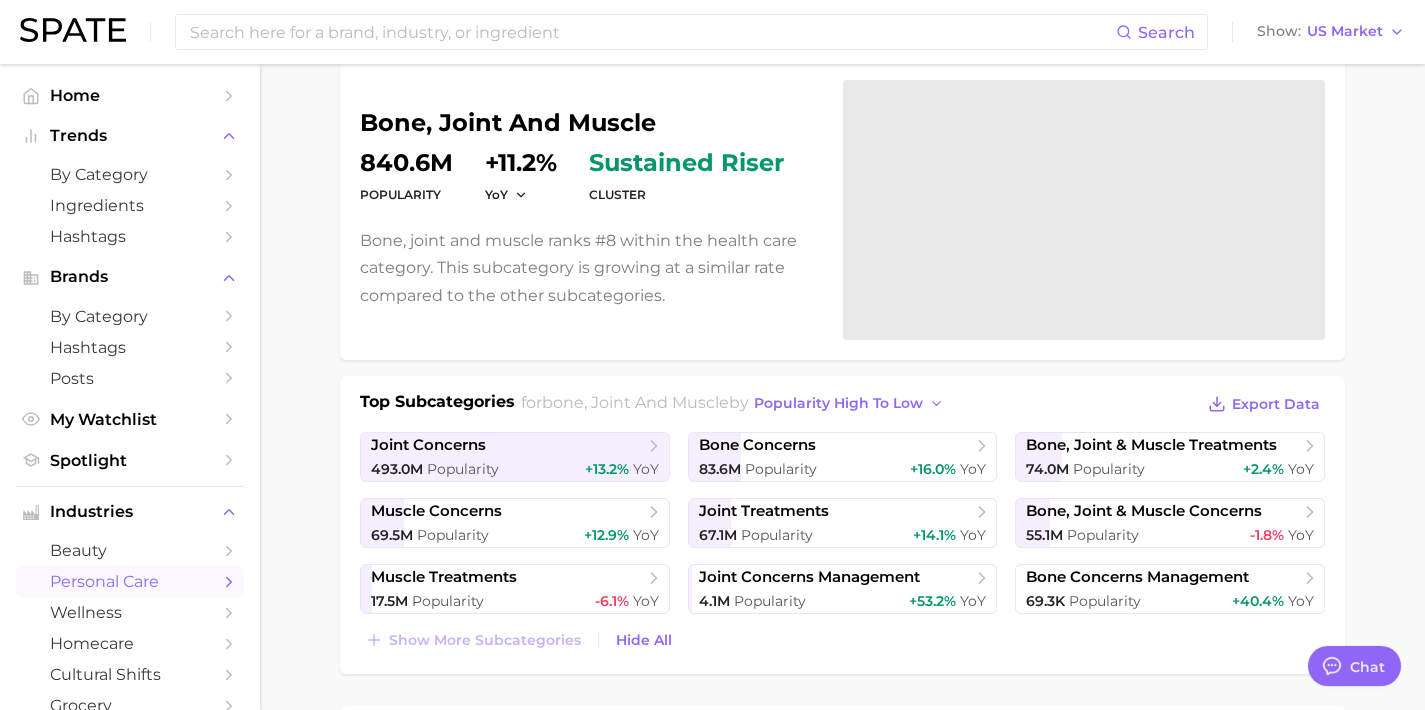 scroll, scrollTop: 172, scrollLeft: 0, axis: vertical 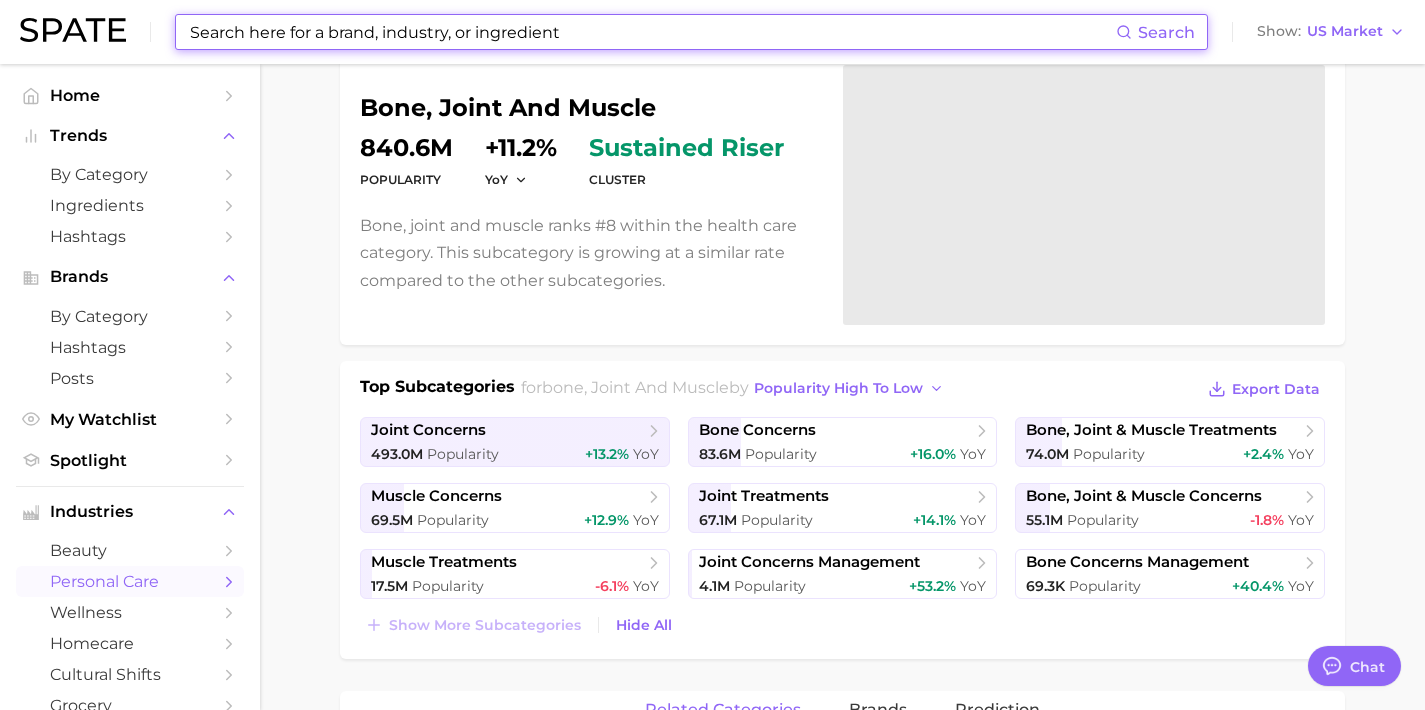 click at bounding box center [652, 32] 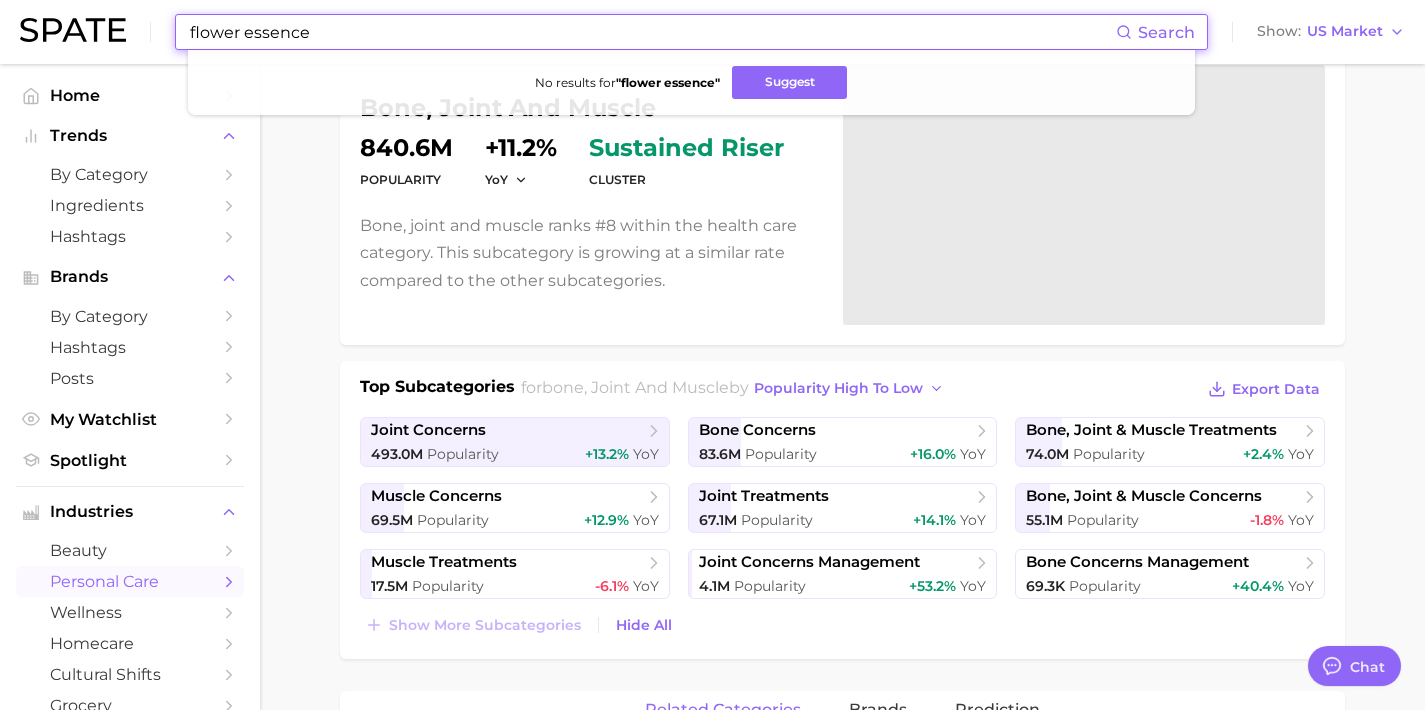 drag, startPoint x: 345, startPoint y: 32, endPoint x: 413, endPoint y: 42, distance: 68.73136 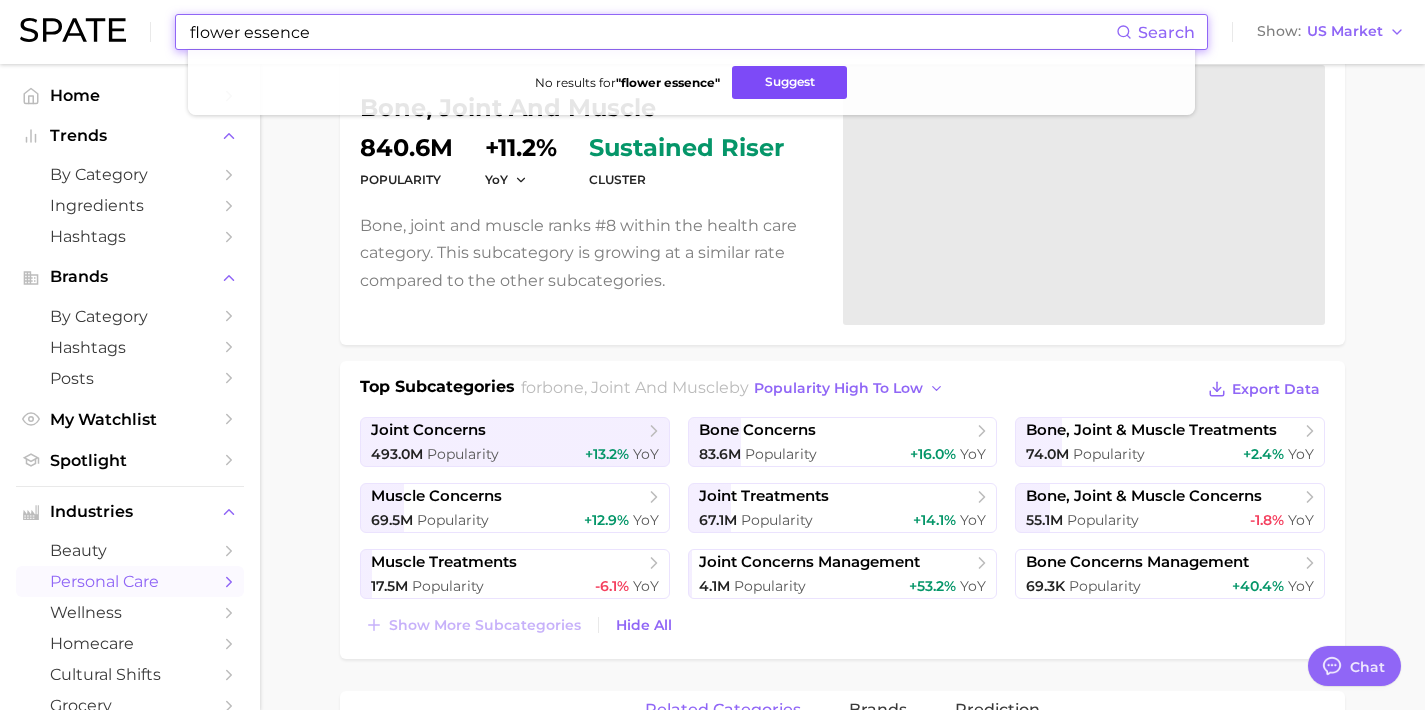 click on "Suggest" at bounding box center (789, 82) 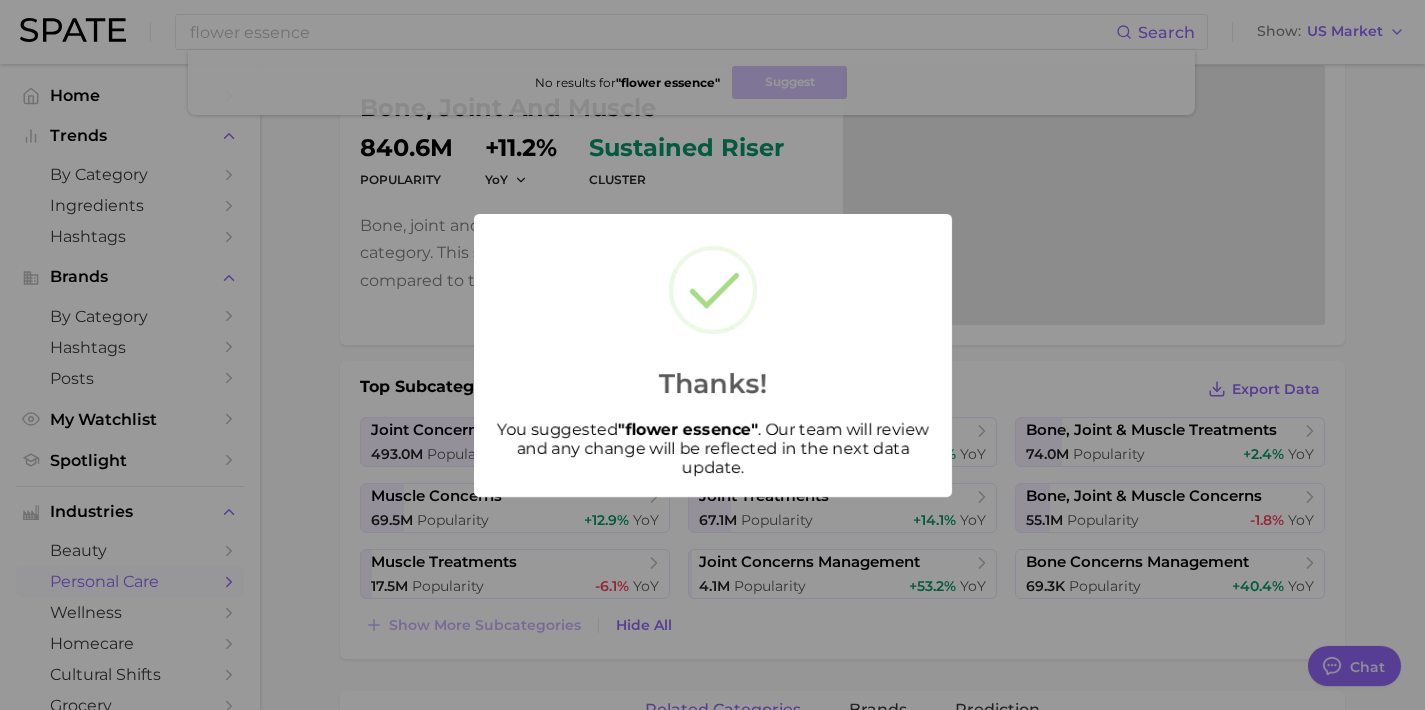 click on "Thanks!
You suggested  " flower essence " . Our team will review and any change will be reflected in the next data update." at bounding box center [712, 355] 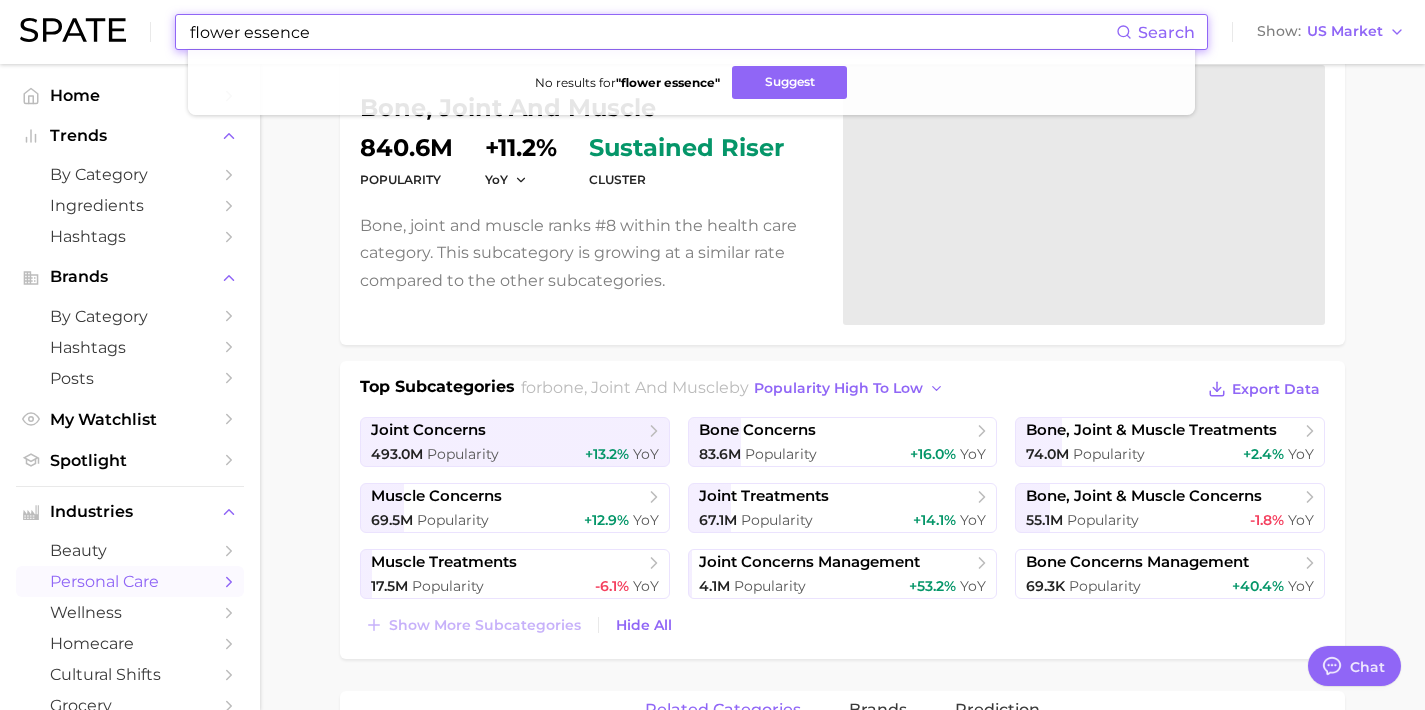 drag, startPoint x: 464, startPoint y: 44, endPoint x: 39, endPoint y: 37, distance: 425.05765 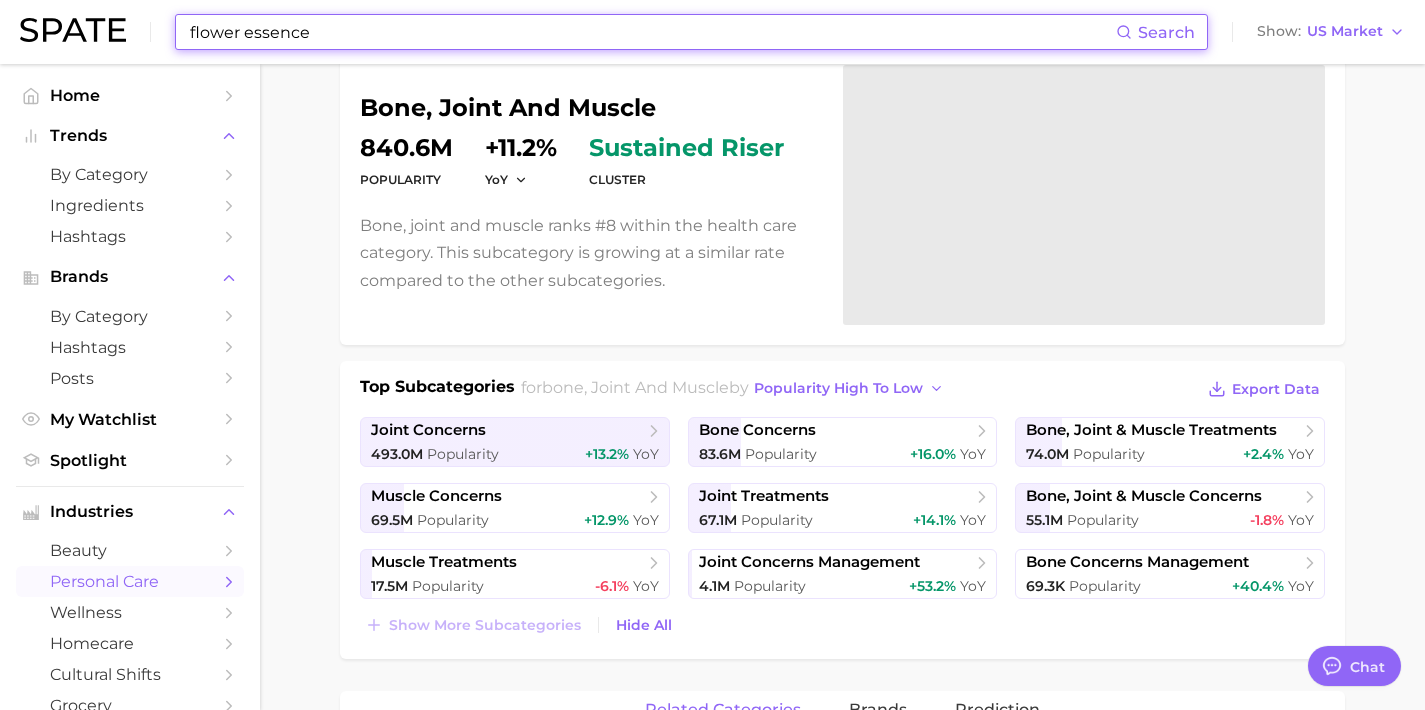paste on "[MEDICAL_DATA]" 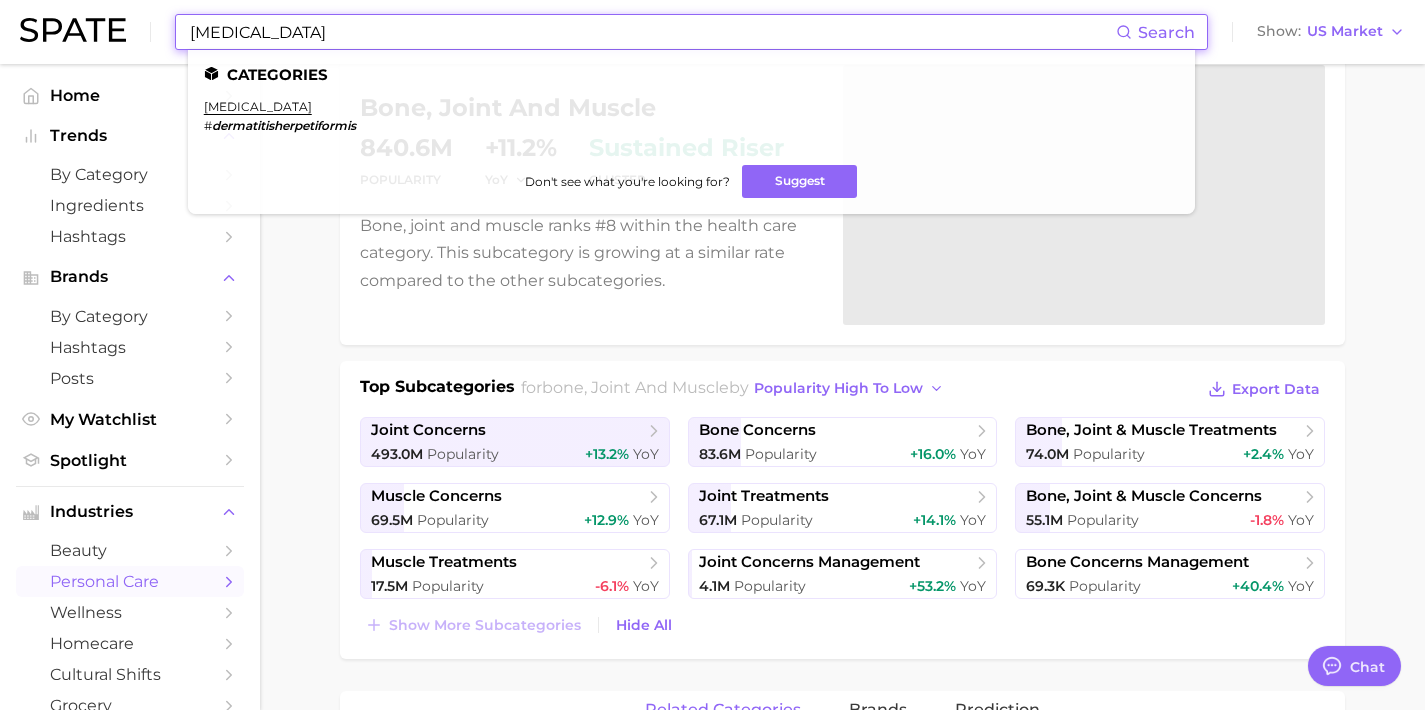 paste on "antibiotic pill" 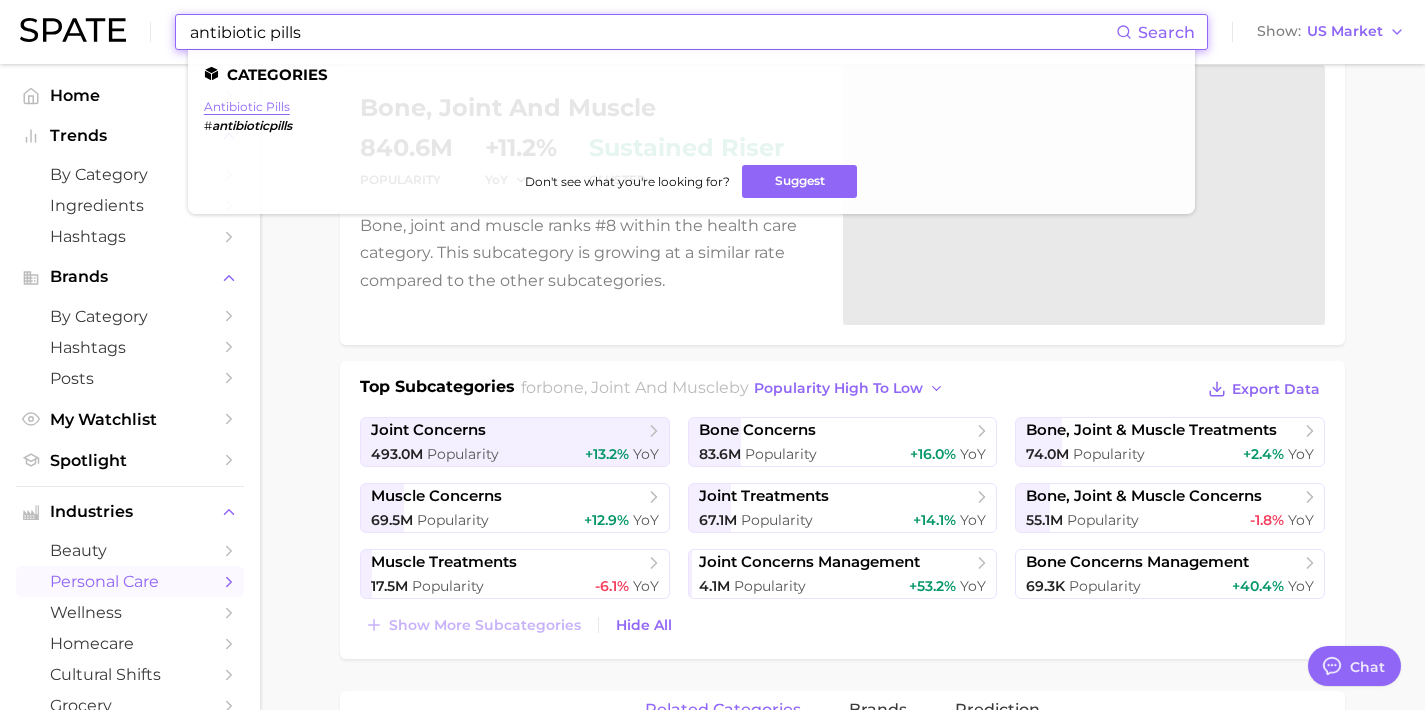 type on "antibiotic pills" 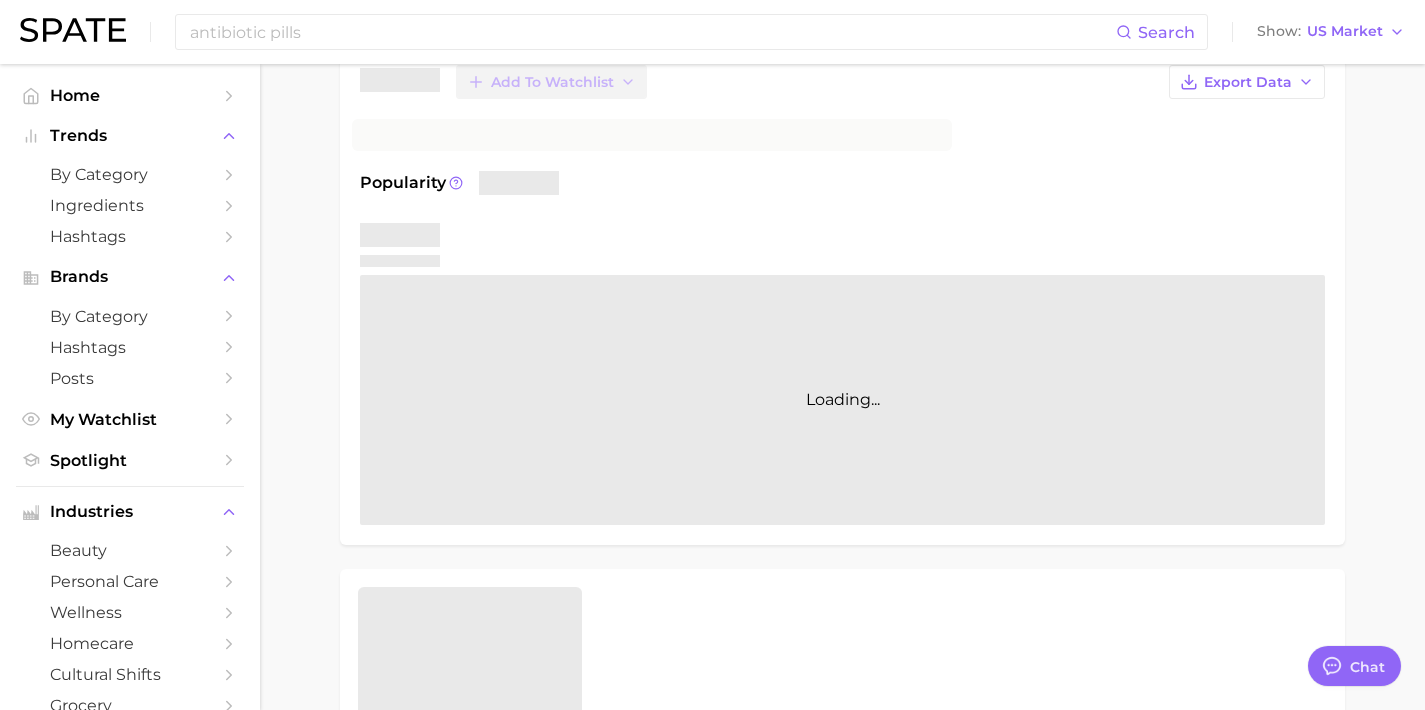 scroll, scrollTop: 0, scrollLeft: 0, axis: both 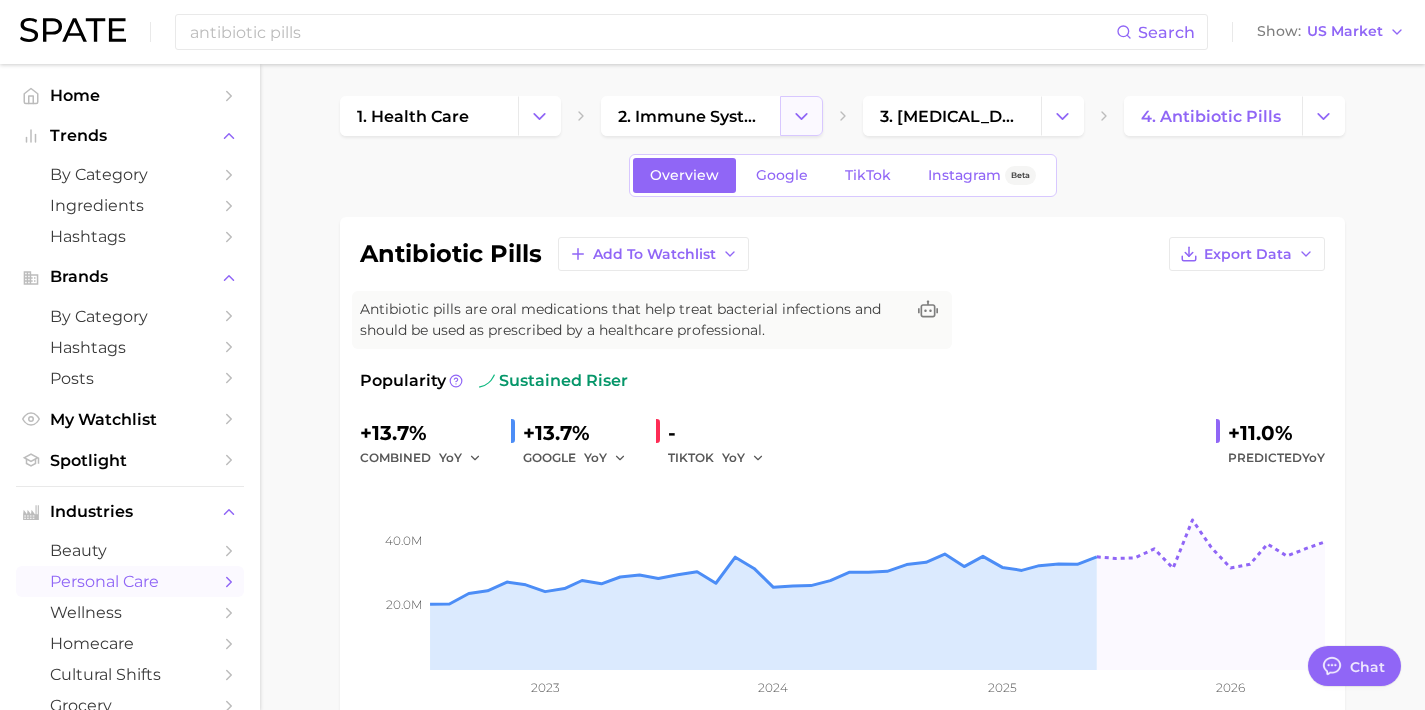 click 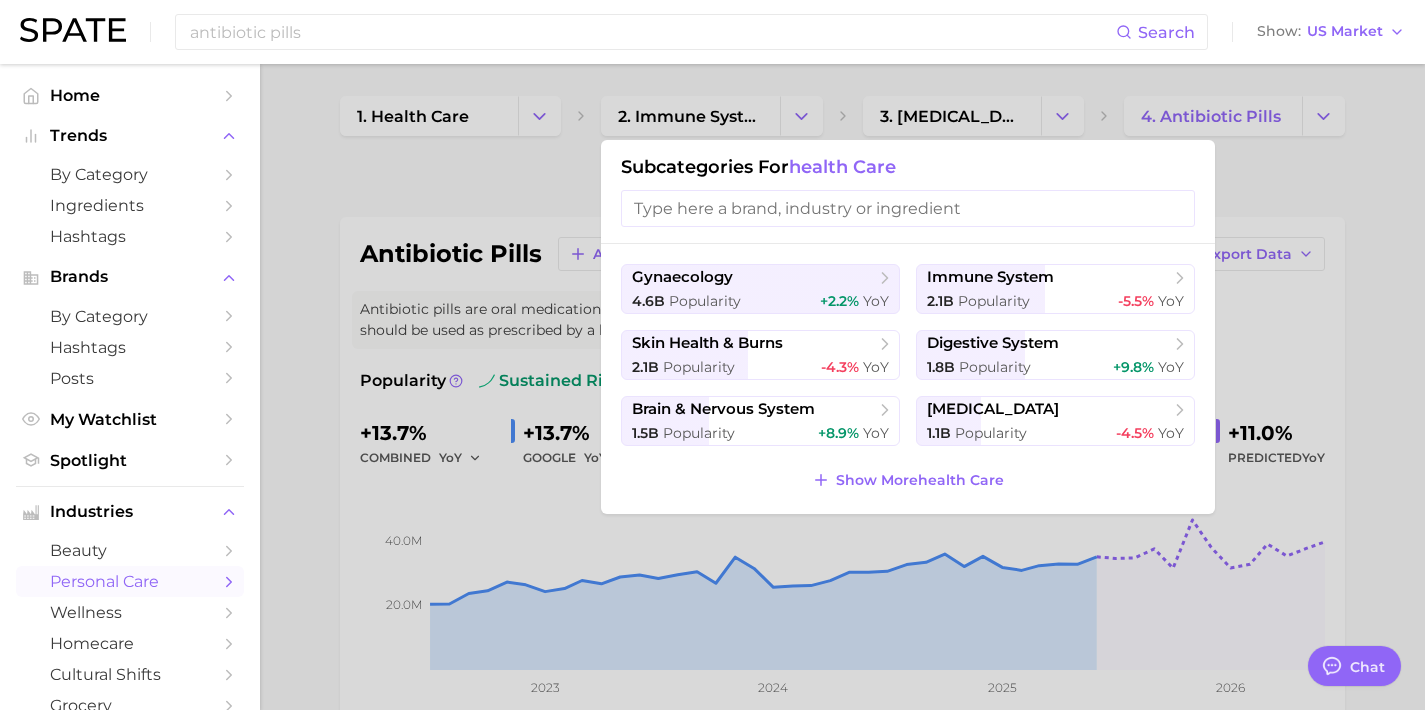 click at bounding box center [712, 355] 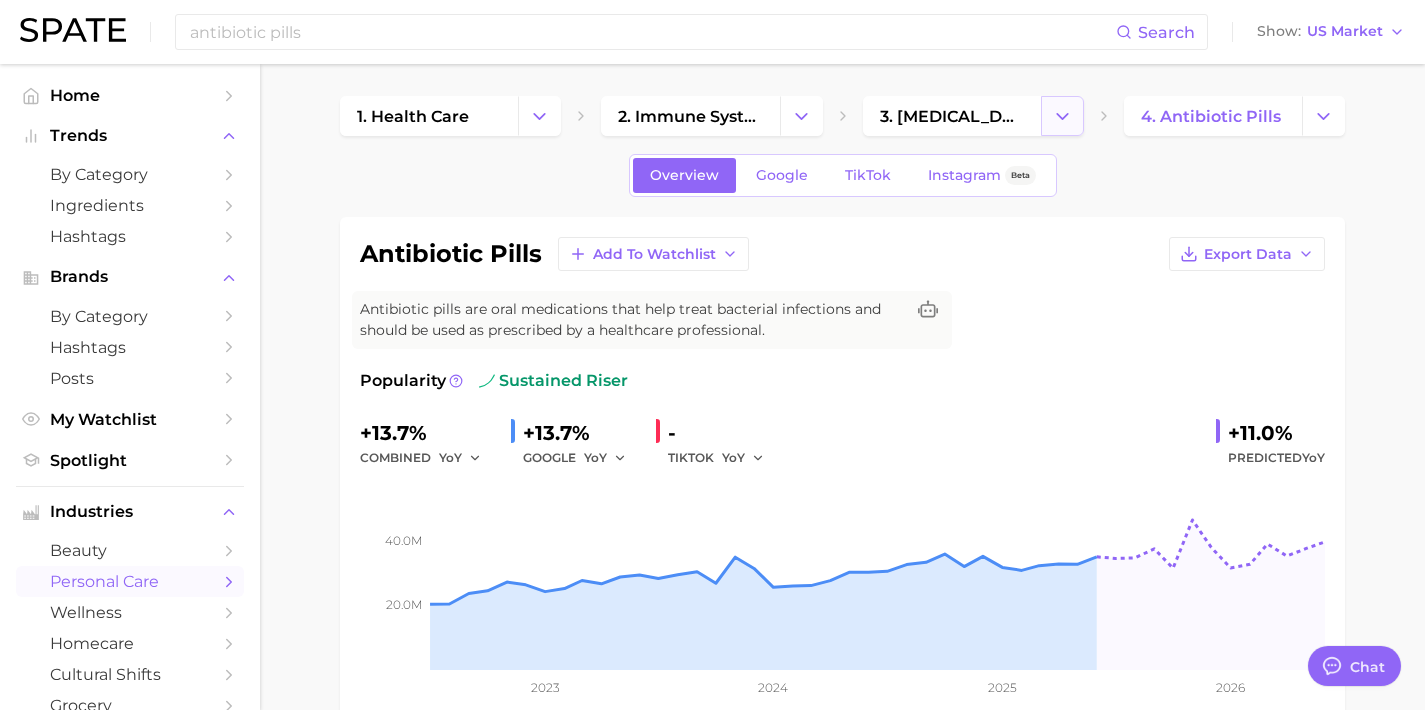 click 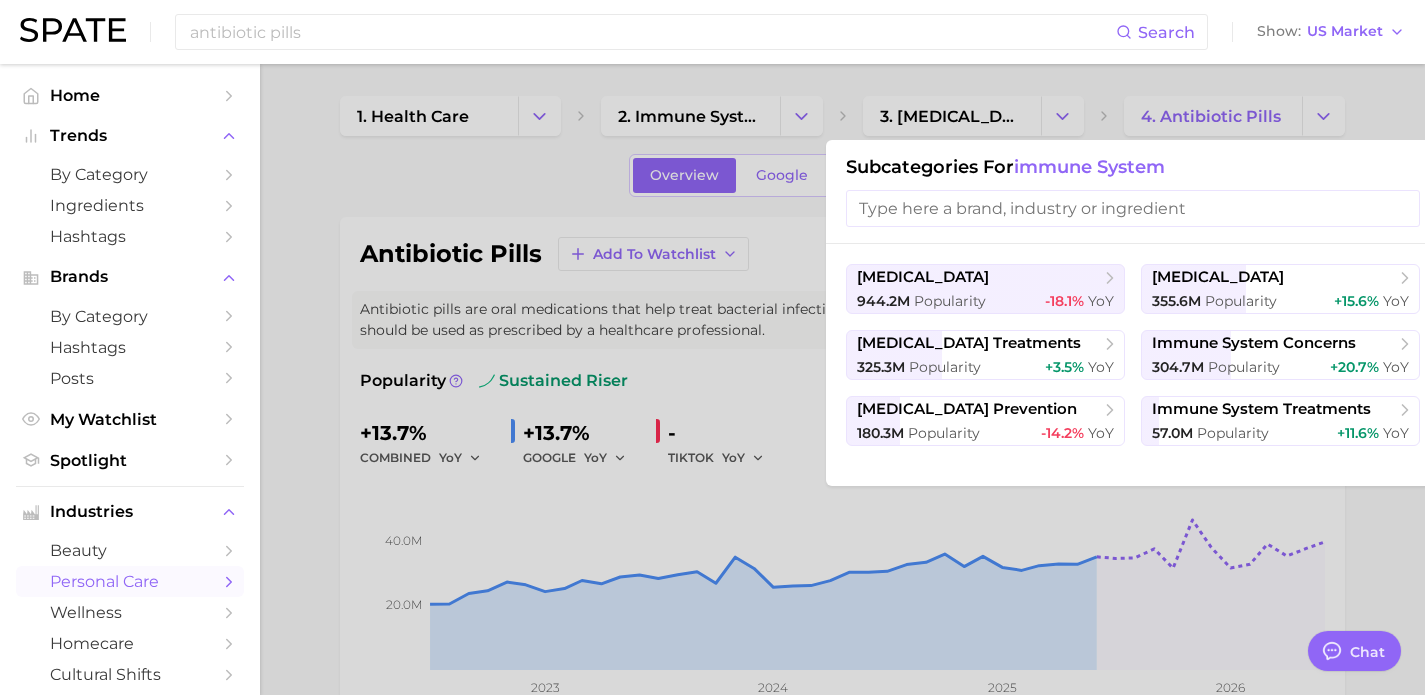 click at bounding box center [712, 347] 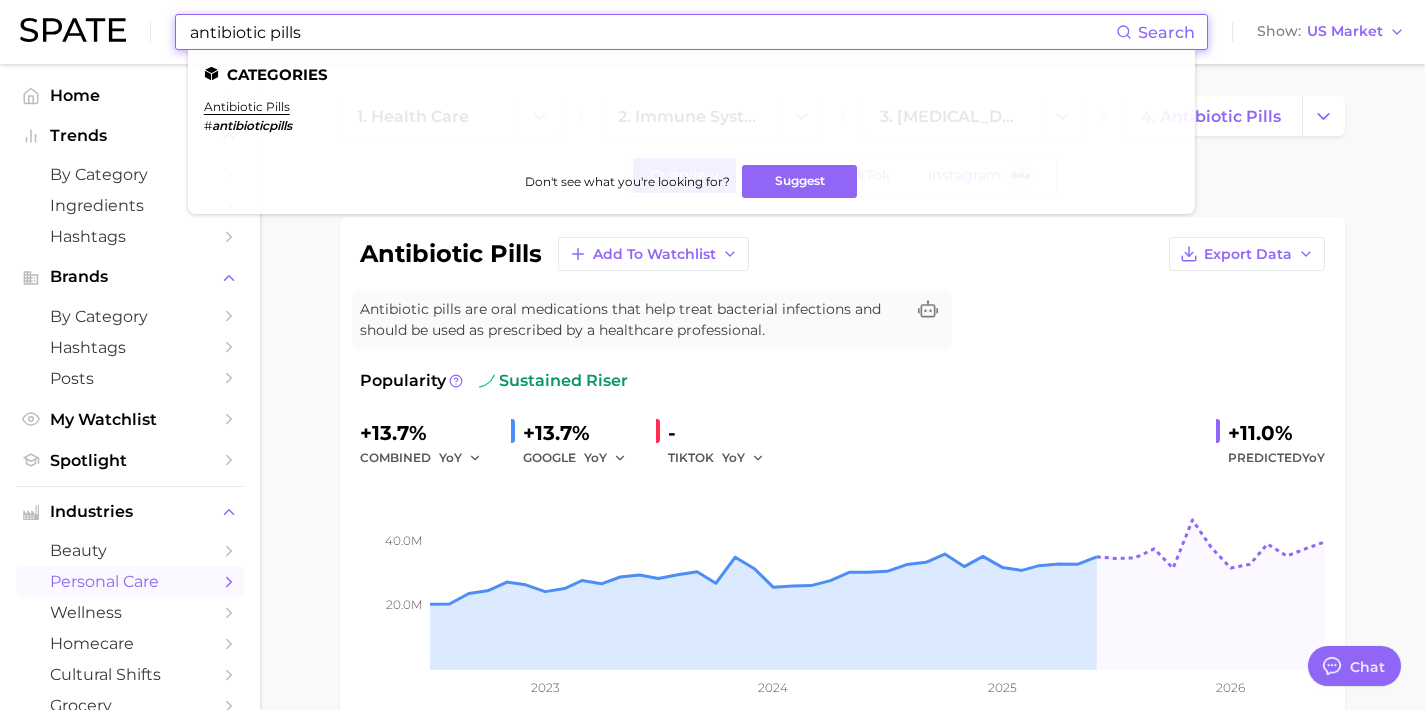 drag, startPoint x: 361, startPoint y: 21, endPoint x: 0, endPoint y: 9, distance: 361.1994 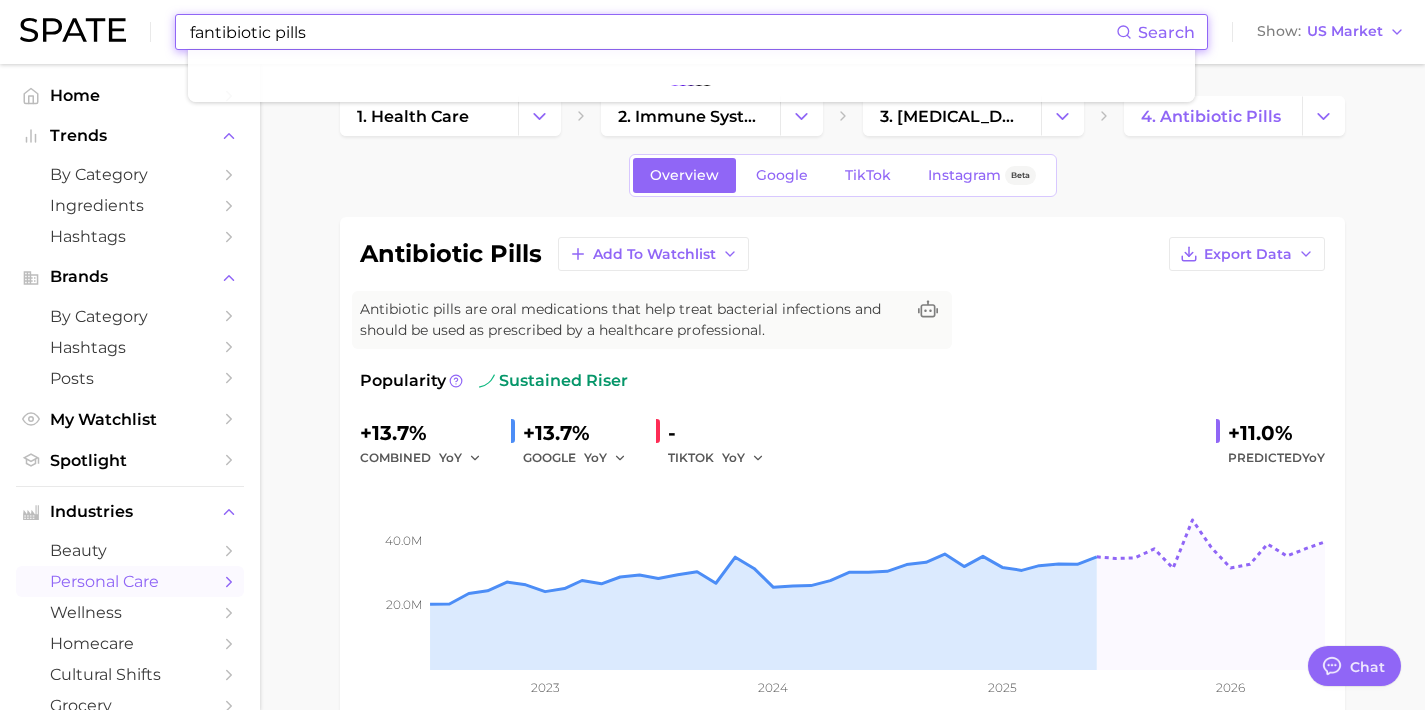 drag, startPoint x: 343, startPoint y: 47, endPoint x: 106, endPoint y: 12, distance: 239.57045 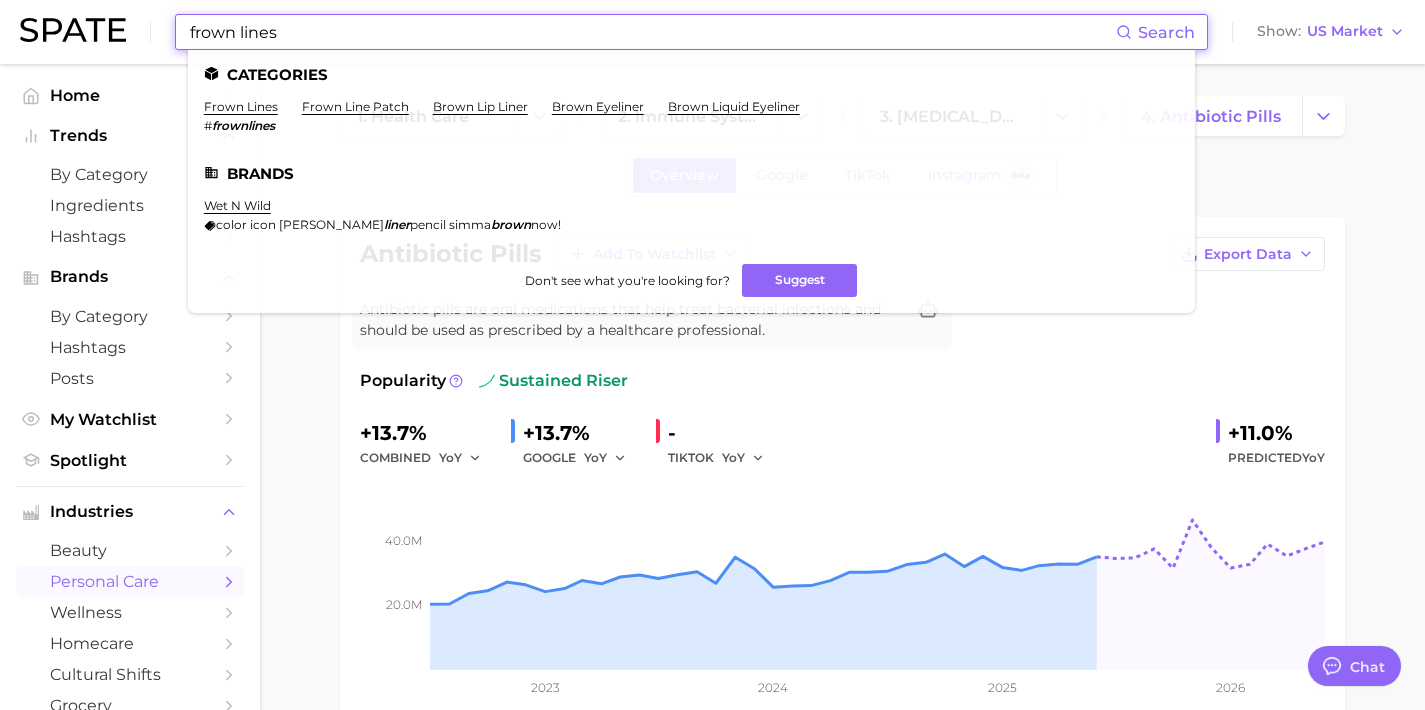 drag, startPoint x: 381, startPoint y: 30, endPoint x: 5, endPoint y: -16, distance: 378.80338 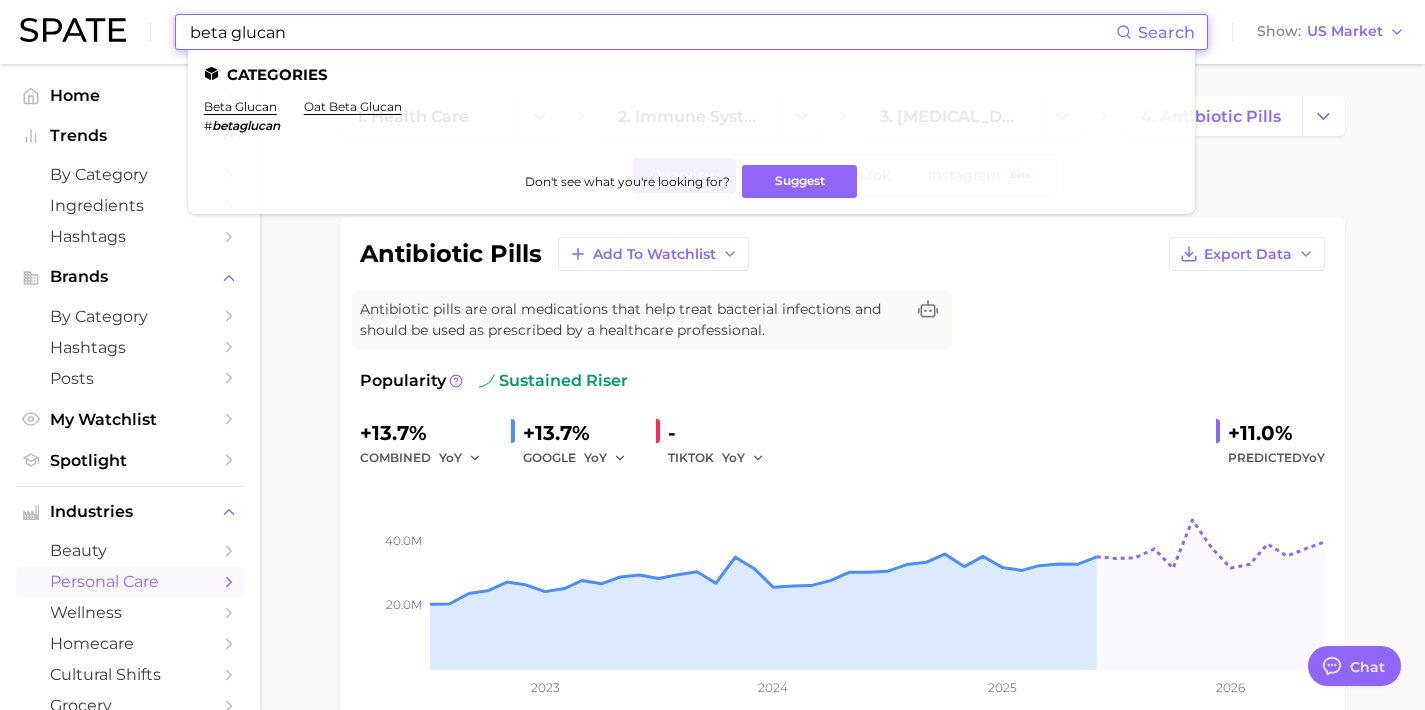 drag, startPoint x: 460, startPoint y: 29, endPoint x: 22, endPoint y: 31, distance: 438.00458 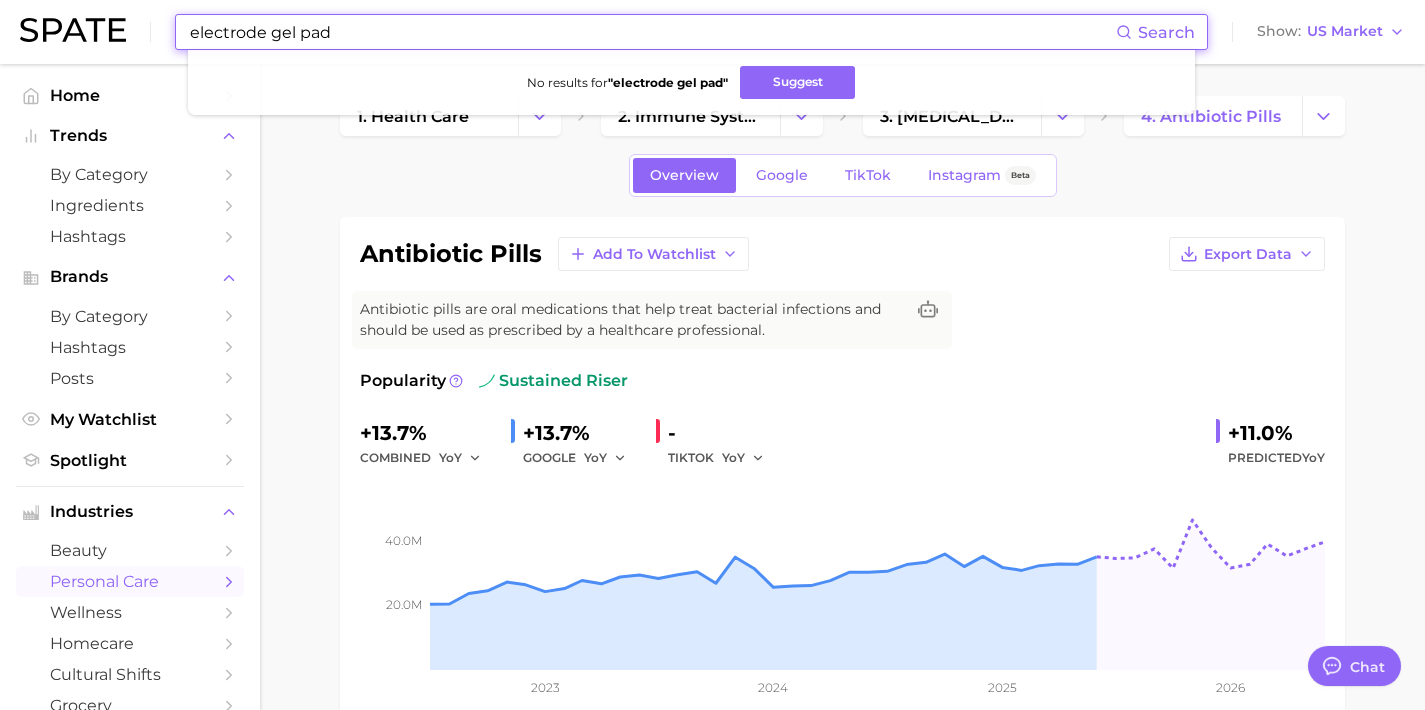 drag, startPoint x: 508, startPoint y: 23, endPoint x: 36, endPoint y: 7, distance: 472.27112 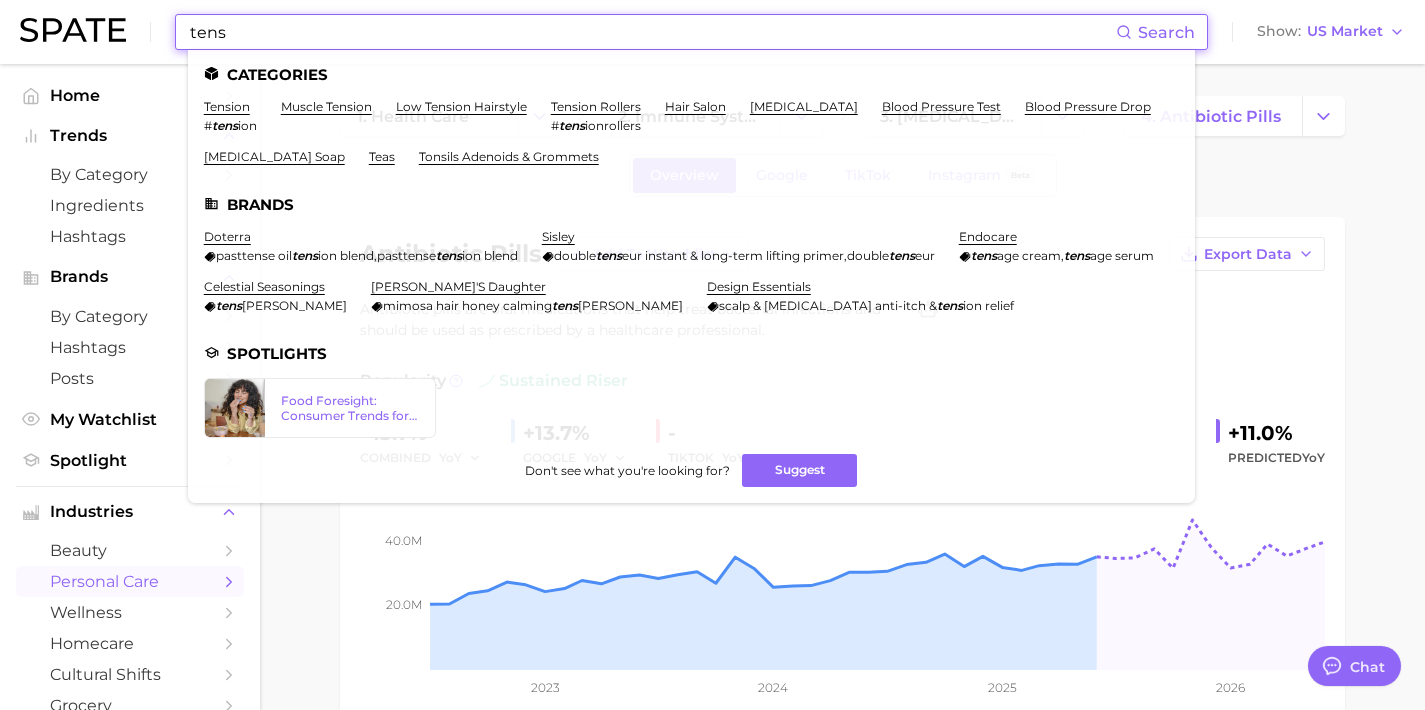 drag, startPoint x: 412, startPoint y: 44, endPoint x: 37, endPoint y: -8, distance: 378.58817 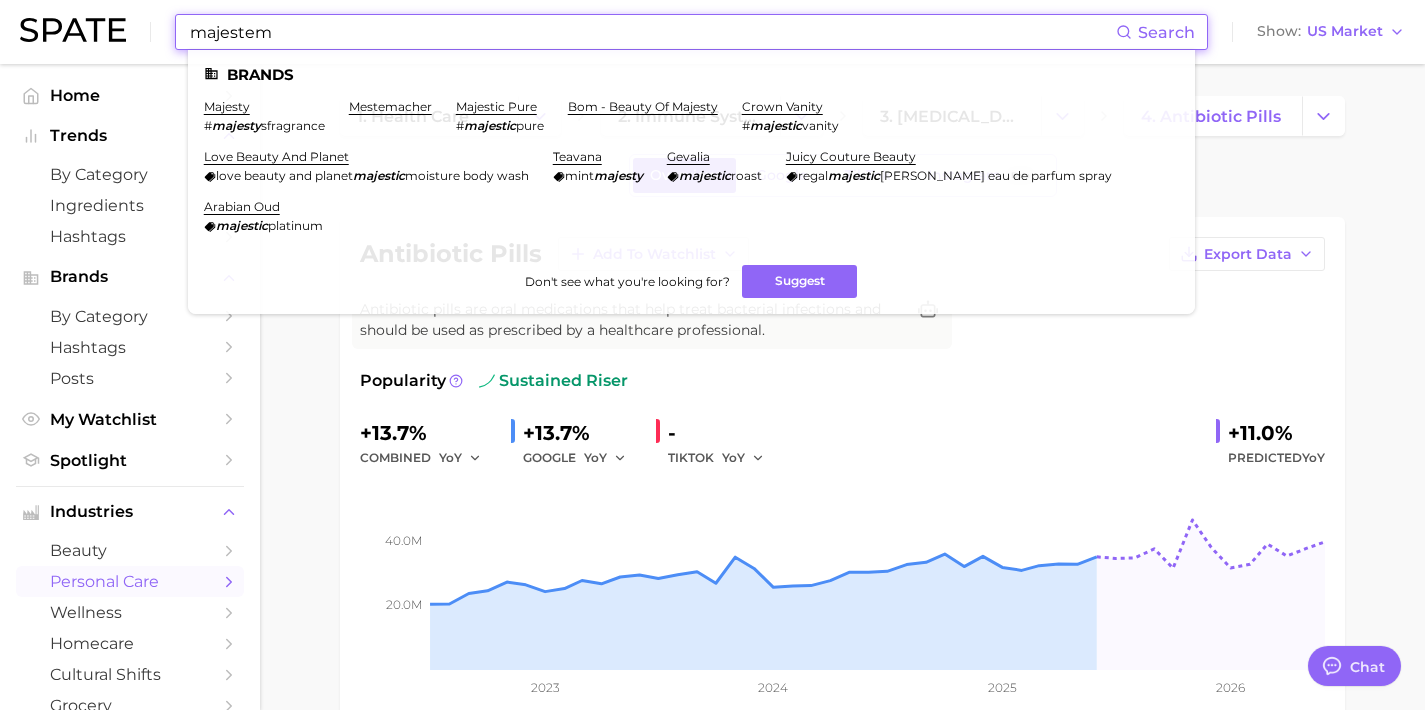 drag, startPoint x: 378, startPoint y: 38, endPoint x: 63, endPoint y: 19, distance: 315.5725 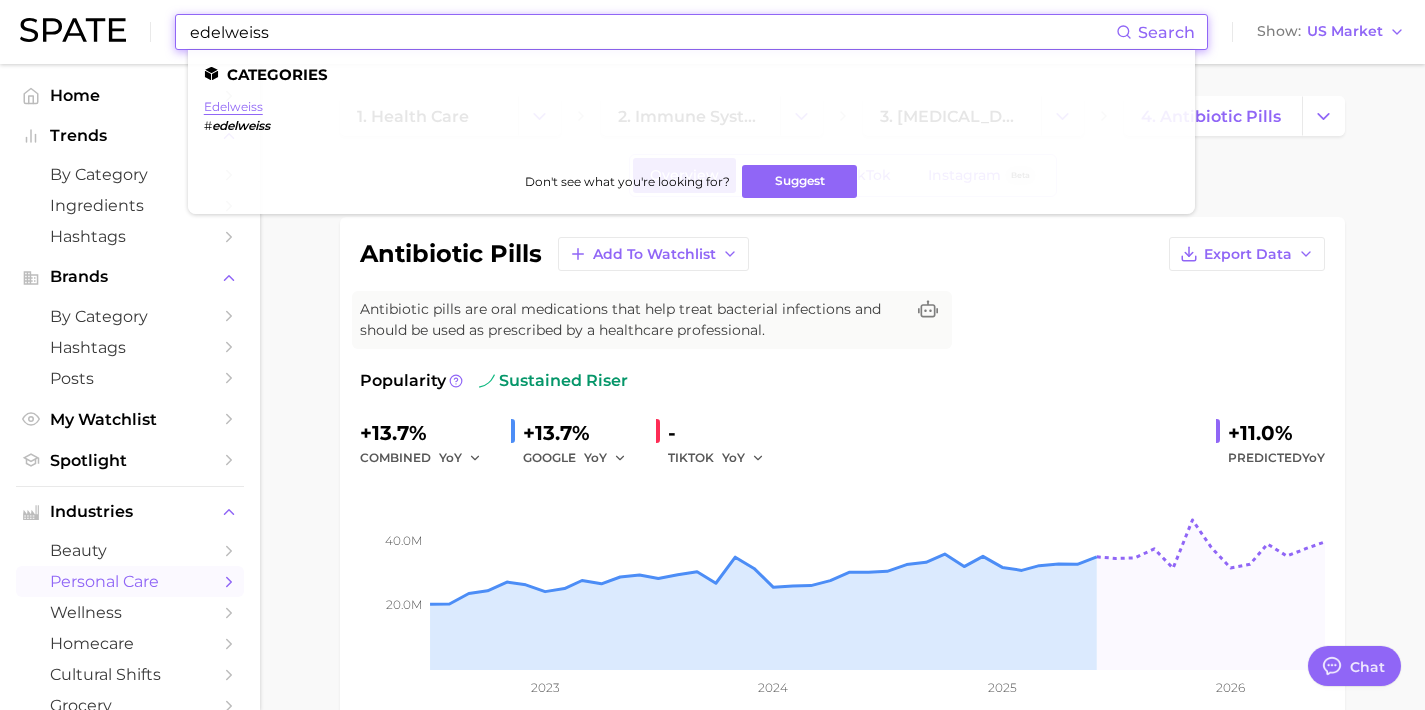 type on "edelweiss" 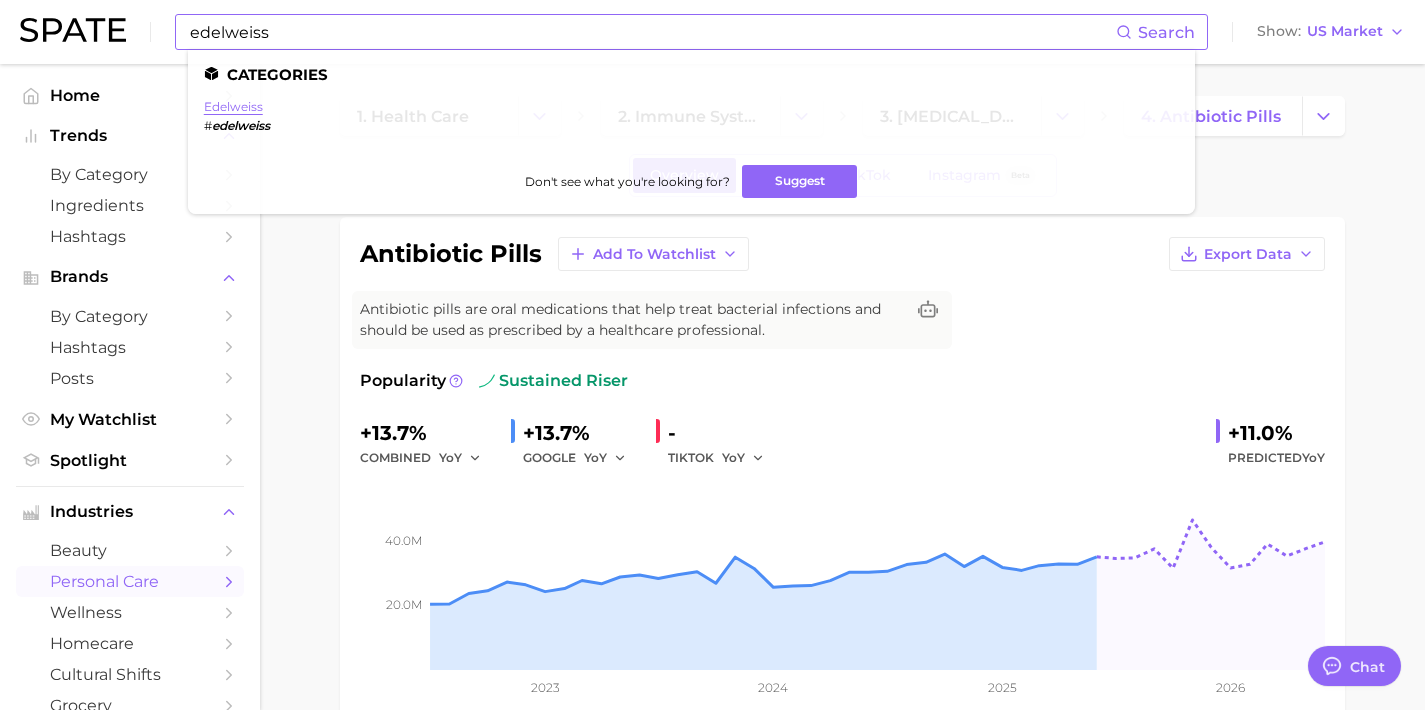 click on "edelweiss" at bounding box center (233, 106) 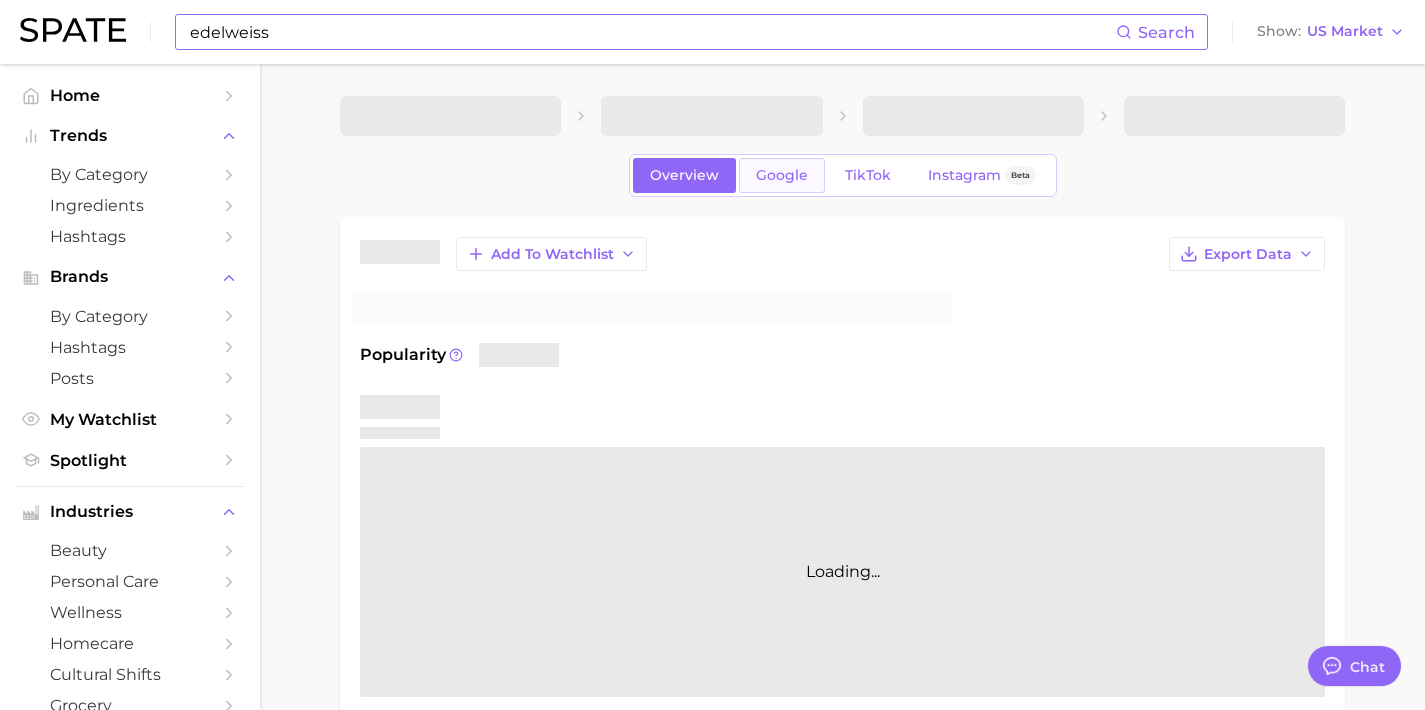 click on "Google" at bounding box center (782, 175) 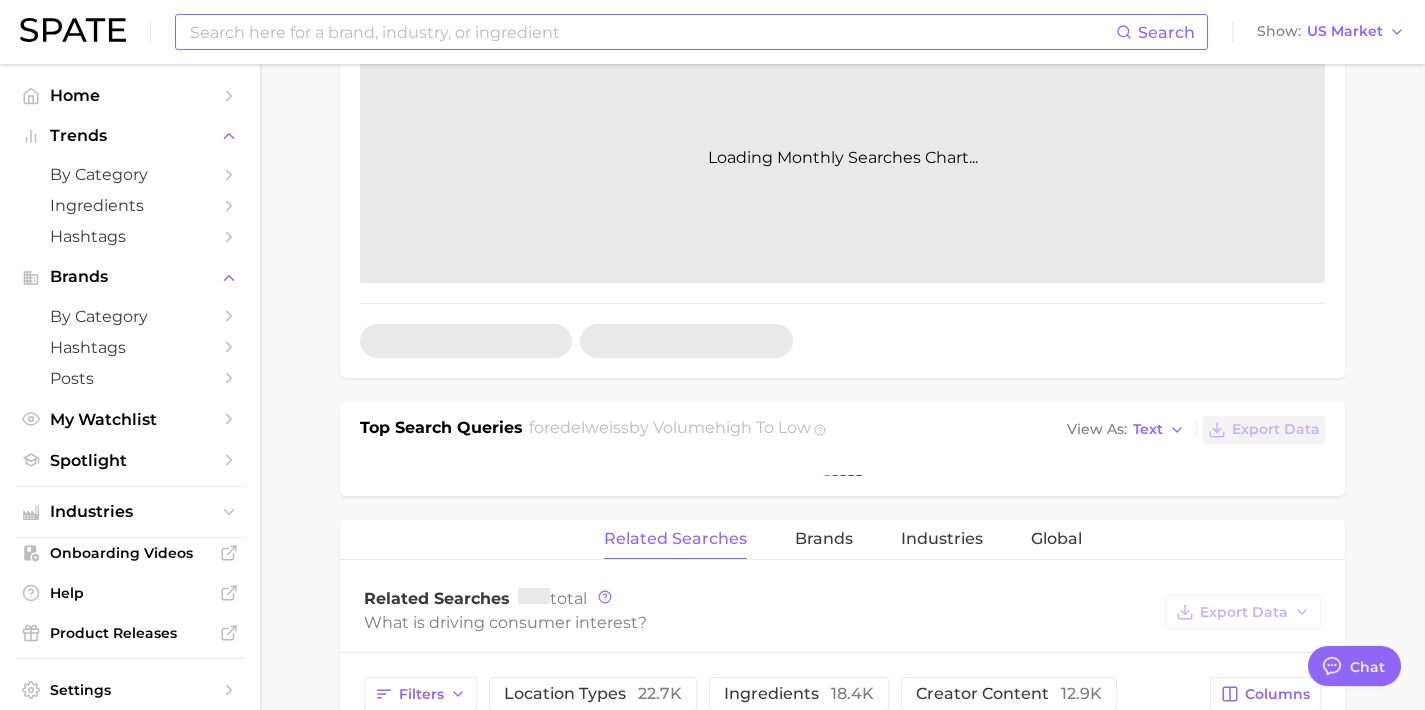 scroll, scrollTop: 492, scrollLeft: 0, axis: vertical 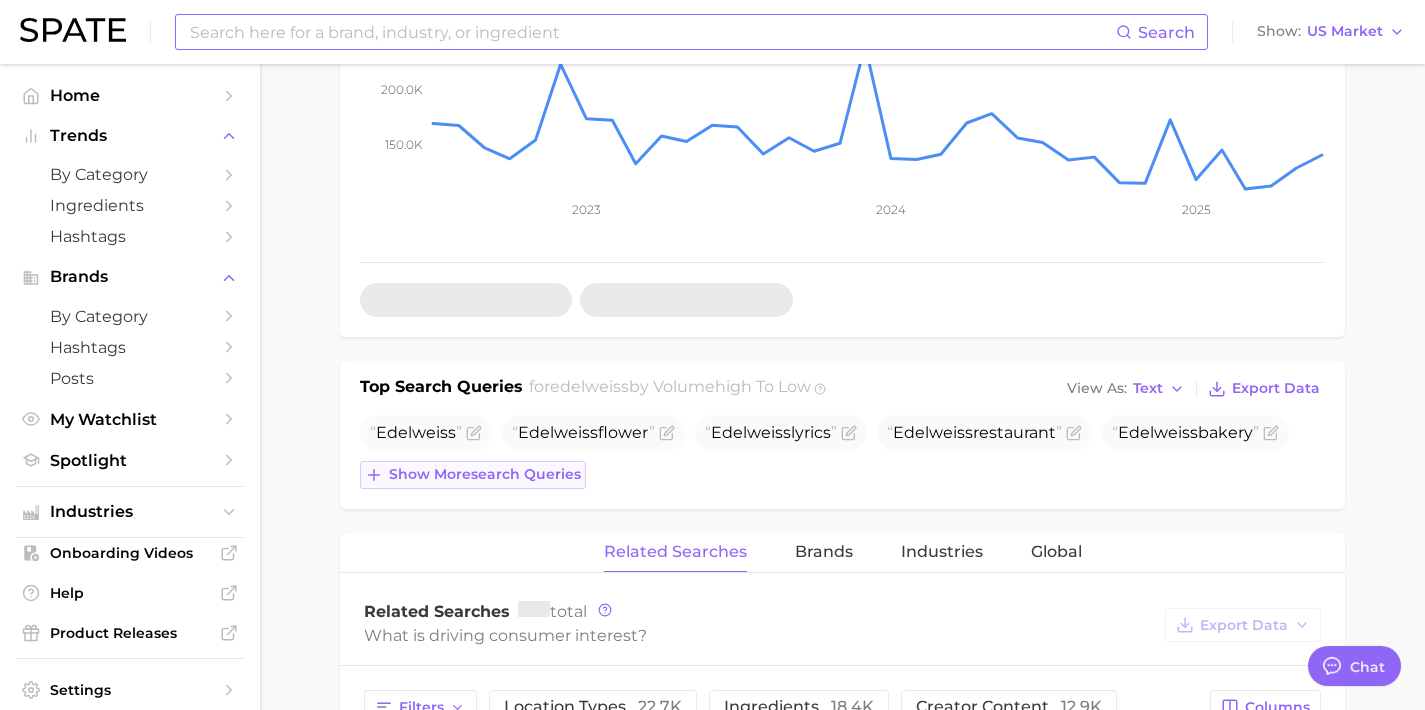 click on "Show more  search queries" at bounding box center [485, 474] 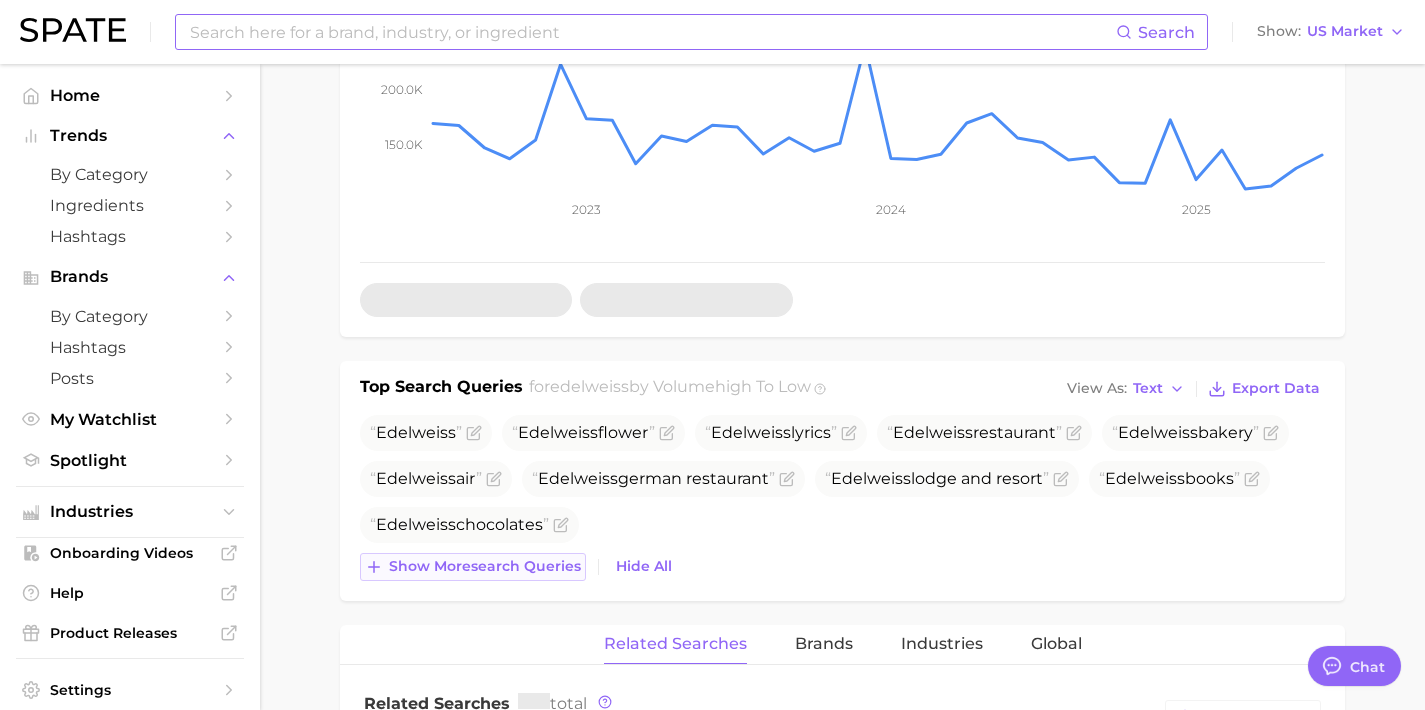 click on "Show more  search queries" at bounding box center (485, 566) 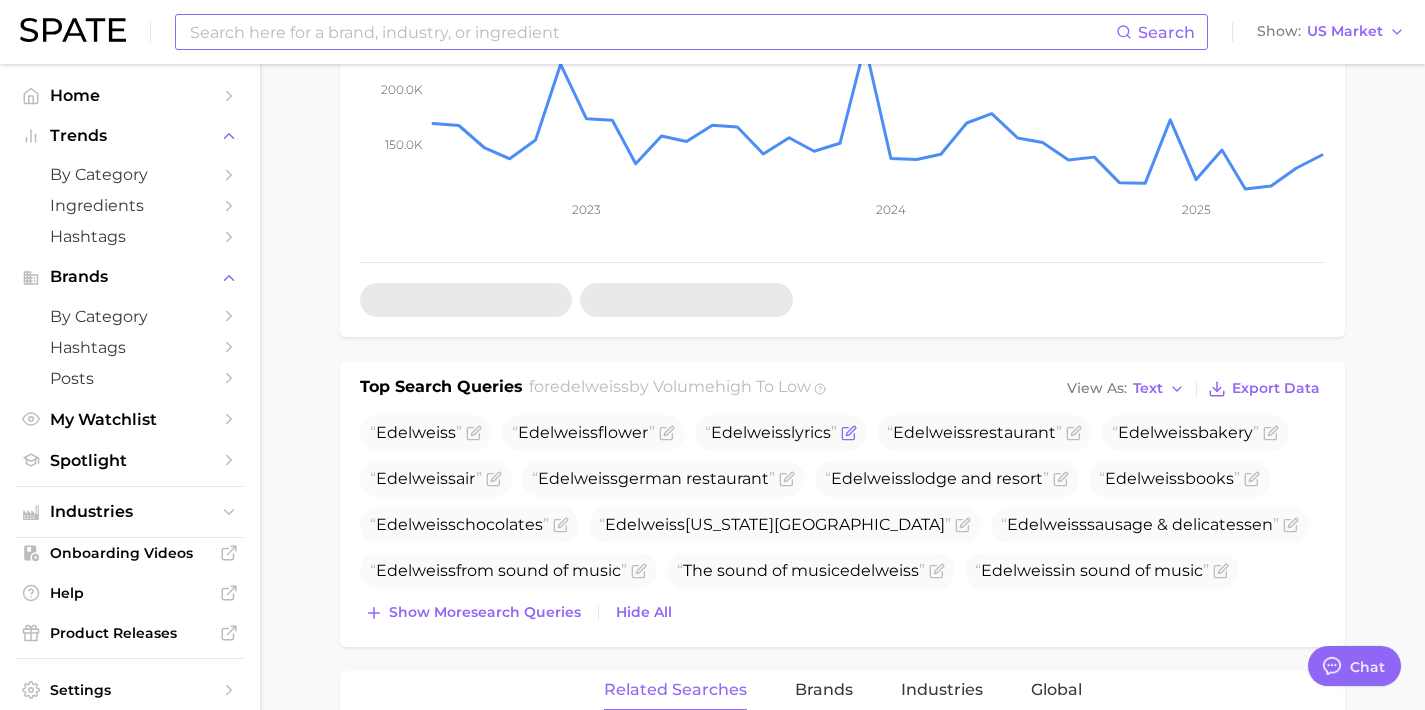 click 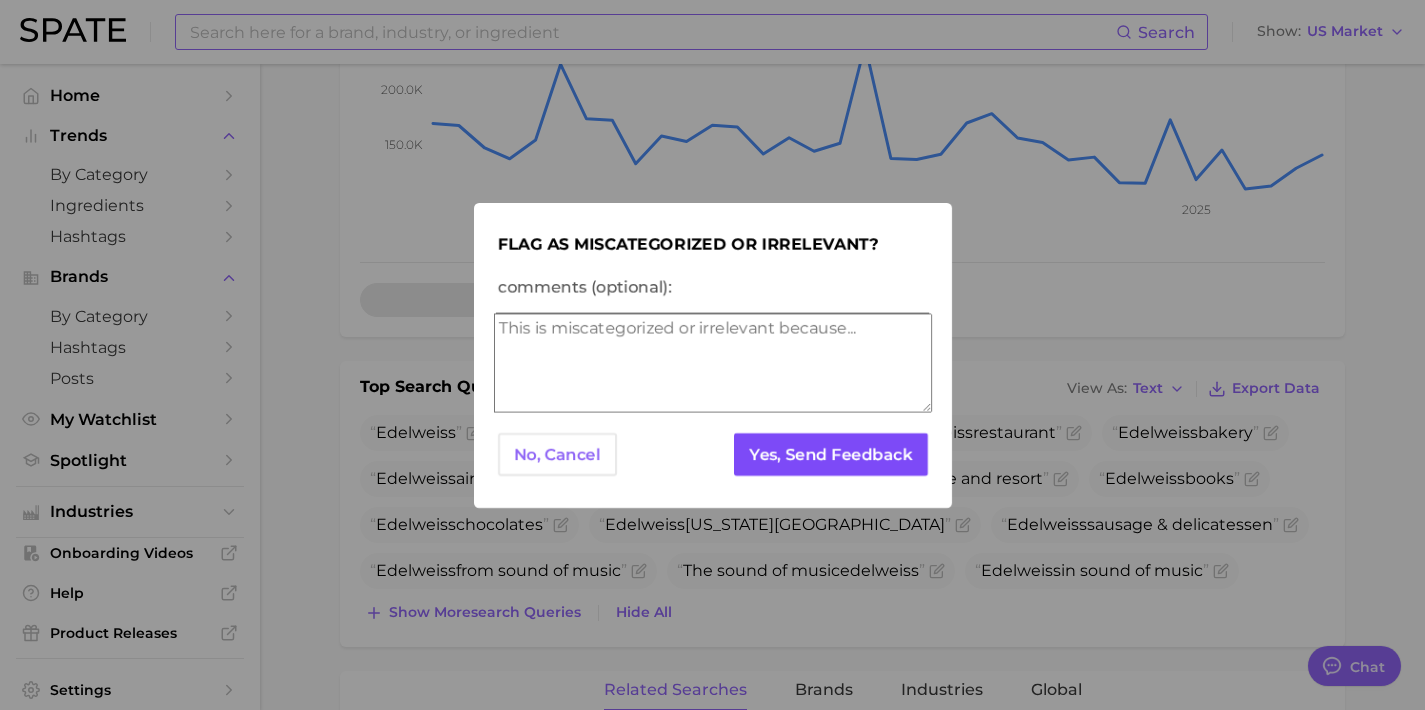 click on "Yes, Send Feedback" at bounding box center (830, 454) 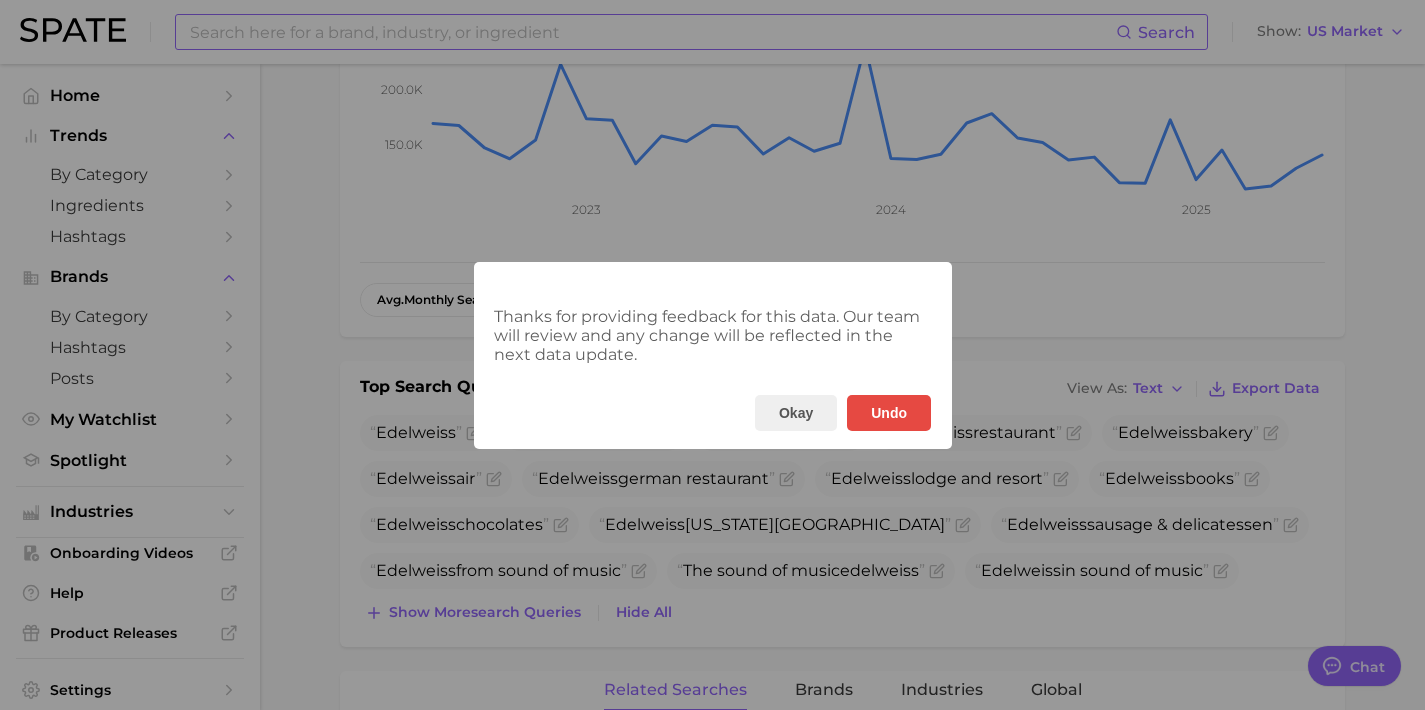 click on "Thanks for providing feedback for this data. Our team will review and any change will be reflected in the next data update.
Okay
Undo" at bounding box center (712, 355) 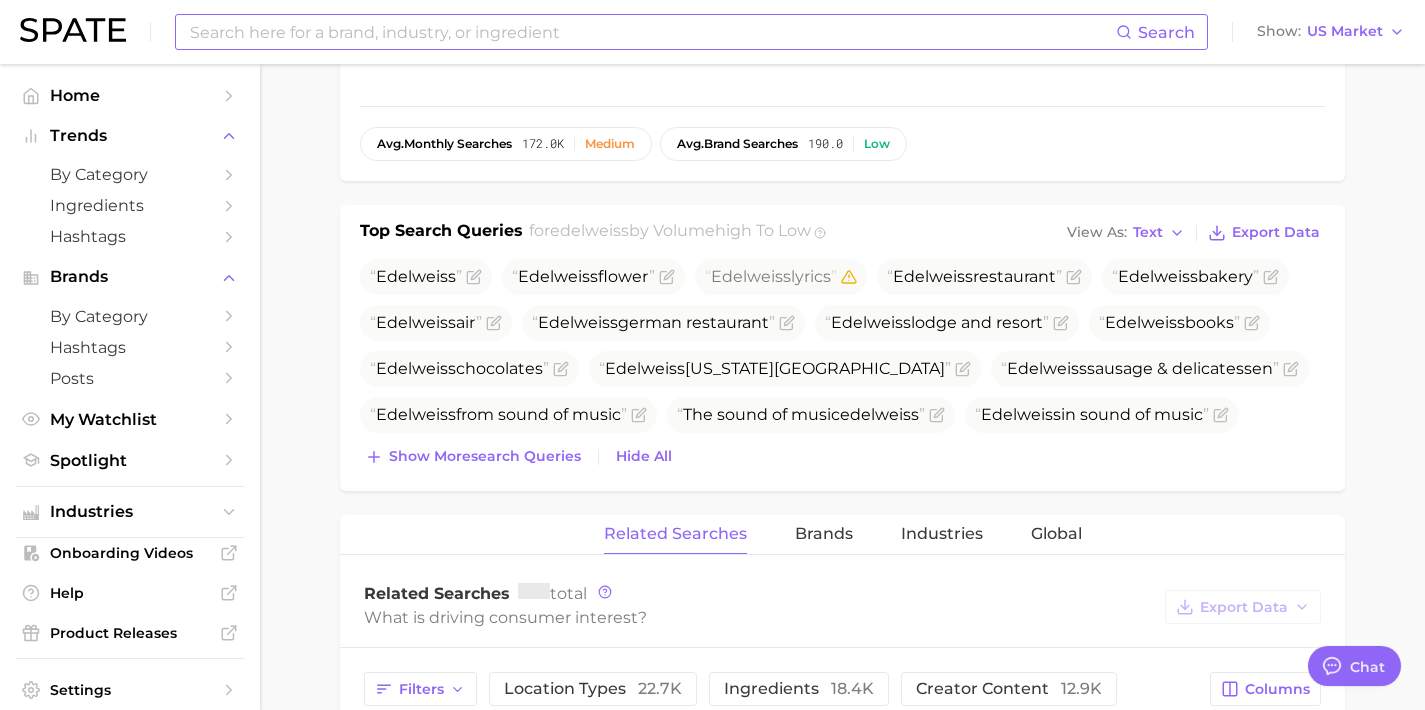 scroll, scrollTop: 649, scrollLeft: 0, axis: vertical 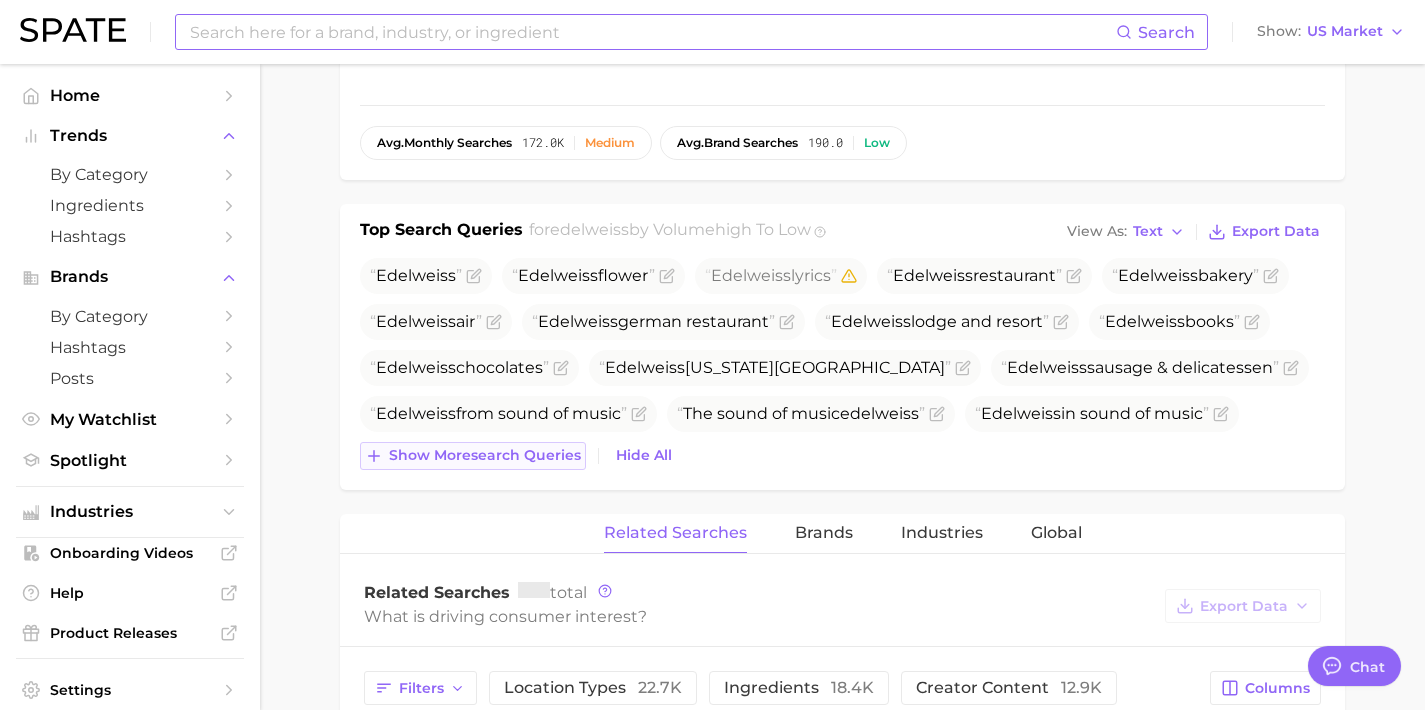 click on "Show more  search queries" at bounding box center (485, 455) 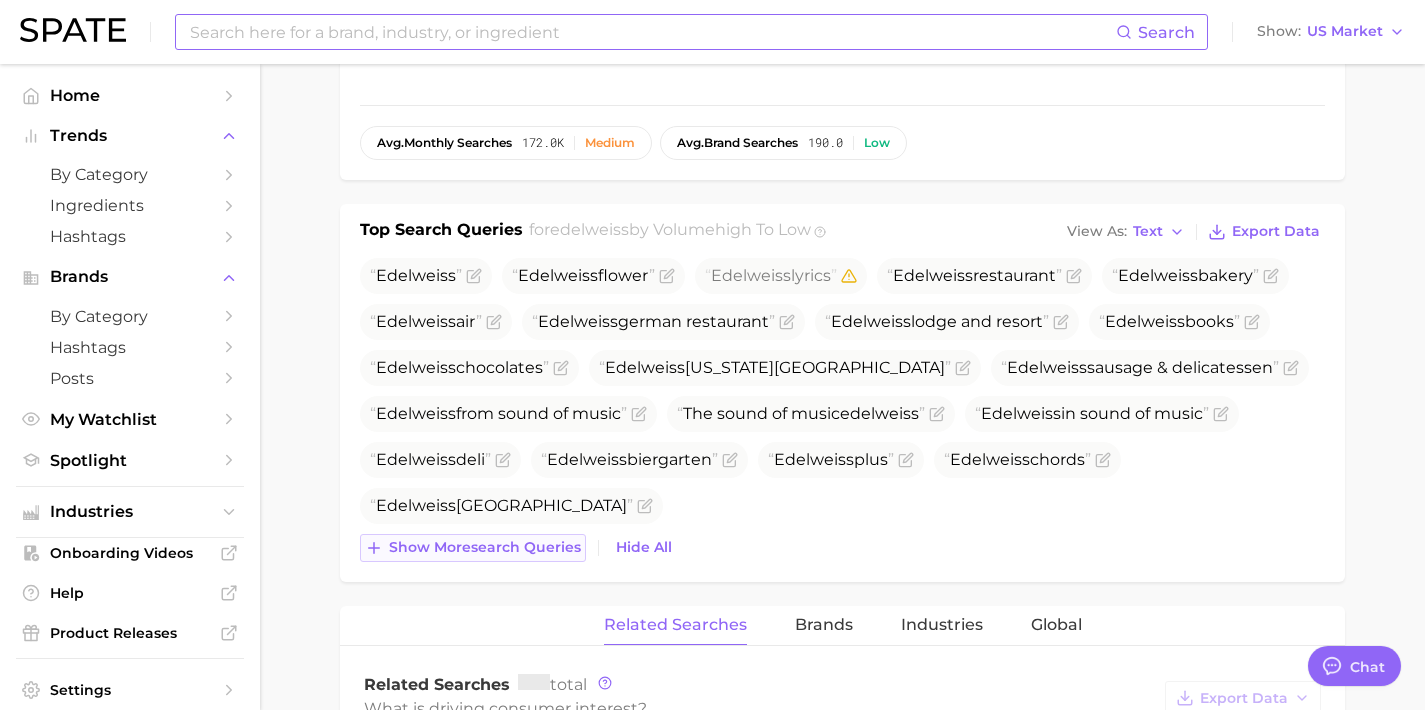 click on "Show more  search queries" at bounding box center (485, 547) 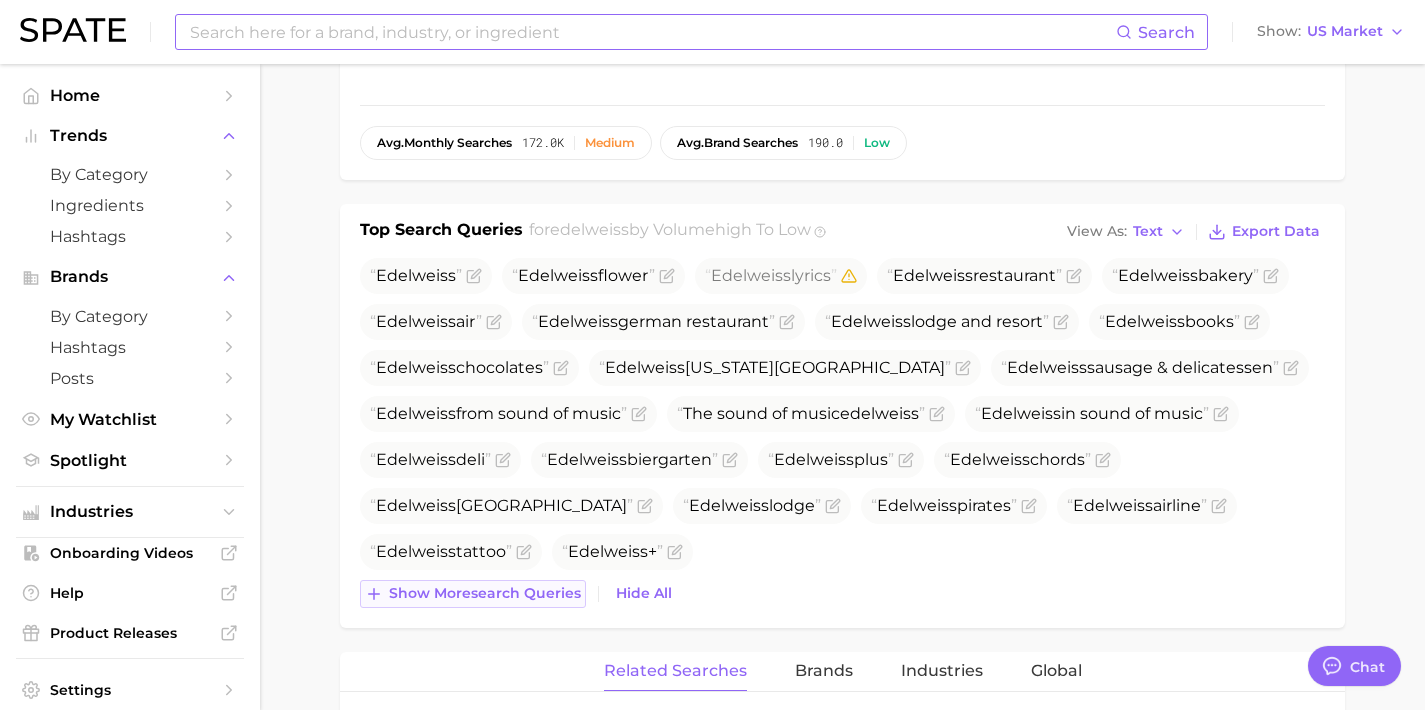 click on "Show more  search queries" at bounding box center [485, 593] 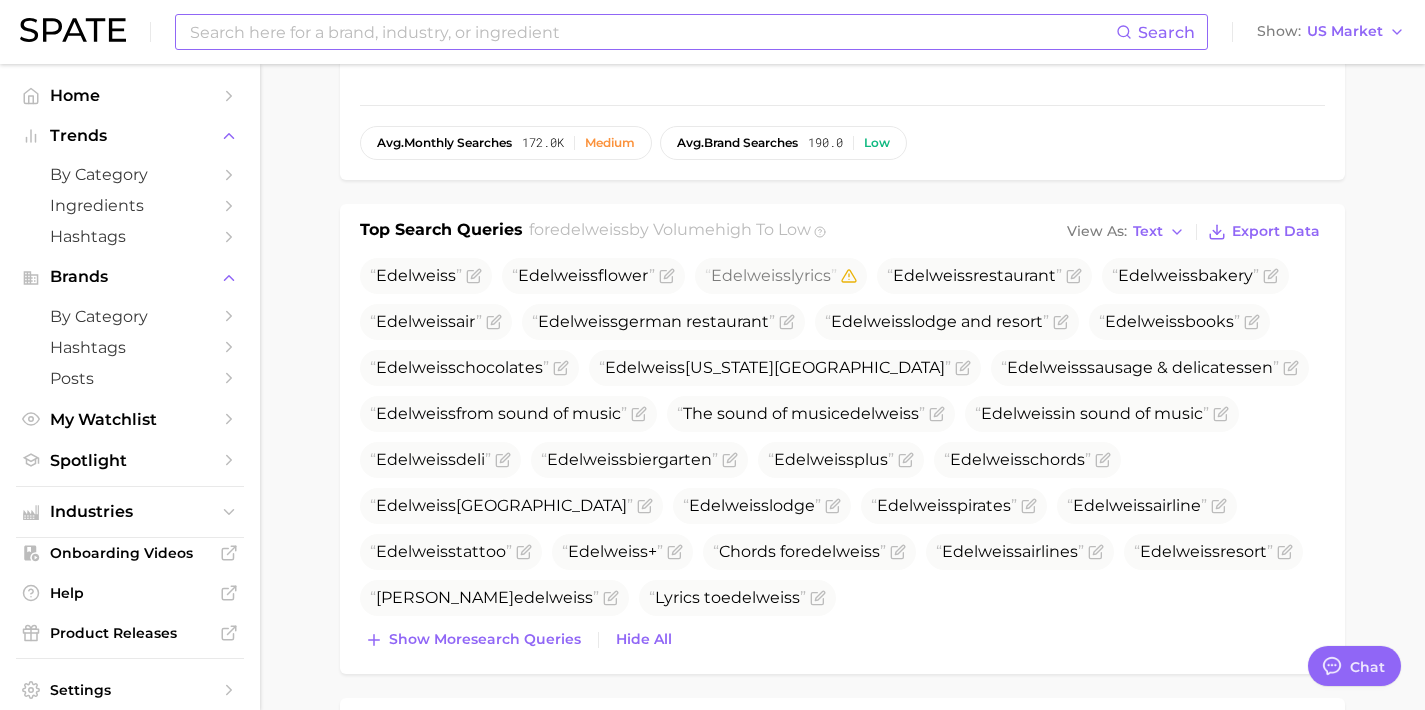 click on "Top Search Queries for  edelweiss  by Volume  high to low View As Text Export Data Edelweiss Edelweiss  flower Edelweiss  lyrics Edelweiss  restaurant Edelweiss  bakery Edelweiss  air Edelweiss  german restaurant Edelweiss  lodge and resort Edelweiss  books Edelweiss  chocolates Edelweiss  [US_STATE] springs Edelweiss  sausage & delicatessen Edelweiss  from sound of music The sound of music  edelweiss Edelweiss  in sound of music Edelweiss  deli Edelweiss  biergarten Edelweiss  plus Edelweiss  chords Edelweiss  germany Edelweiss  lodge Edelweiss  pirates Edelweiss  airline Edelweiss  tattoo Edelweiss + Chords for  edelweiss Edelweiss  airlines Edelweiss  resort [PERSON_NAME]  edelweiss Lyrics to  edelweiss Show more  search queries Hide All" at bounding box center [842, 439] 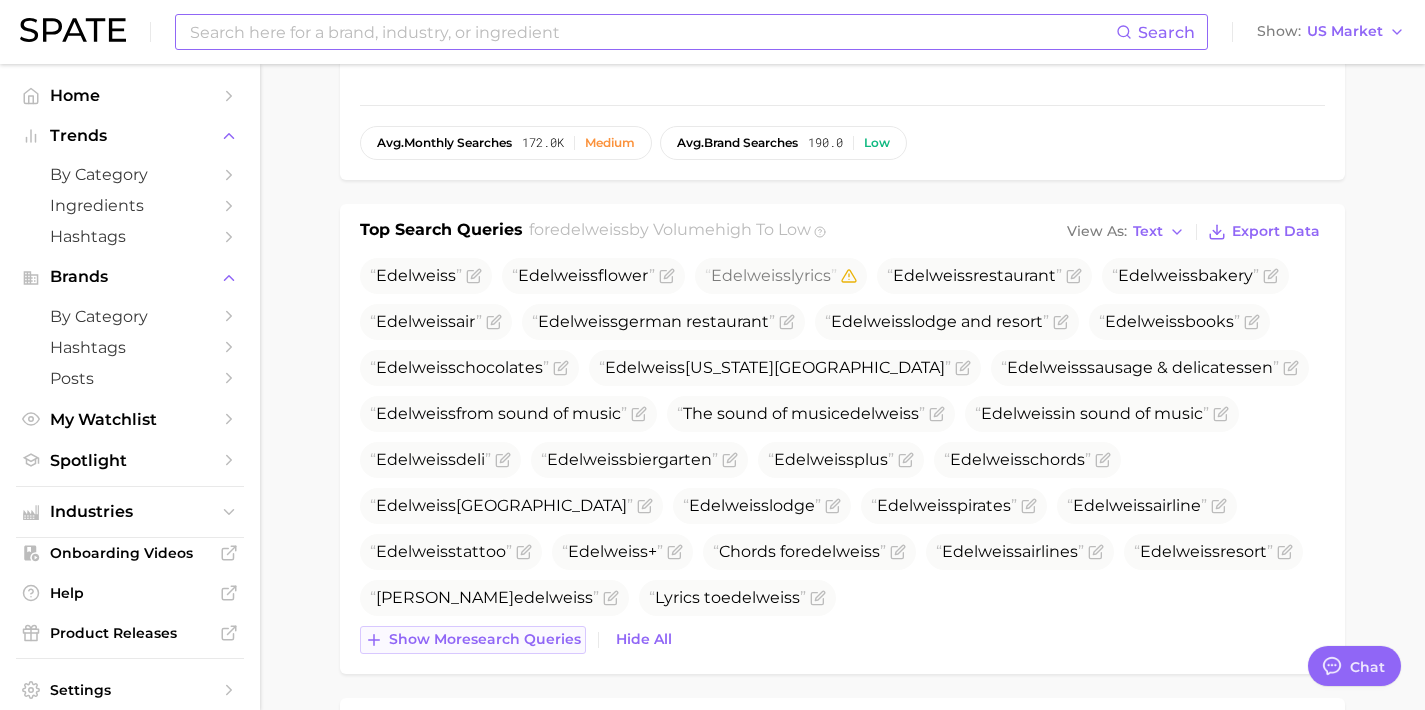 click on "Show more  search queries" at bounding box center (485, 639) 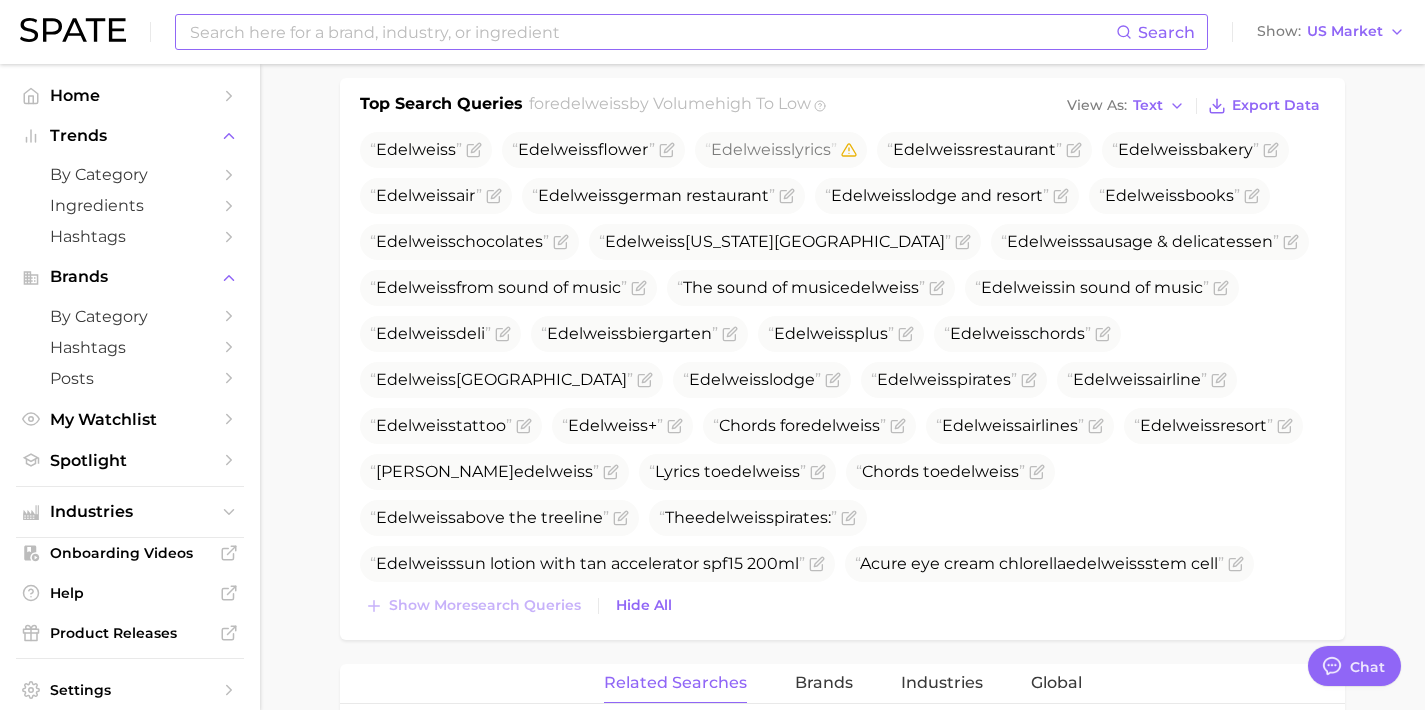 scroll, scrollTop: 783, scrollLeft: 0, axis: vertical 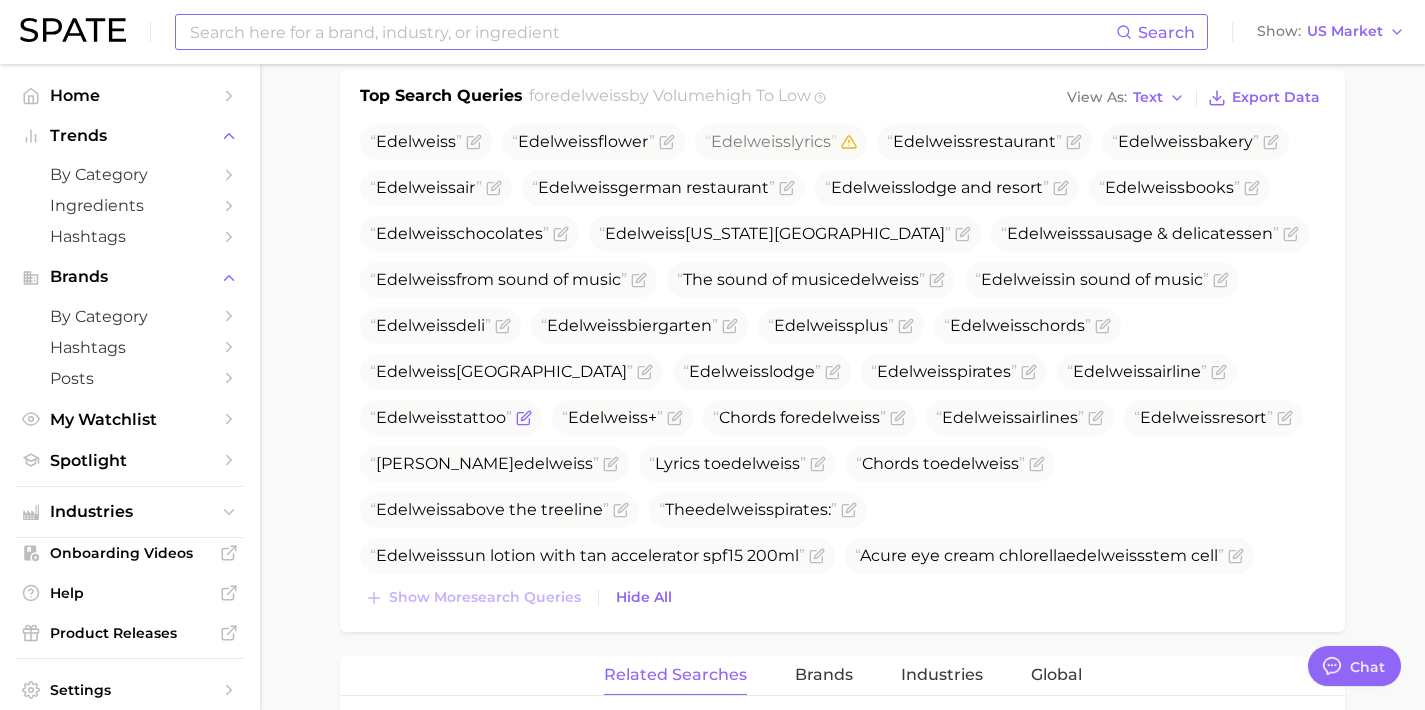 click 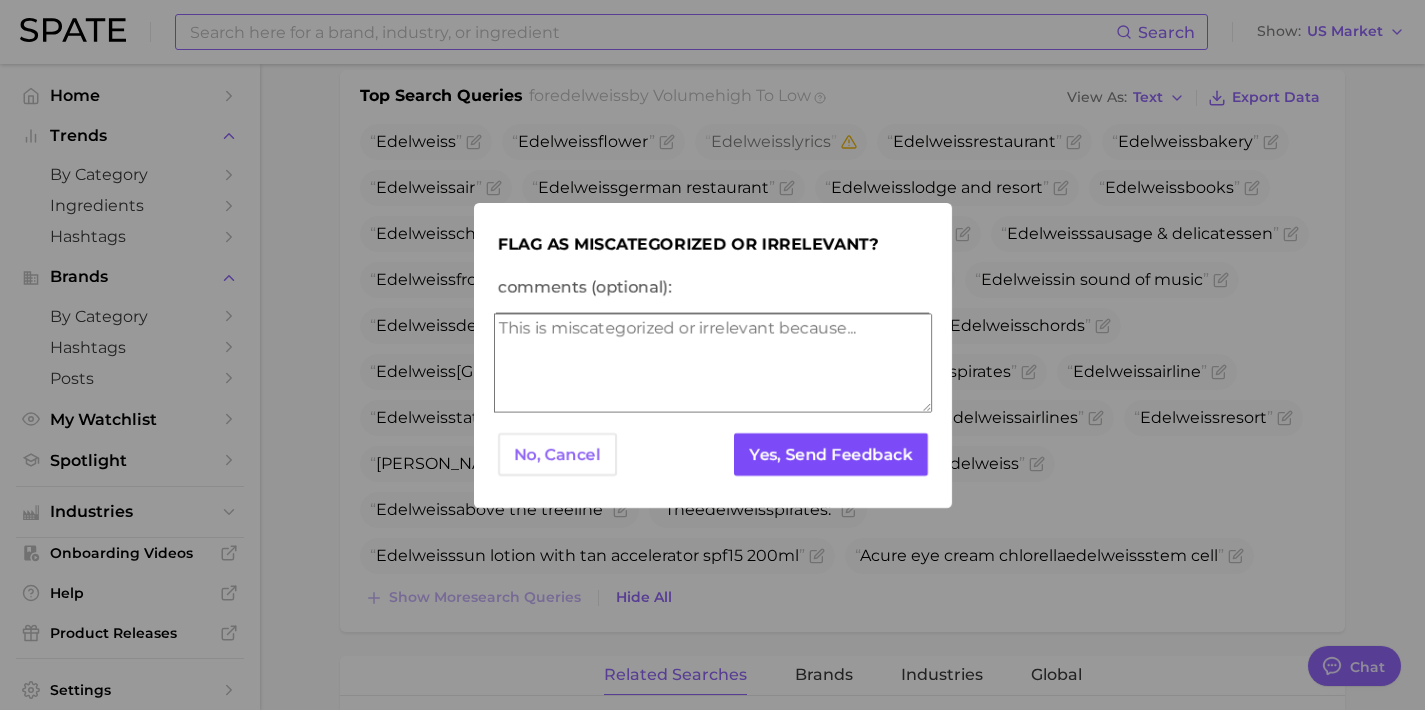 click on "Yes, Send Feedback" at bounding box center (830, 454) 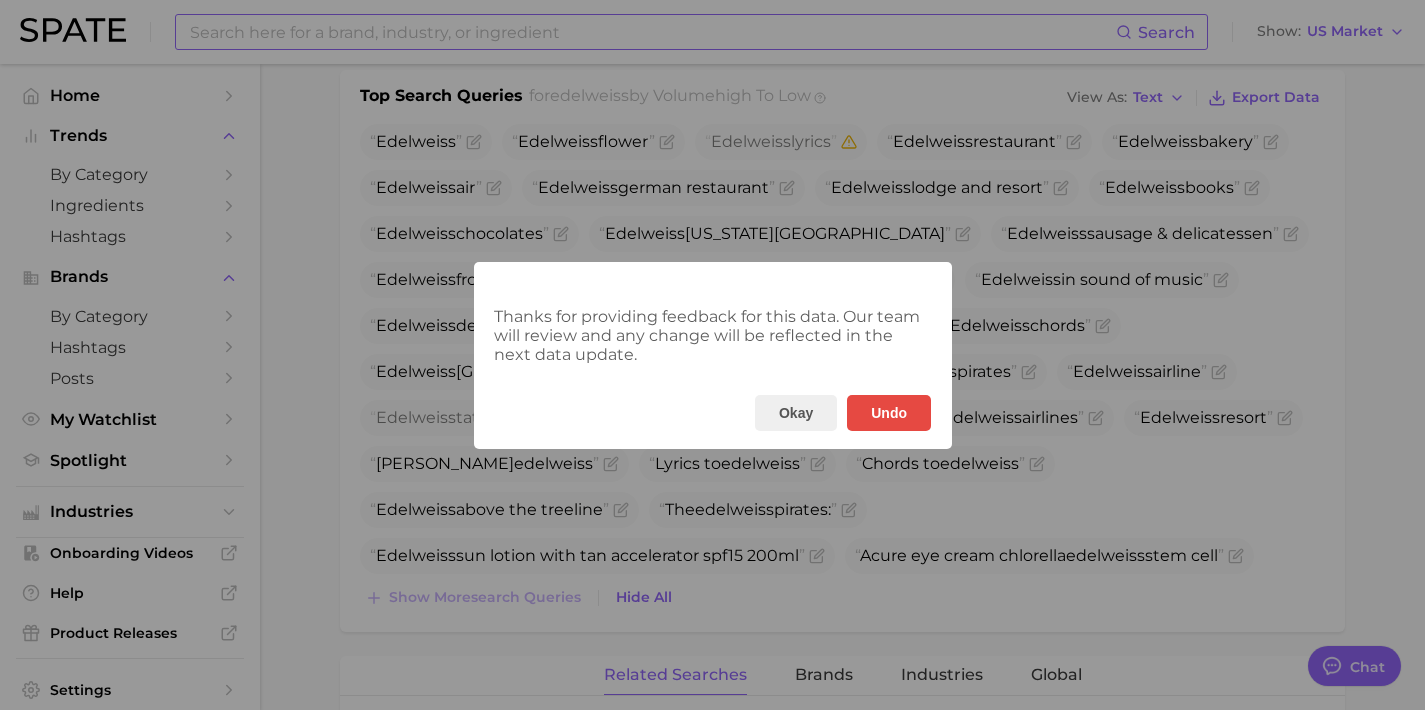 click on "Thanks for providing feedback for this data. Our team will review and any change will be reflected in the next data update.
Okay
Undo" at bounding box center (712, 355) 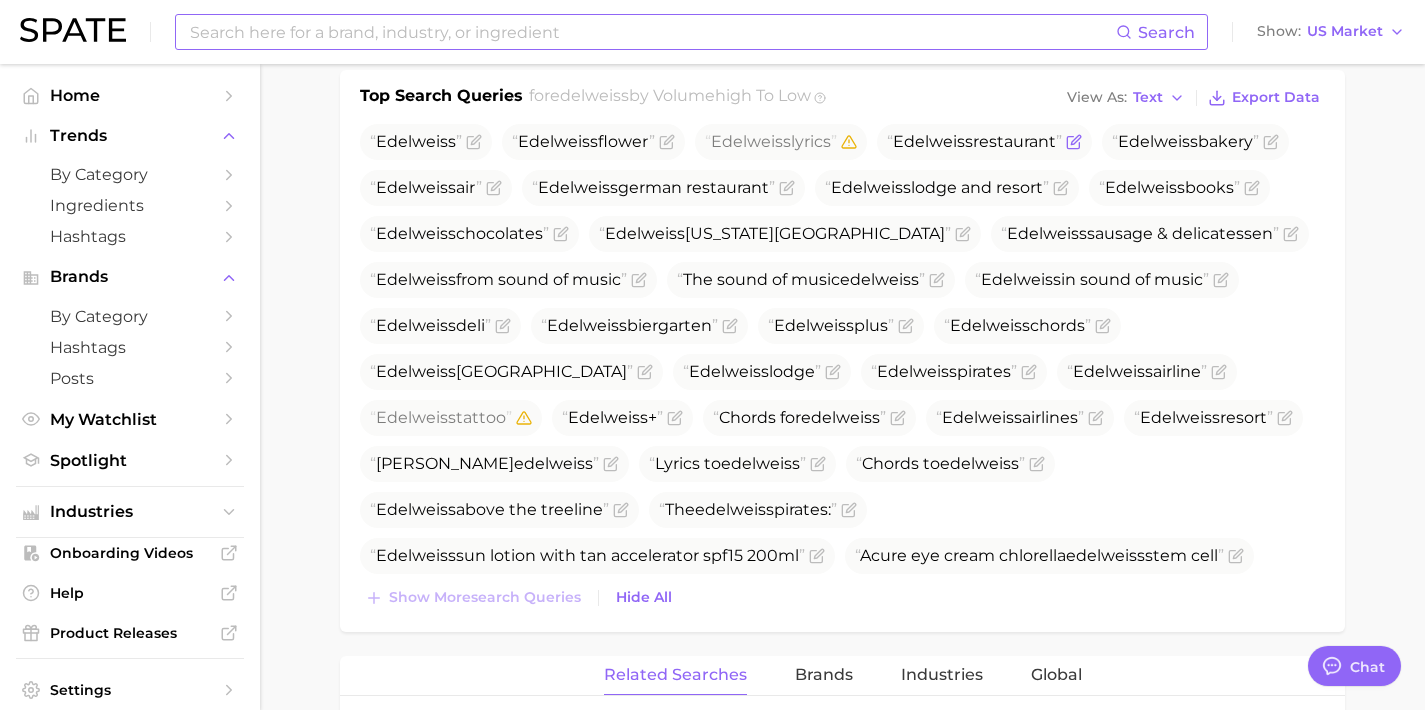 click 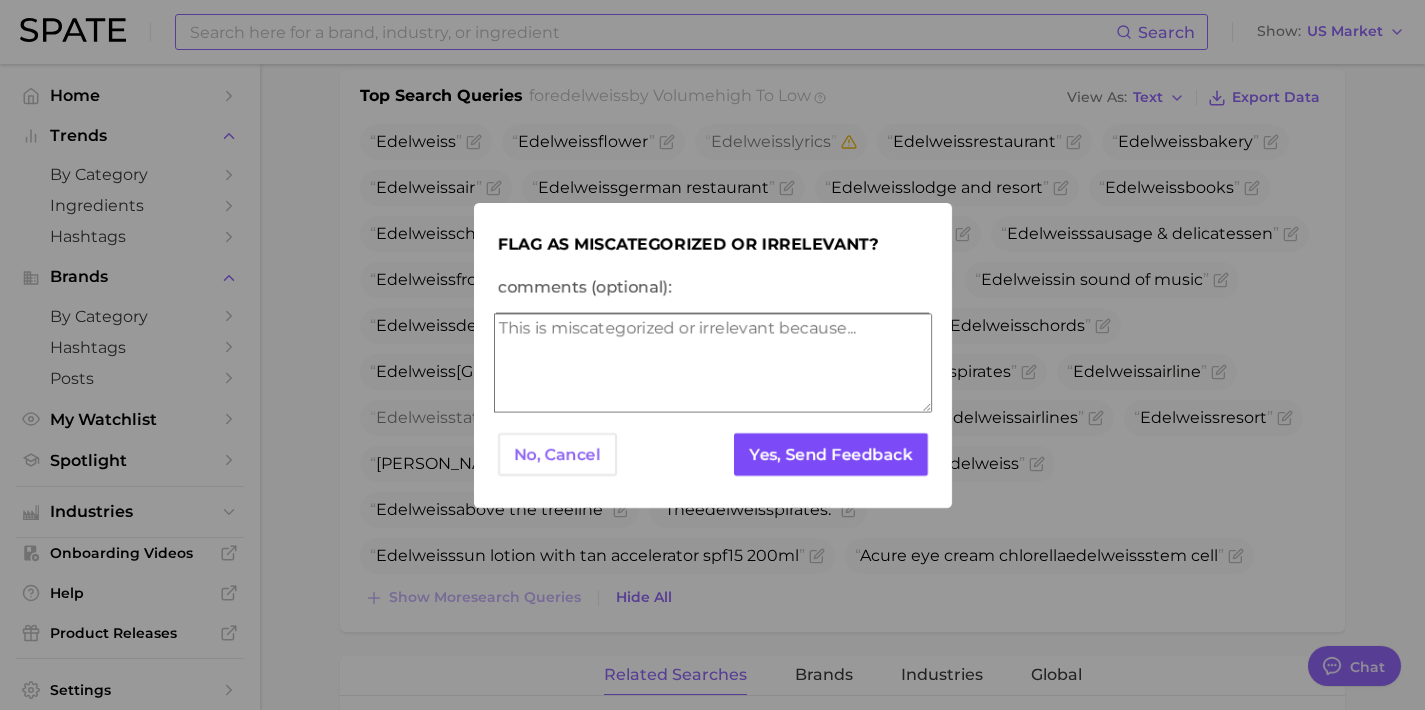 click on "Yes, Send Feedback" at bounding box center (830, 454) 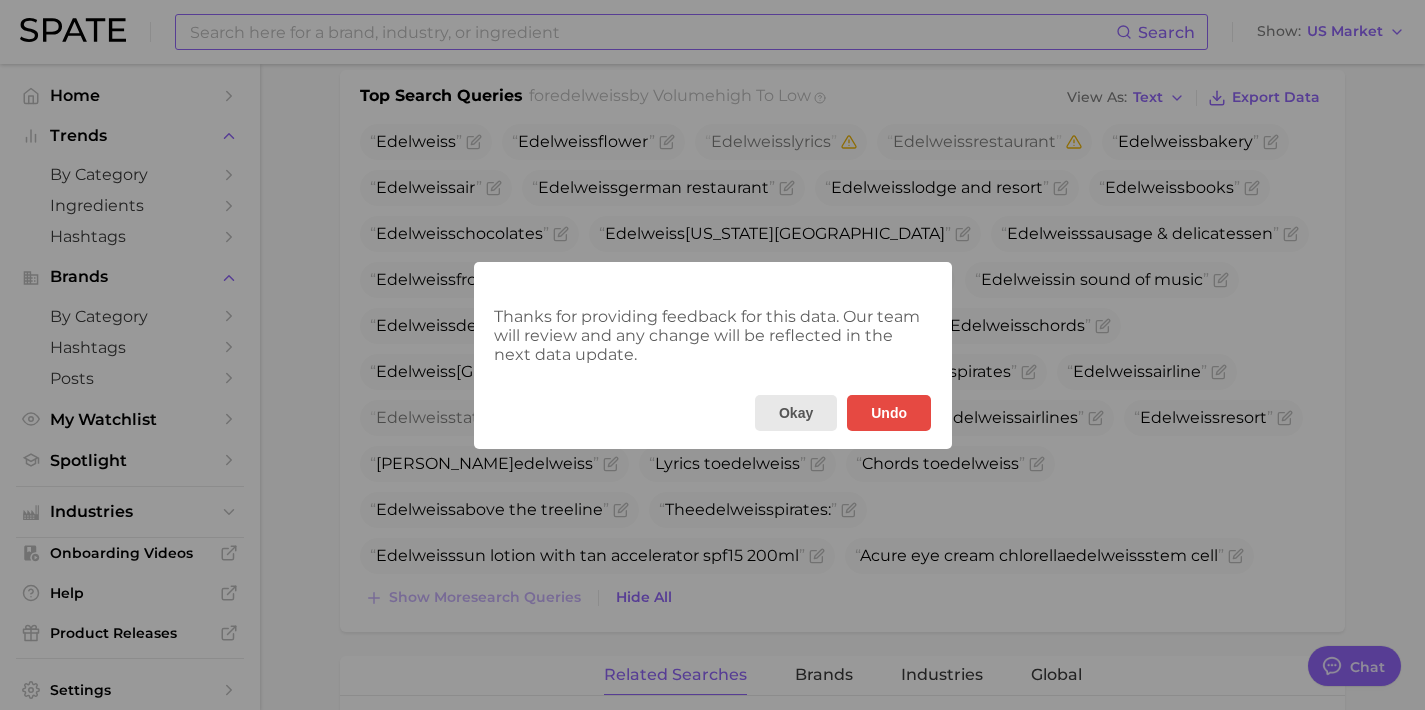 click on "Okay" at bounding box center (795, 413) 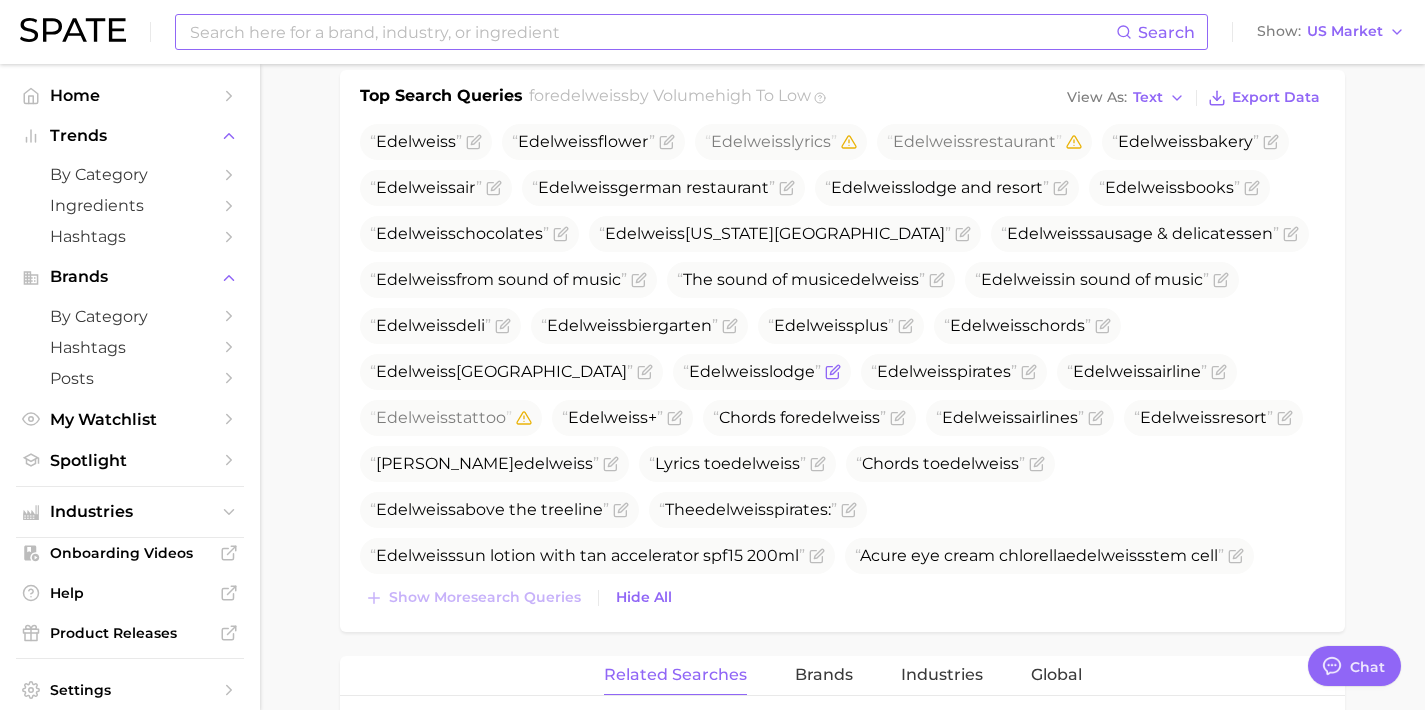 click 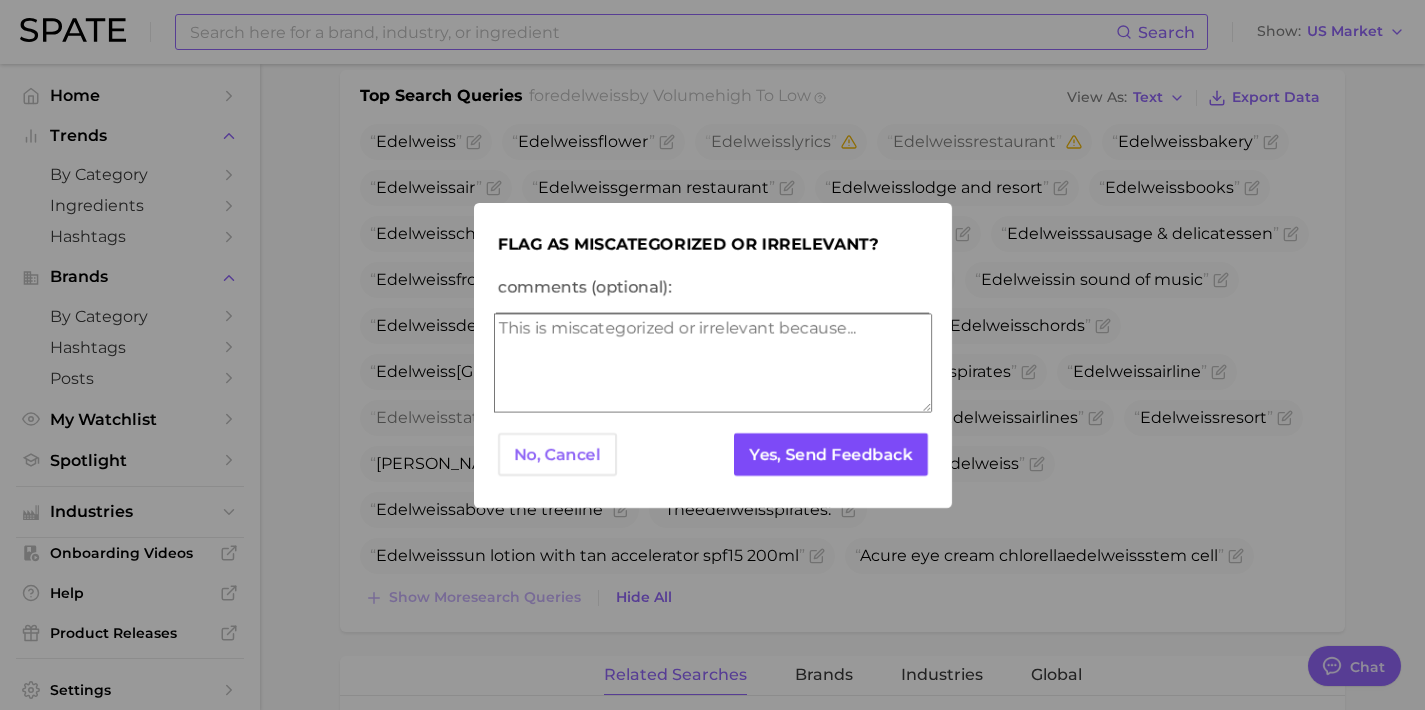 click on "Yes, Send Feedback" at bounding box center [830, 454] 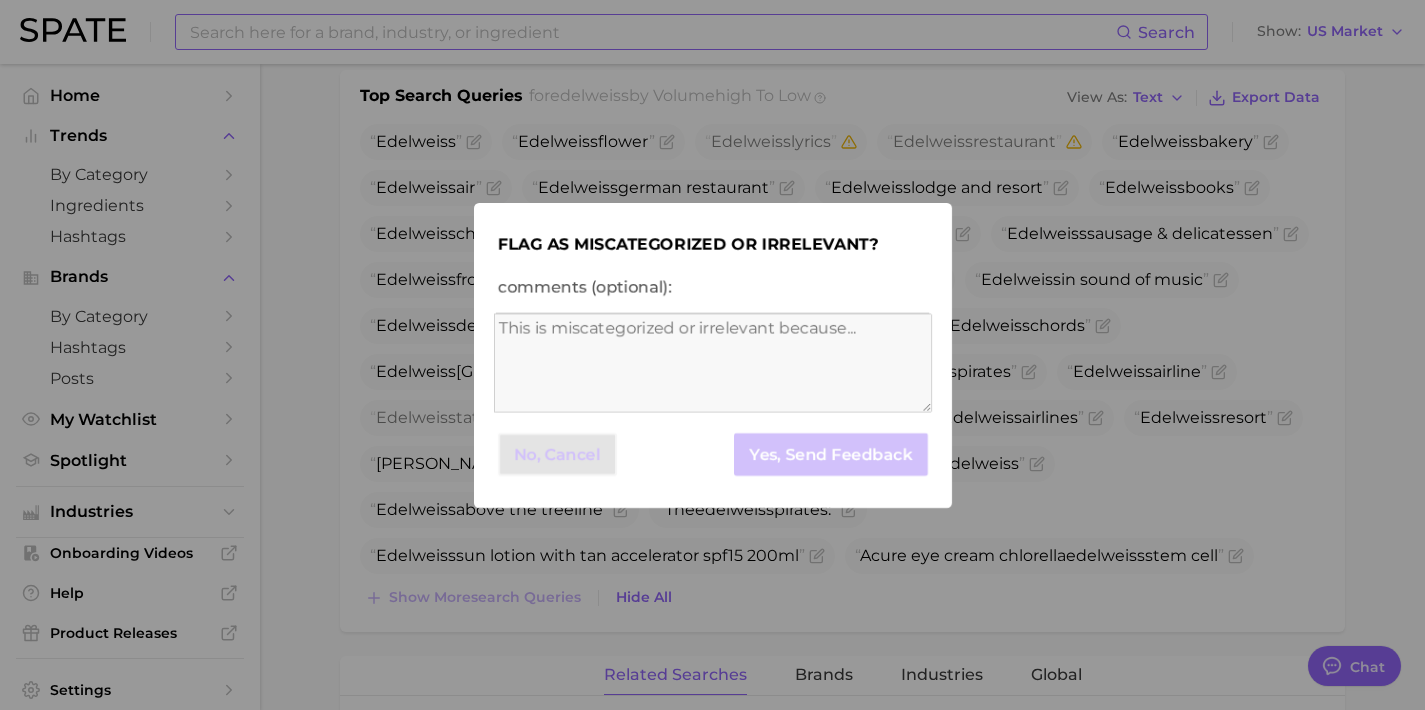 click on "Flag as miscategorized or irrelevant? comments (optional): No, Cancel Yes, Send Feedback" at bounding box center [712, 355] 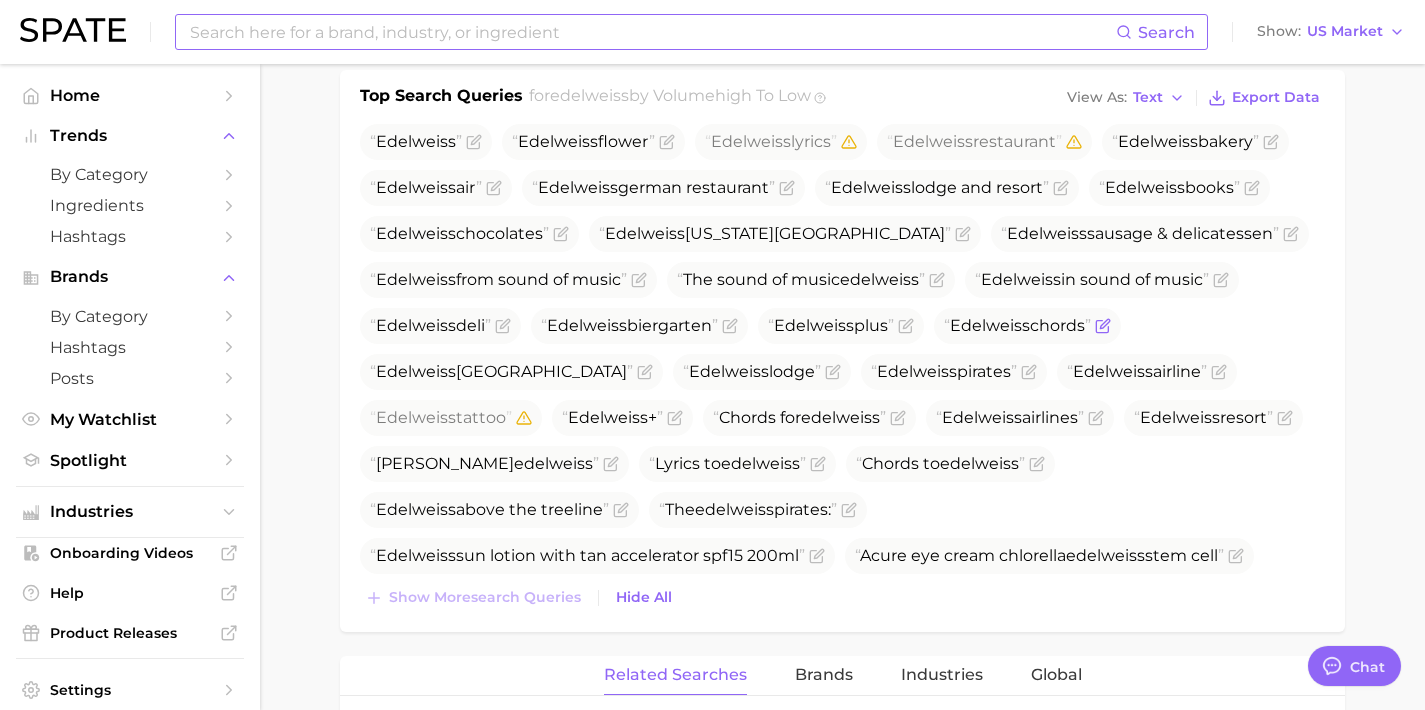 click 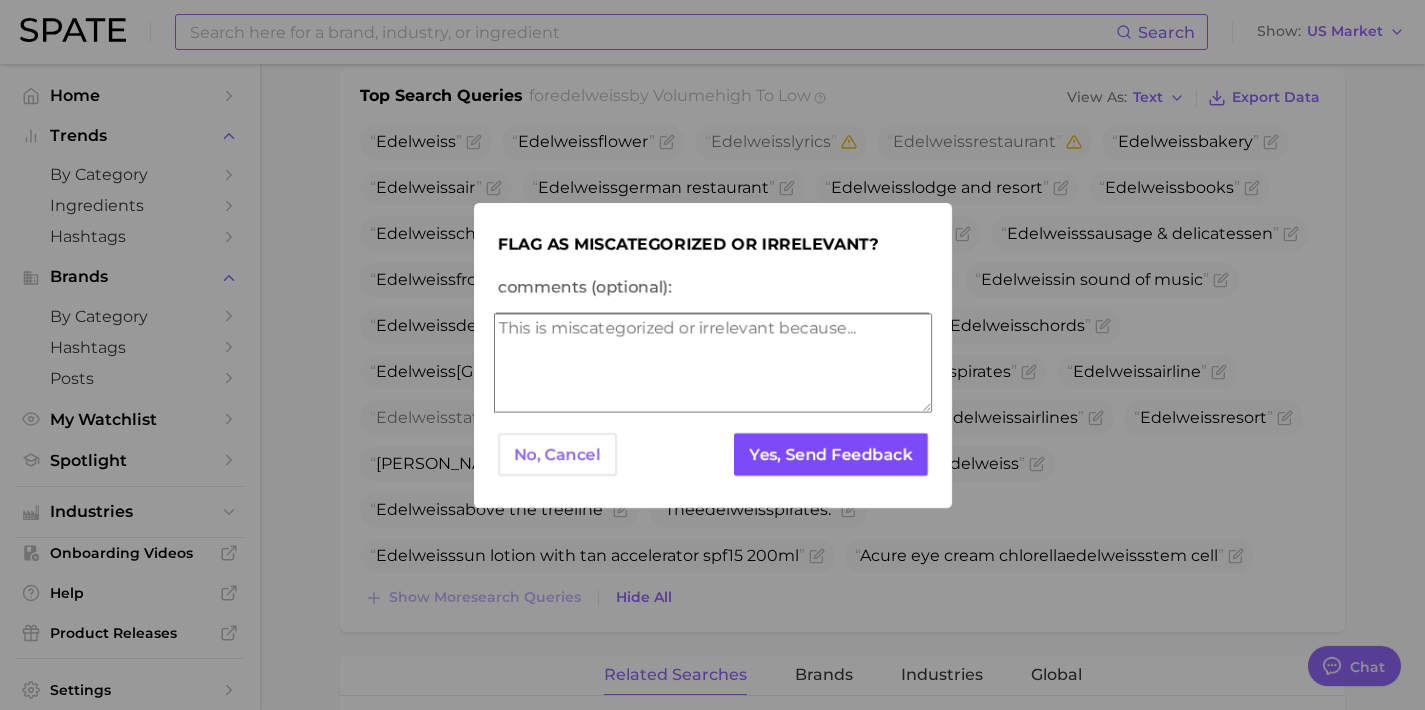 click on "Yes, Send Feedback" at bounding box center [830, 454] 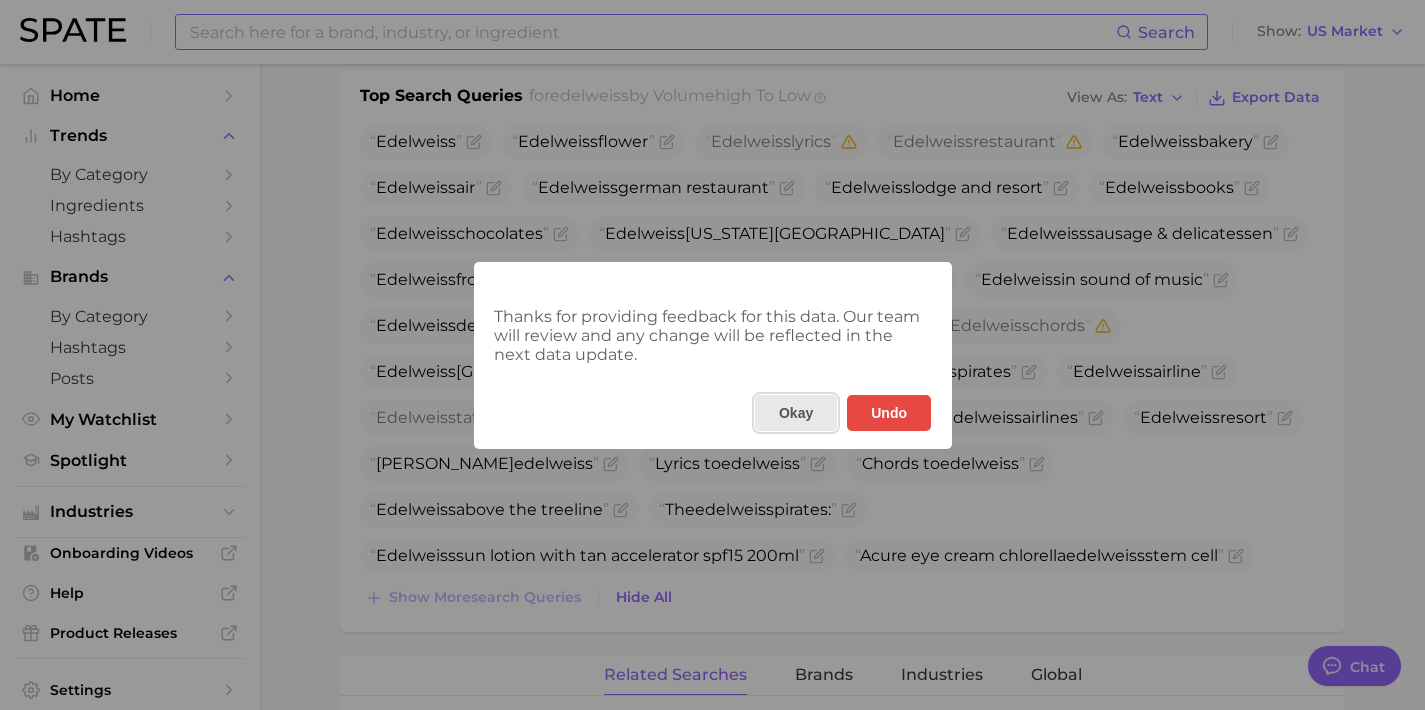 click on "Okay" at bounding box center (795, 413) 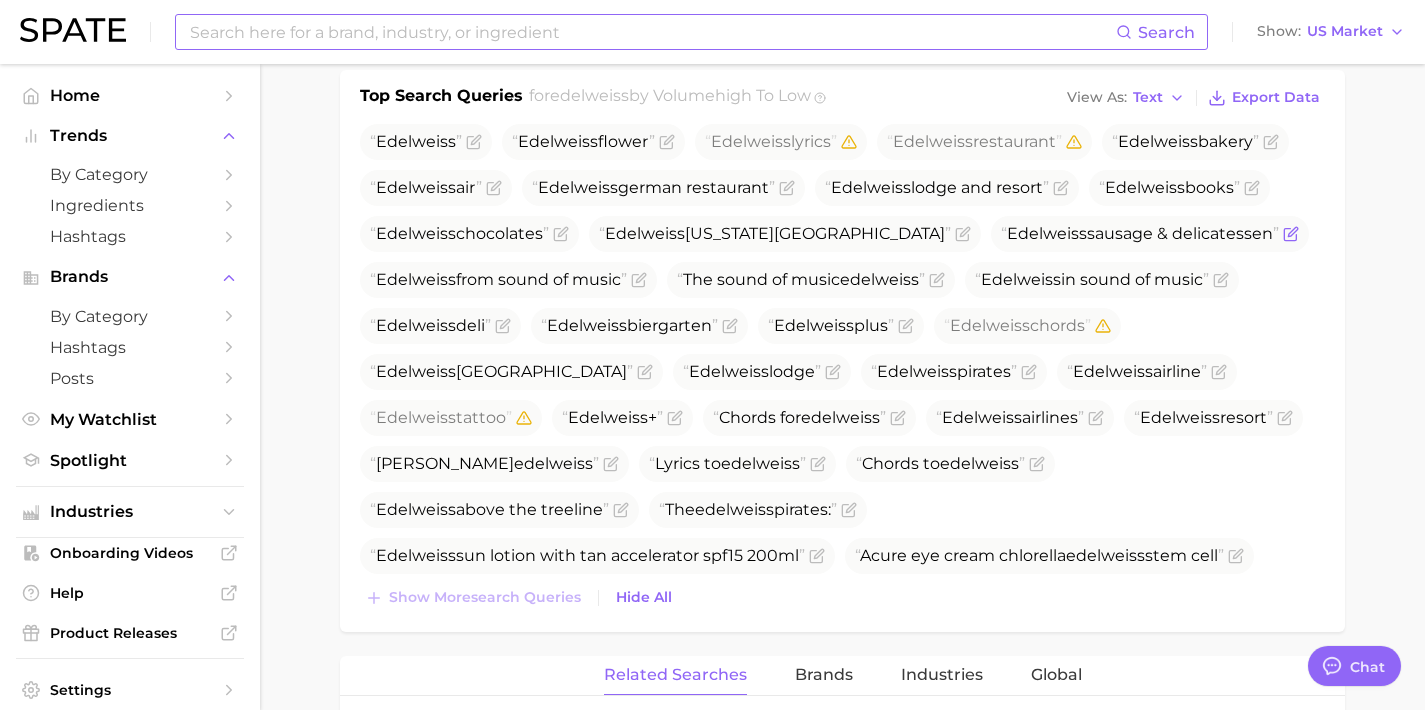 click 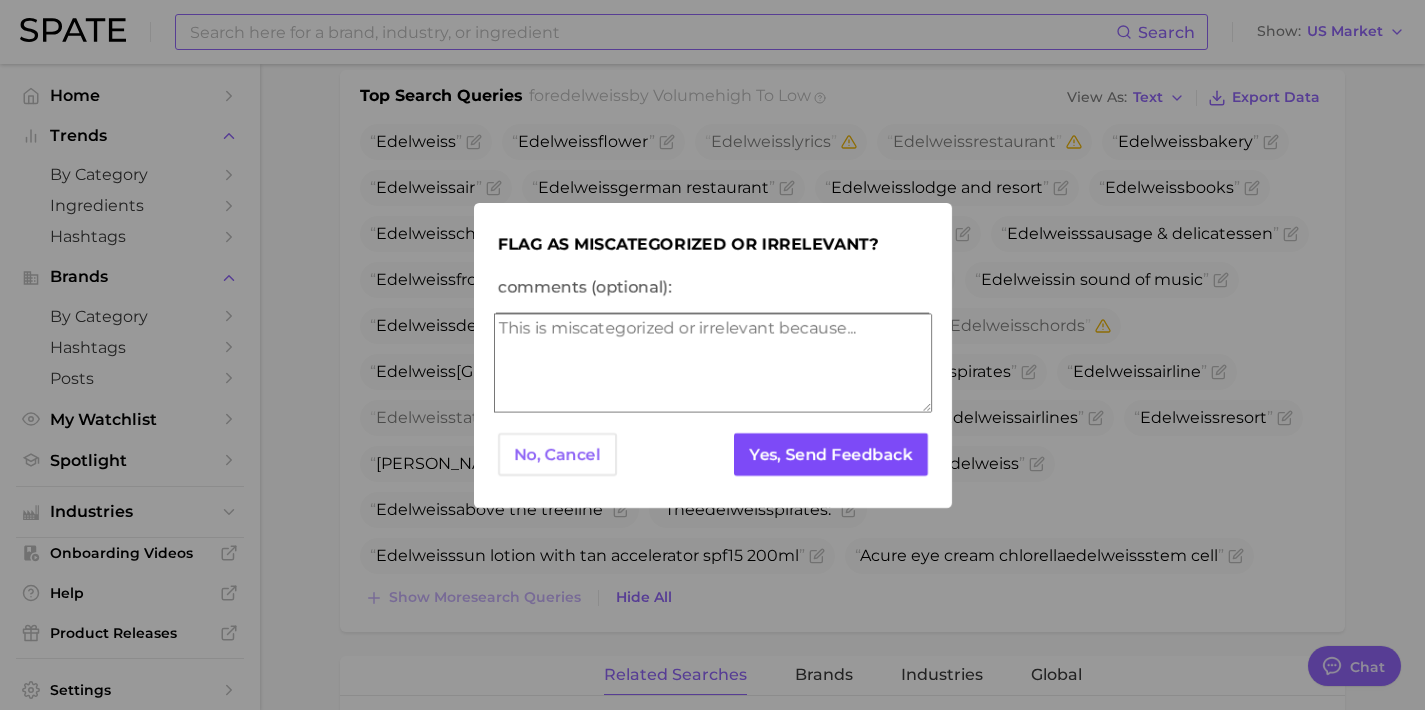 click on "Yes, Send Feedback" at bounding box center [830, 454] 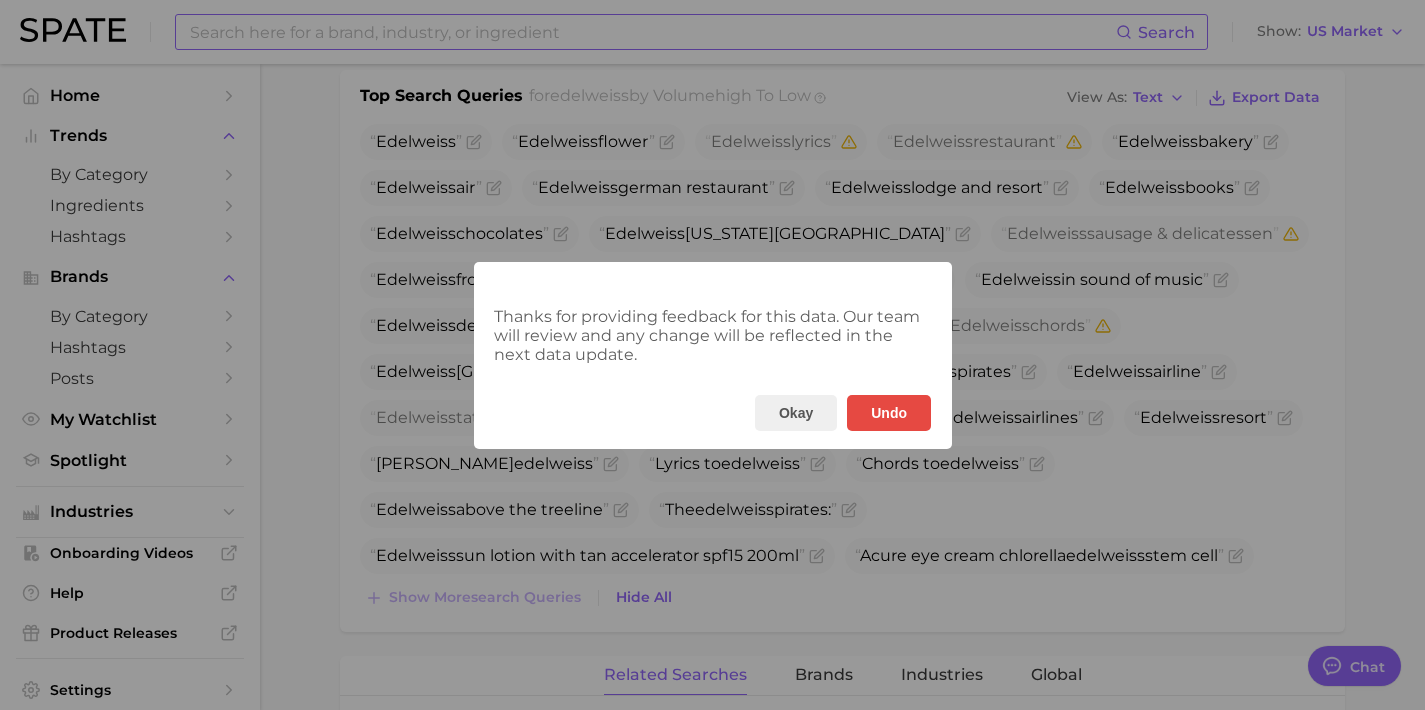 click on "Thanks for providing feedback for this data. Our team will review and any change will be reflected in the next data update.
Okay
Undo" at bounding box center (712, 355) 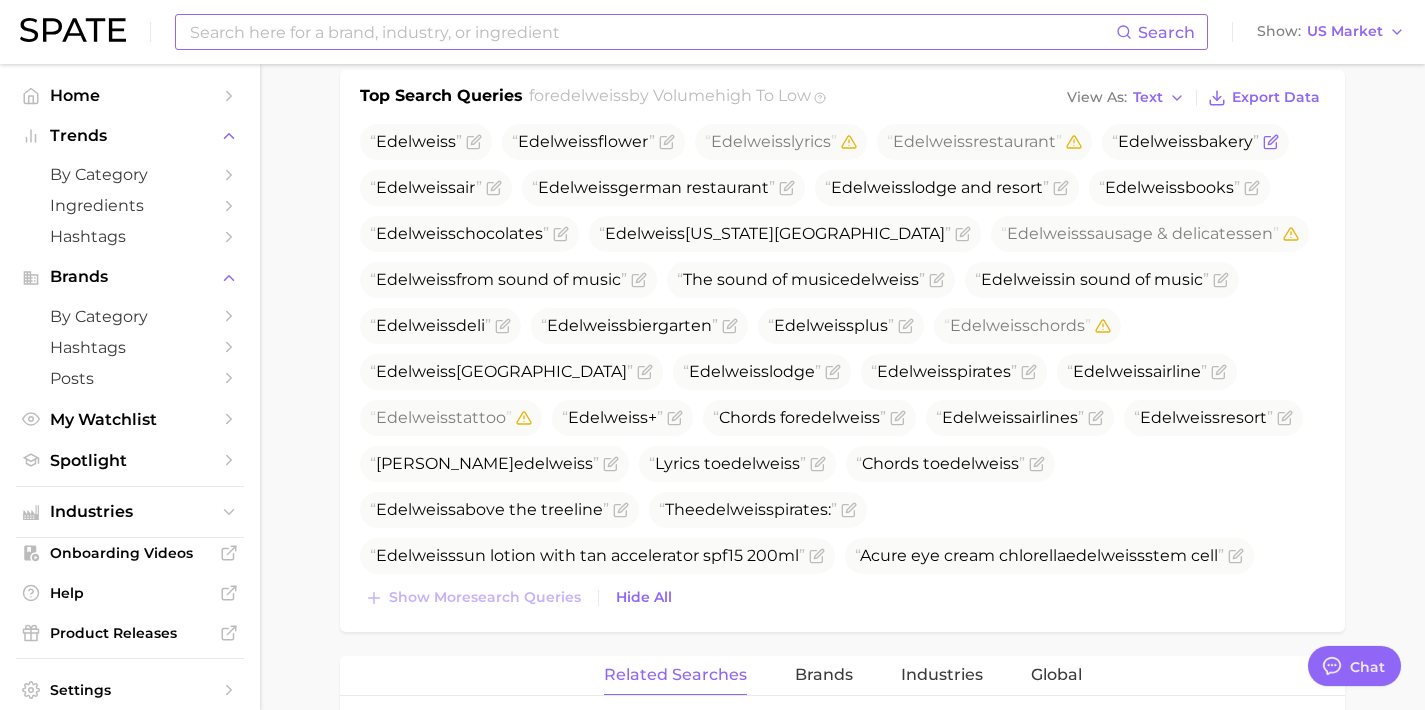 click 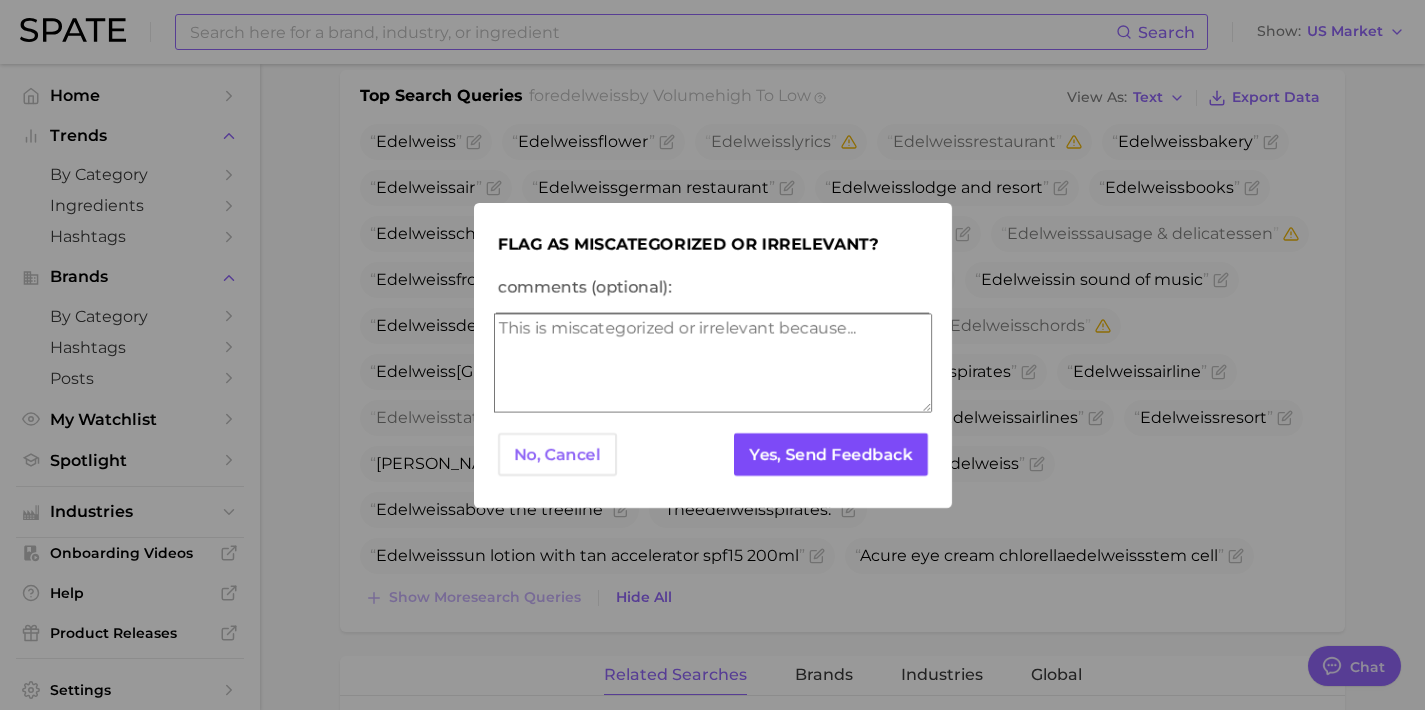 click on "Yes, Send Feedback" at bounding box center (830, 454) 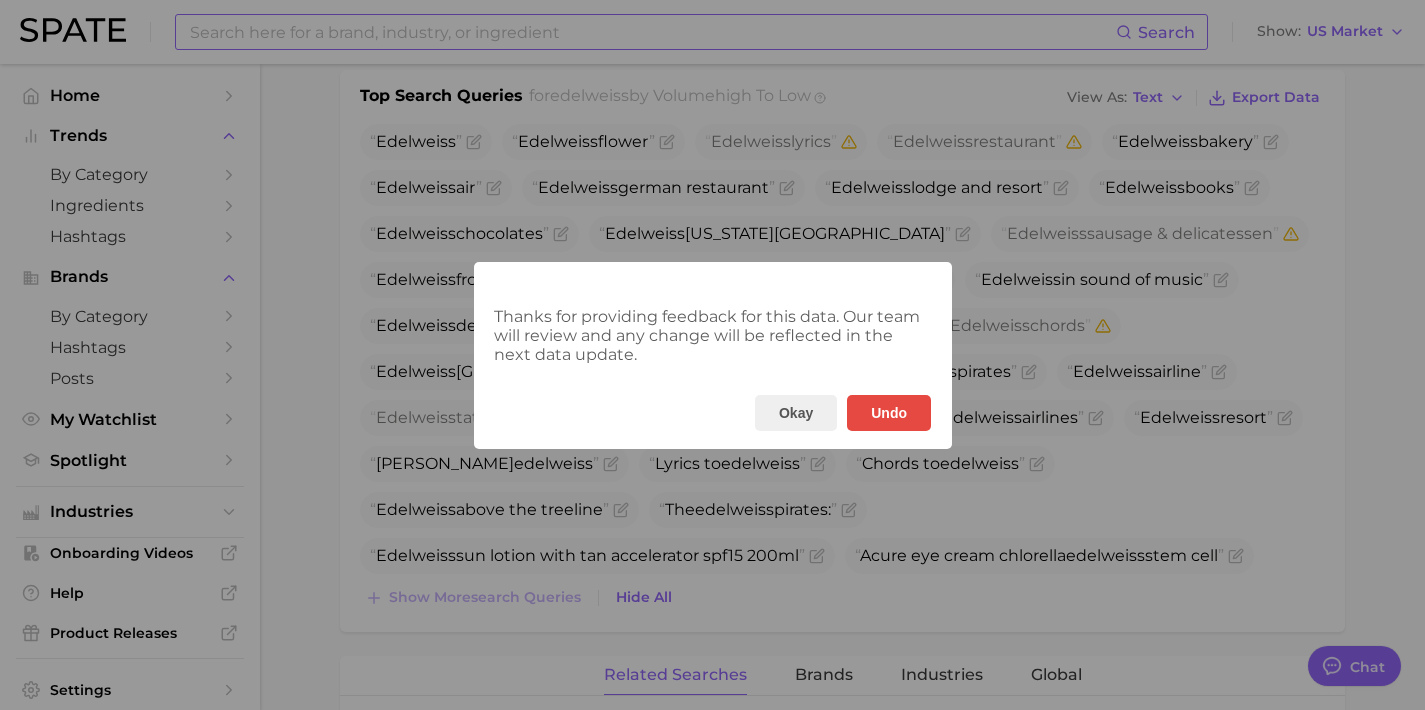 click on "Thanks for providing feedback for this data. Our team will review and any change will be reflected in the next data update.
Okay
Undo" at bounding box center [712, 355] 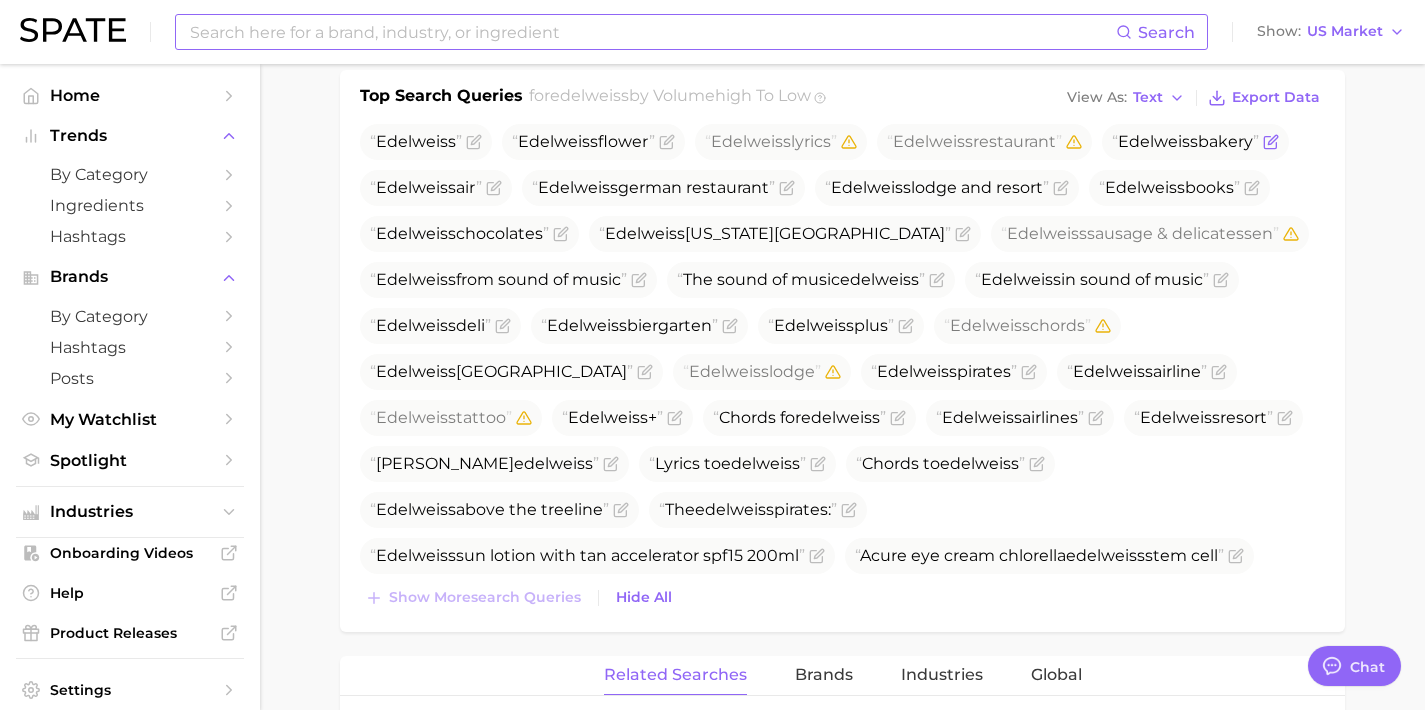 click on "Edelweiss  bakery" at bounding box center (1195, 142) 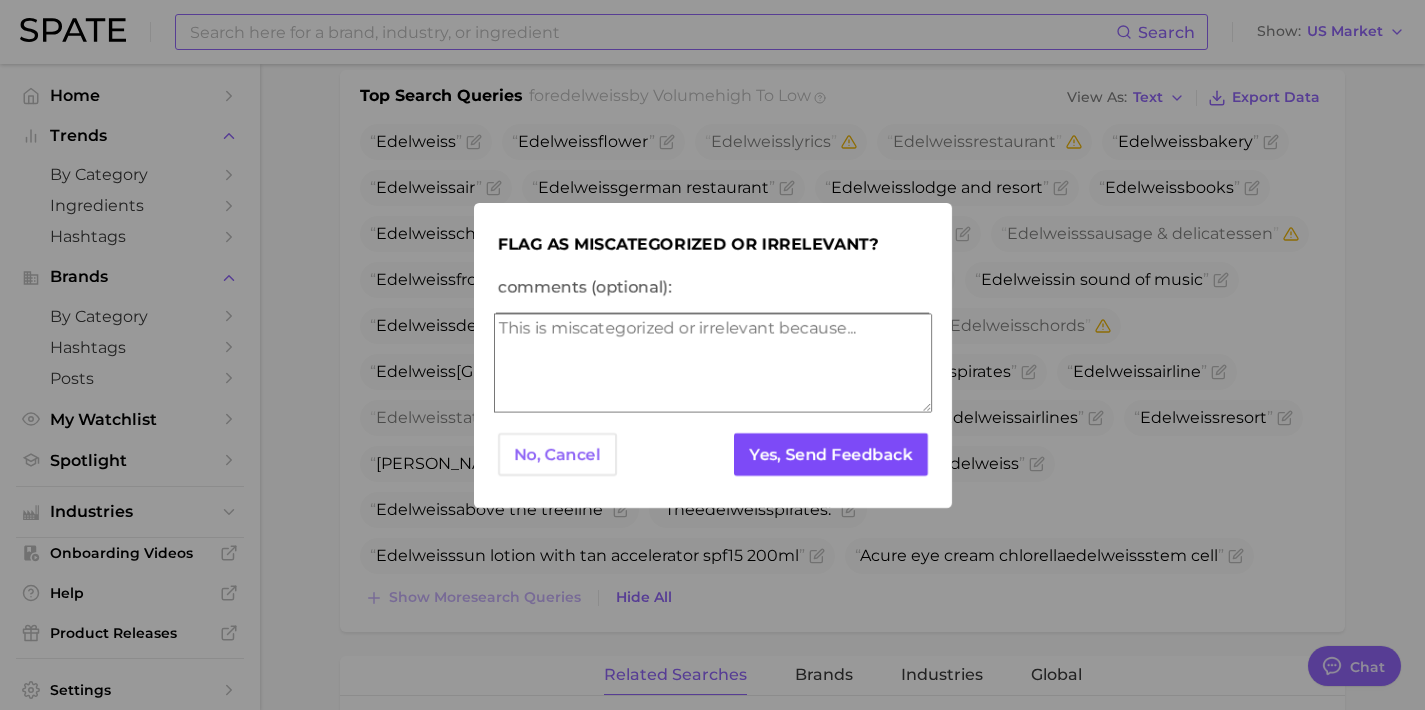 click on "Yes, Send Feedback" at bounding box center (830, 454) 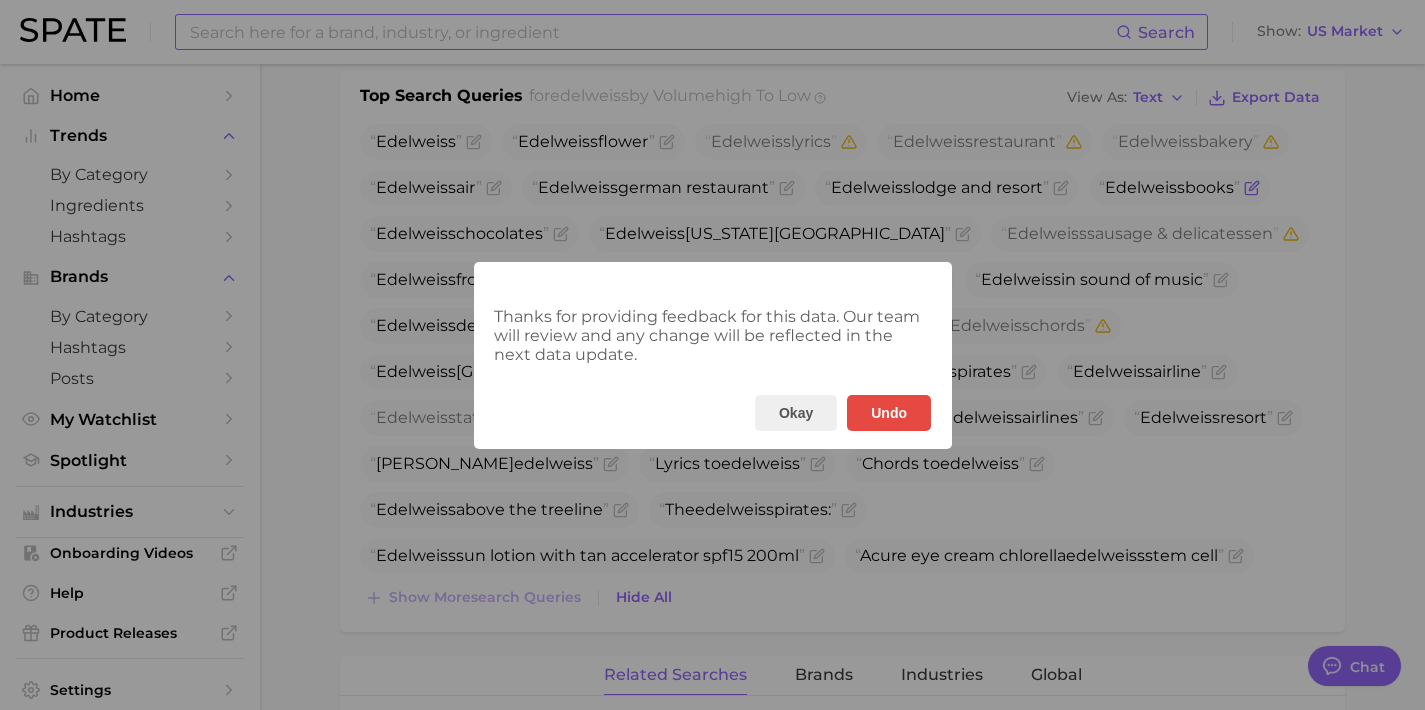 click on "Thanks for providing feedback for this data. Our team will review and any change will be reflected in the next data update.
Okay
Undo" at bounding box center [712, 355] 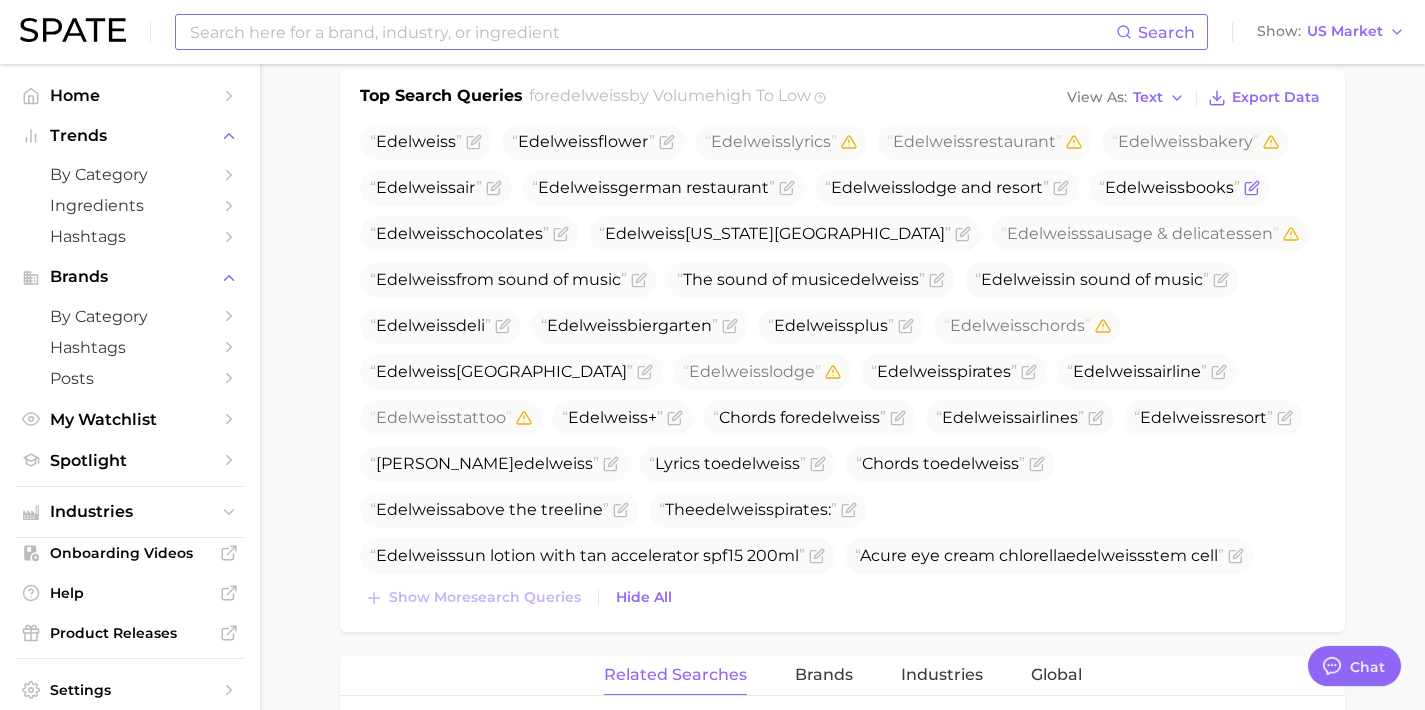 click 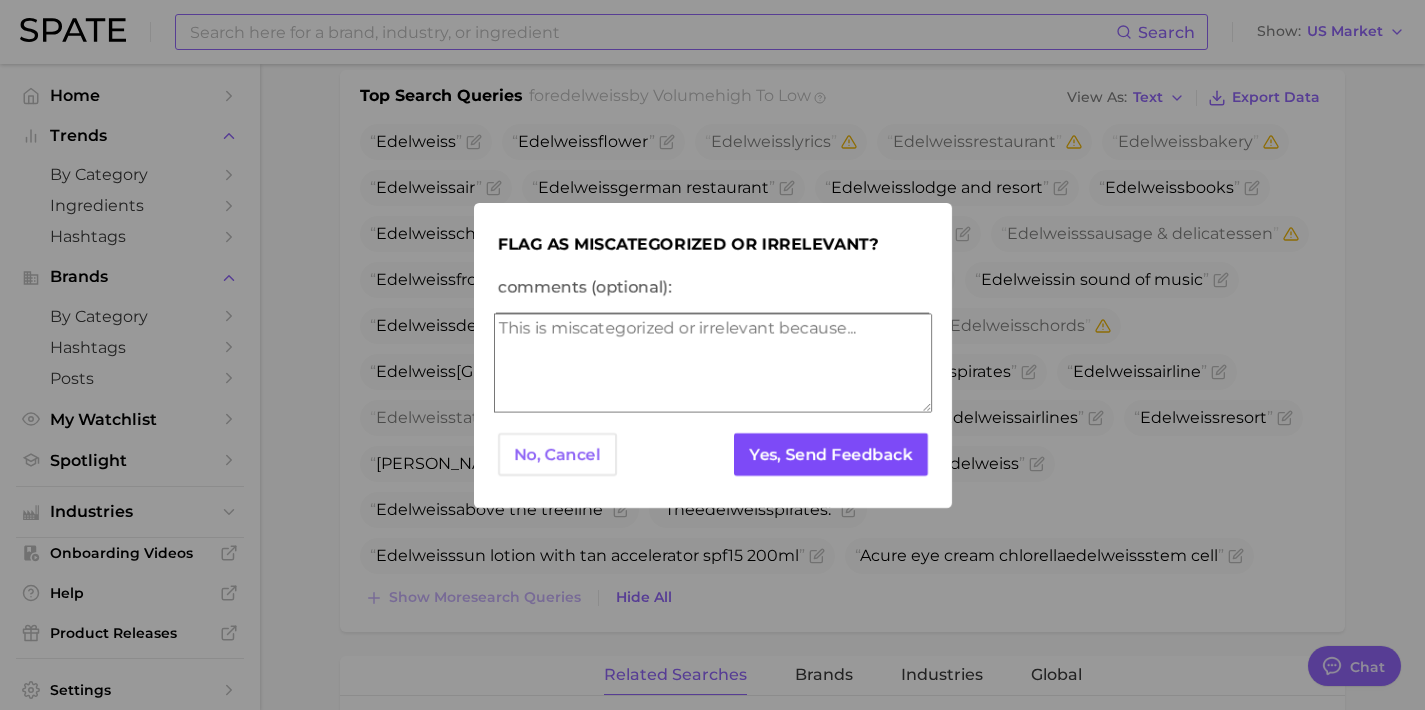 click on "Yes, Send Feedback" at bounding box center (830, 454) 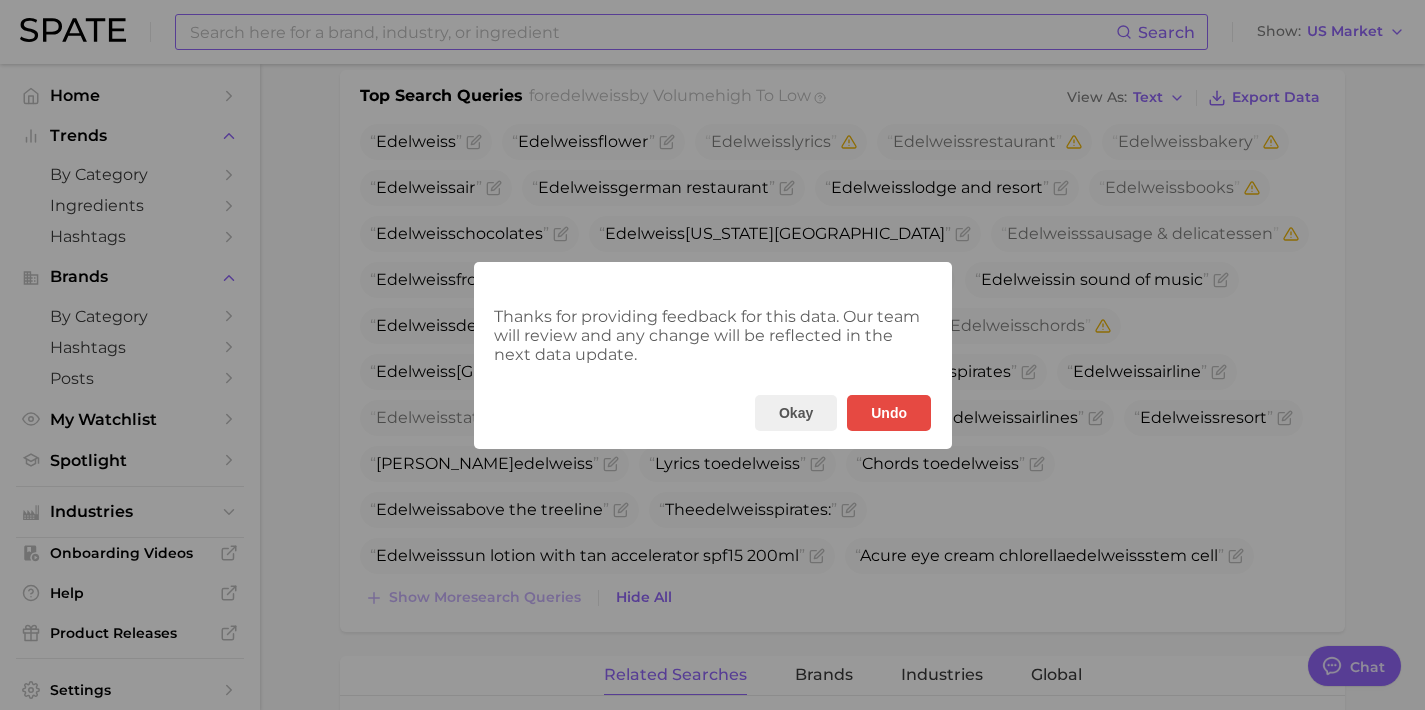 click on "Thanks for providing feedback for this data. Our team will review and any change will be reflected in the next data update.
Okay
Undo" at bounding box center (712, 355) 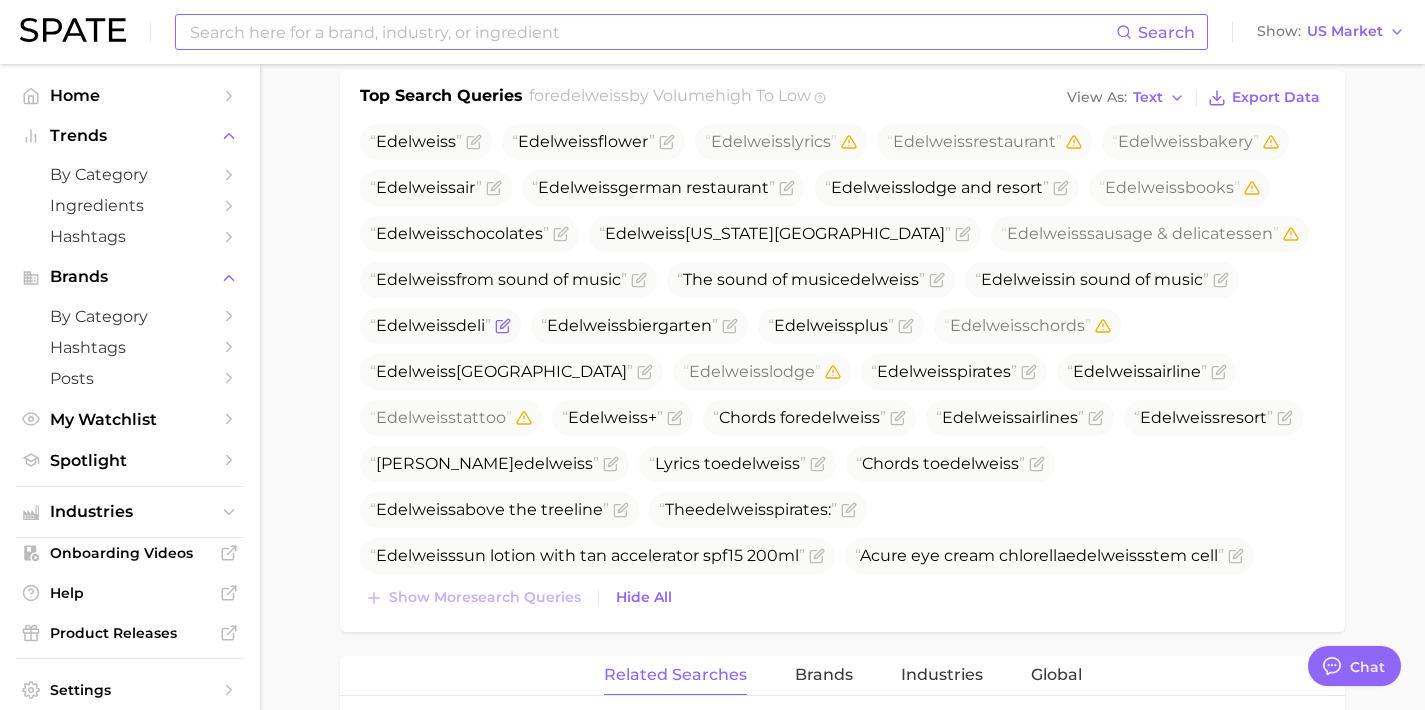 click 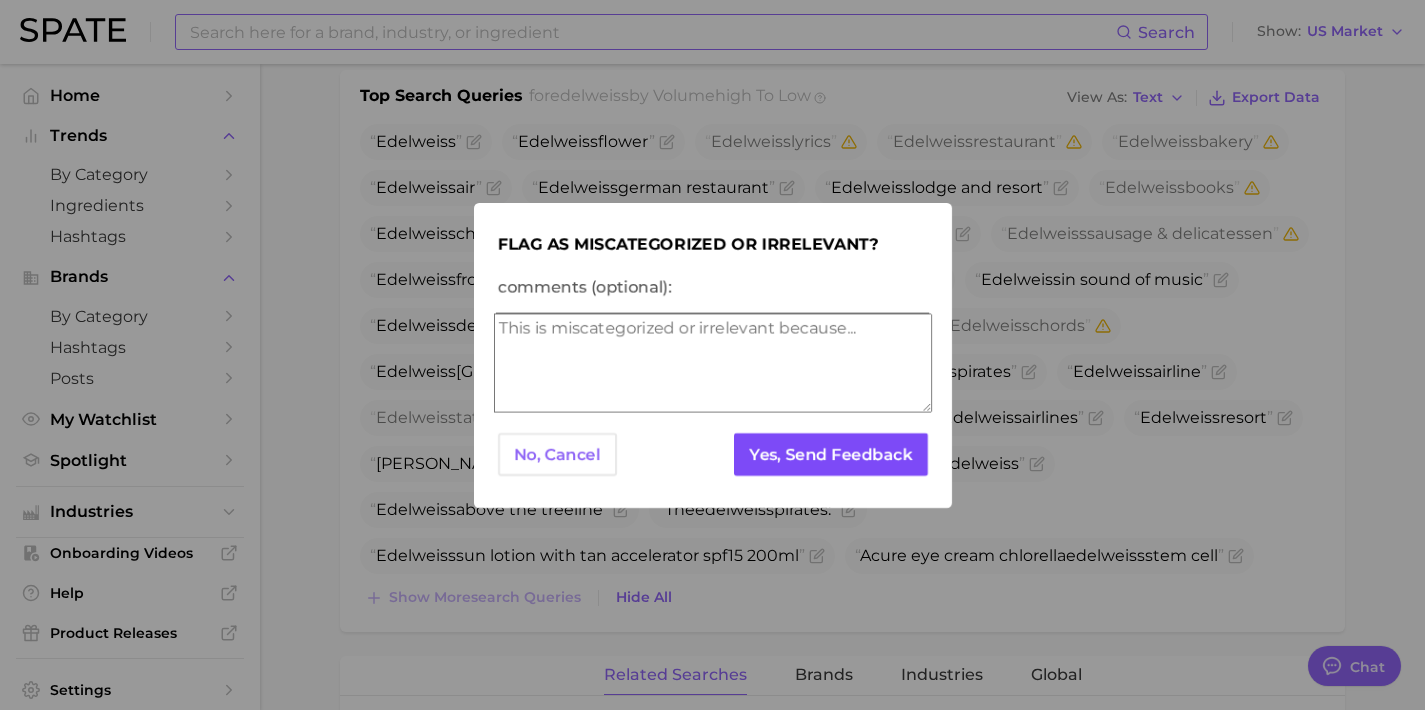 click on "Yes, Send Feedback" at bounding box center [830, 454] 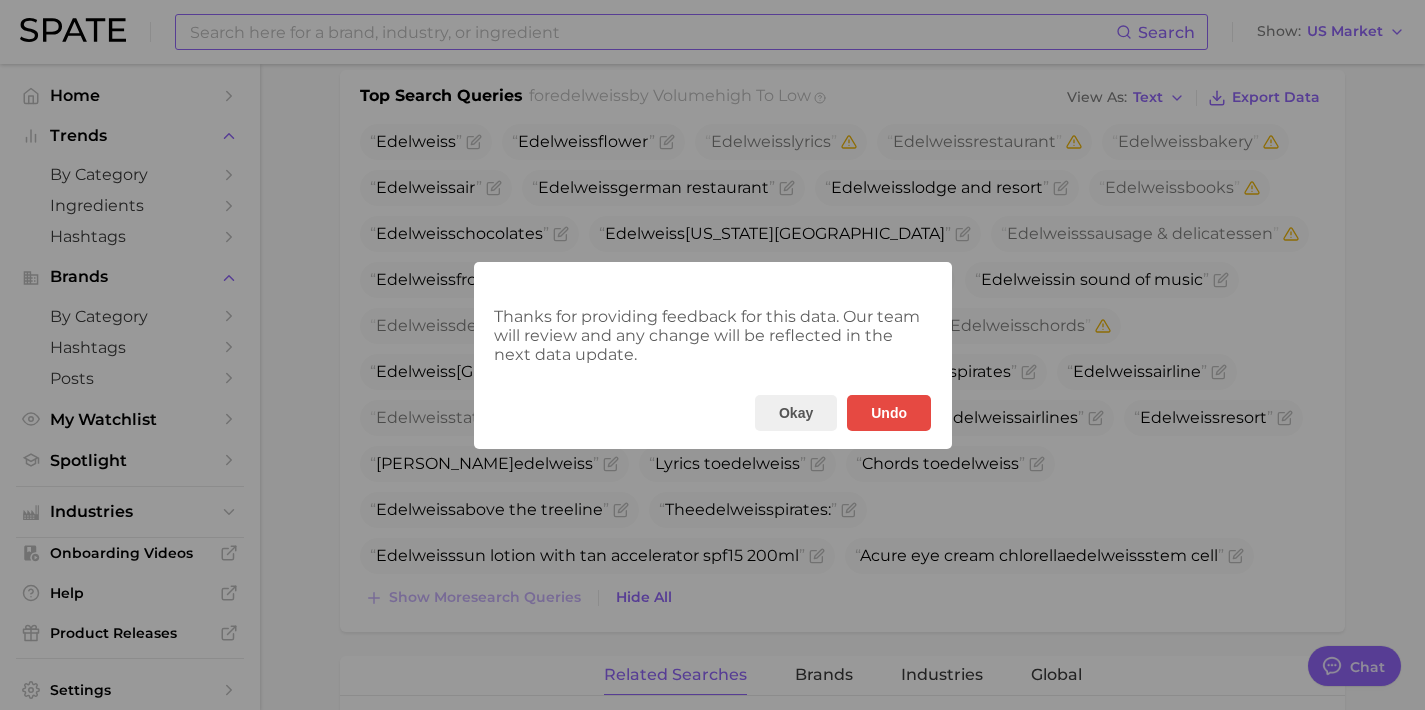 click on "Thanks for providing feedback for this data. Our team will review and any change will be reflected in the next data update.
Okay
Undo" at bounding box center [712, 355] 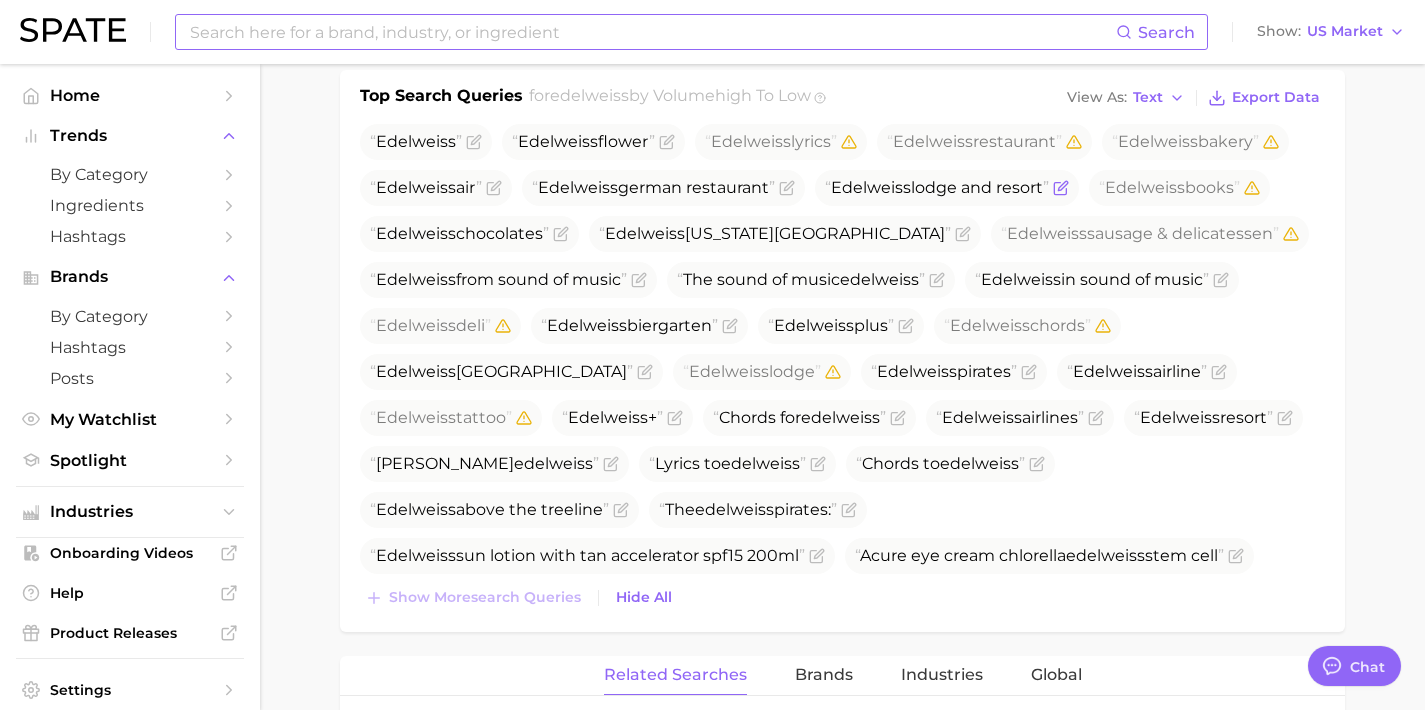 click 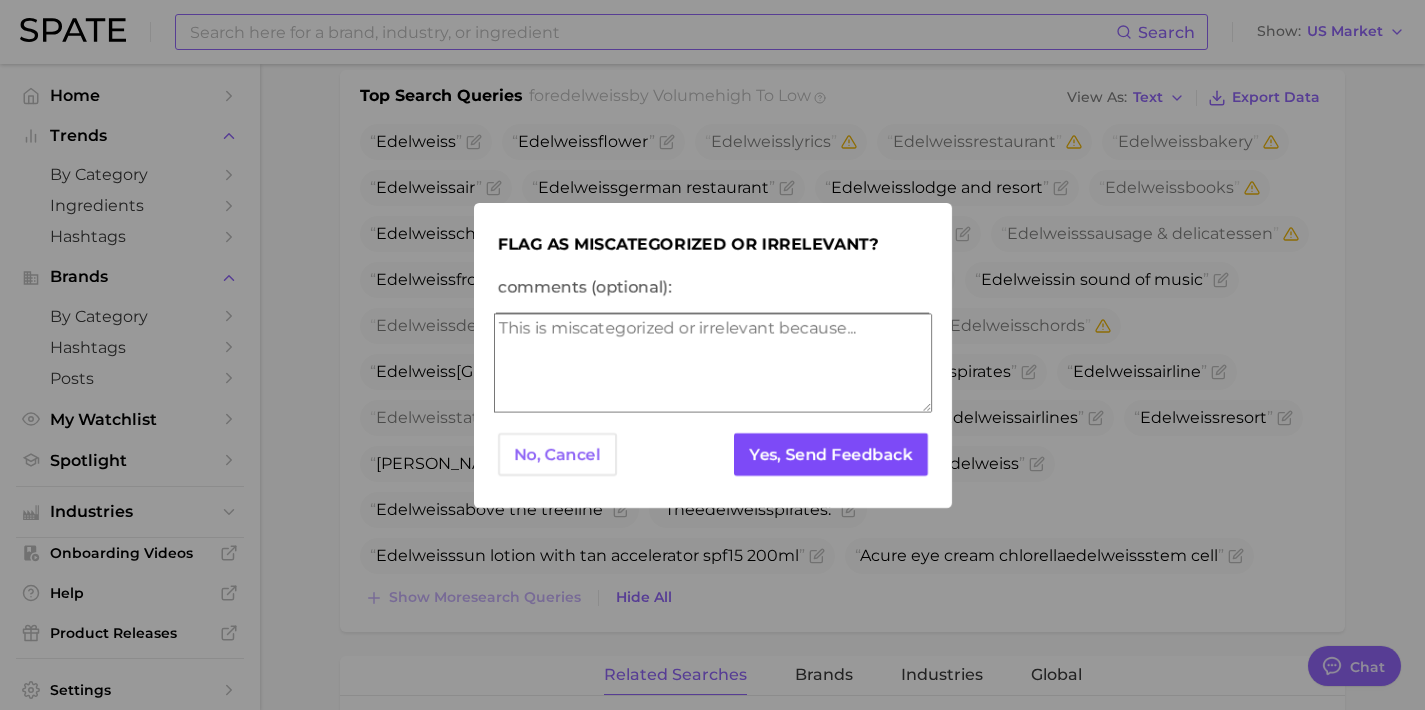 click on "Yes, Send Feedback" at bounding box center (830, 454) 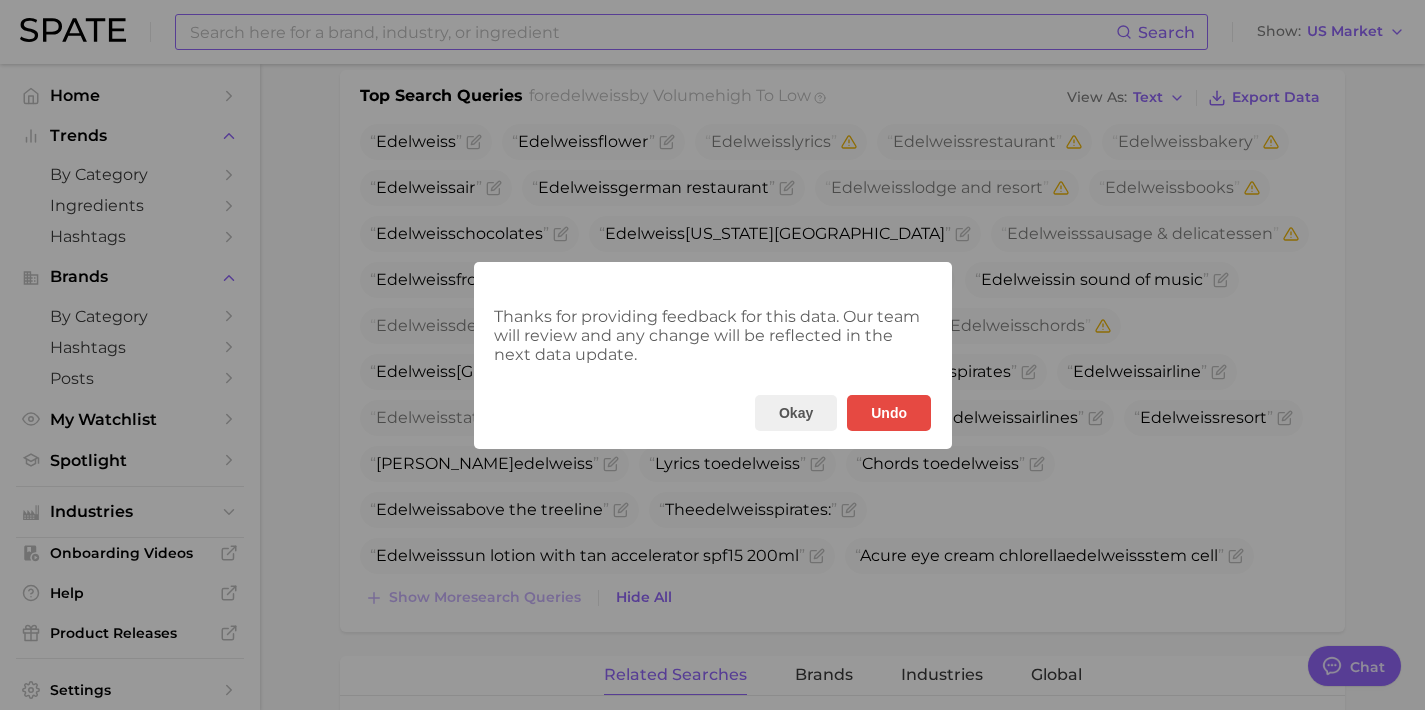 click on "Thanks for providing feedback for this data. Our team will review and any change will be reflected in the next data update.
Okay
Undo" at bounding box center [712, 355] 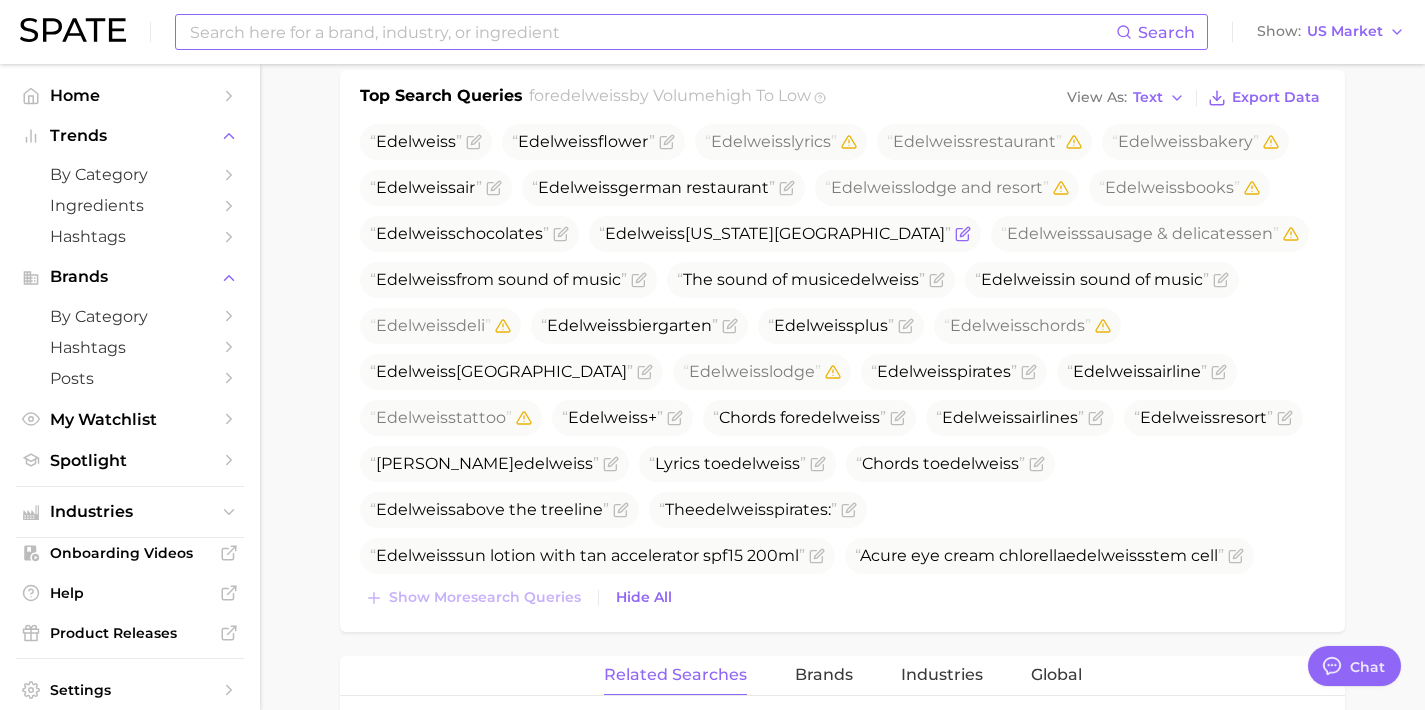 click 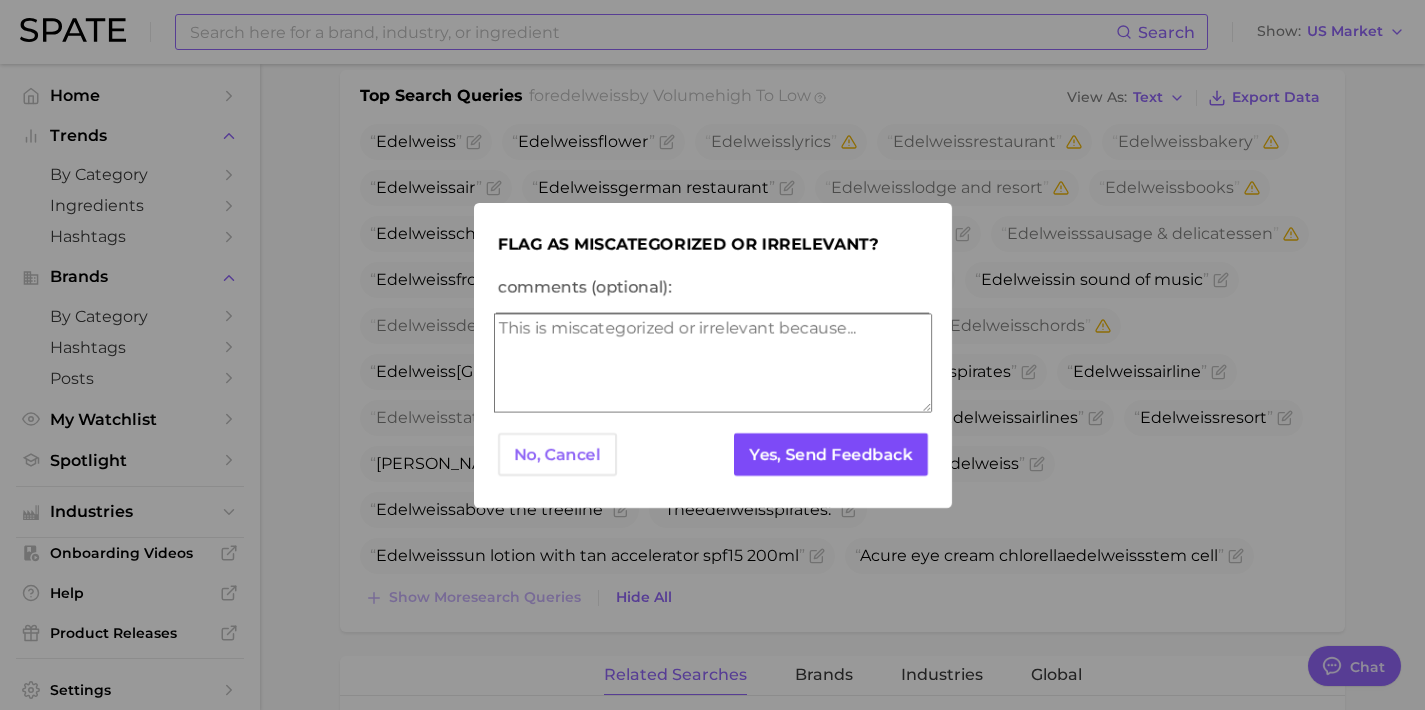 click on "Yes, Send Feedback" at bounding box center [830, 454] 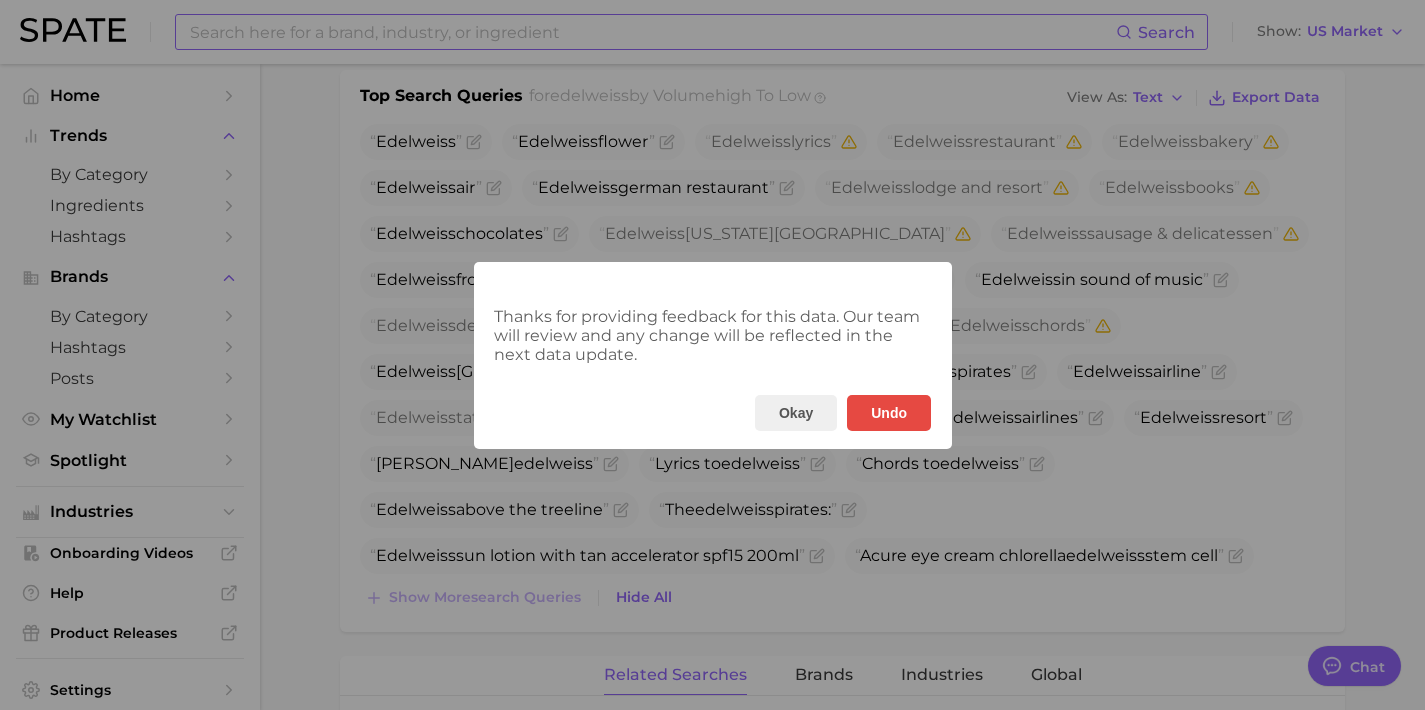 click on "Thanks for providing feedback for this data. Our team will review and any change will be reflected in the next data update.
Okay
Undo" at bounding box center [712, 355] 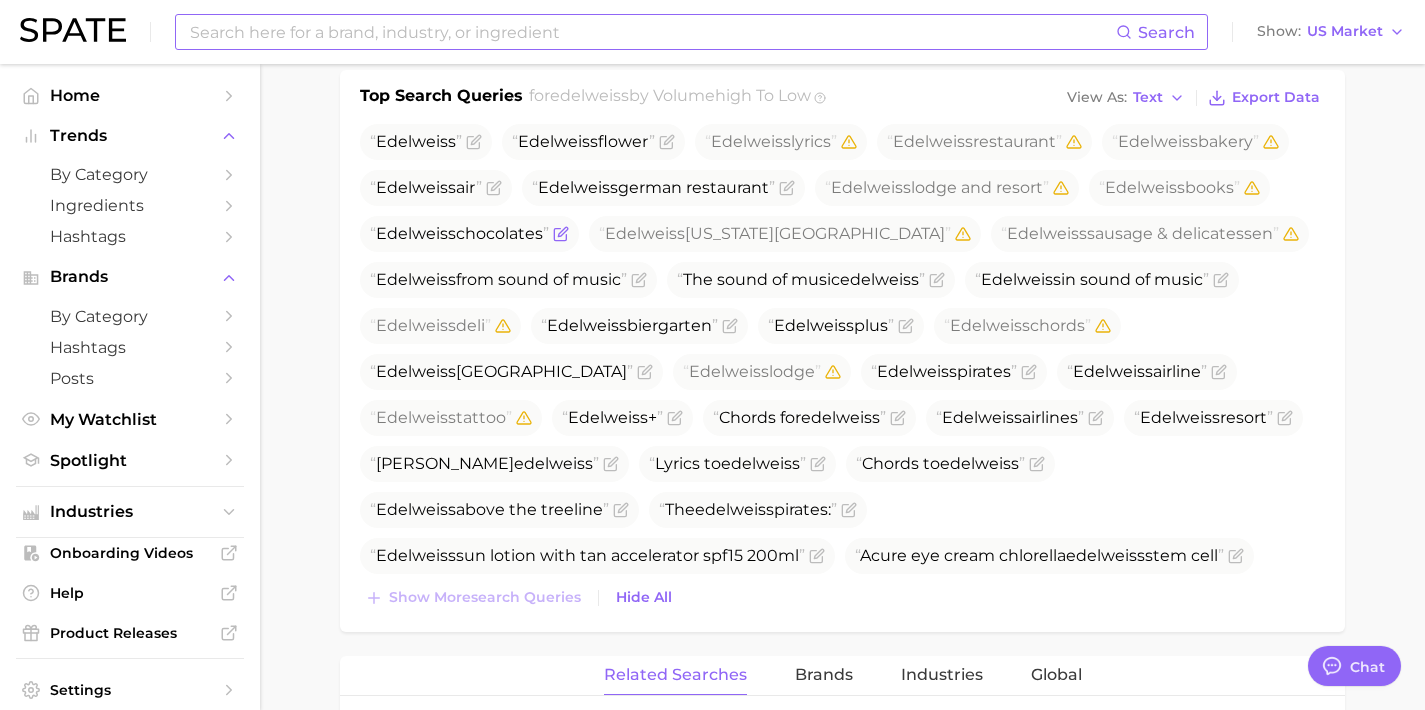 click 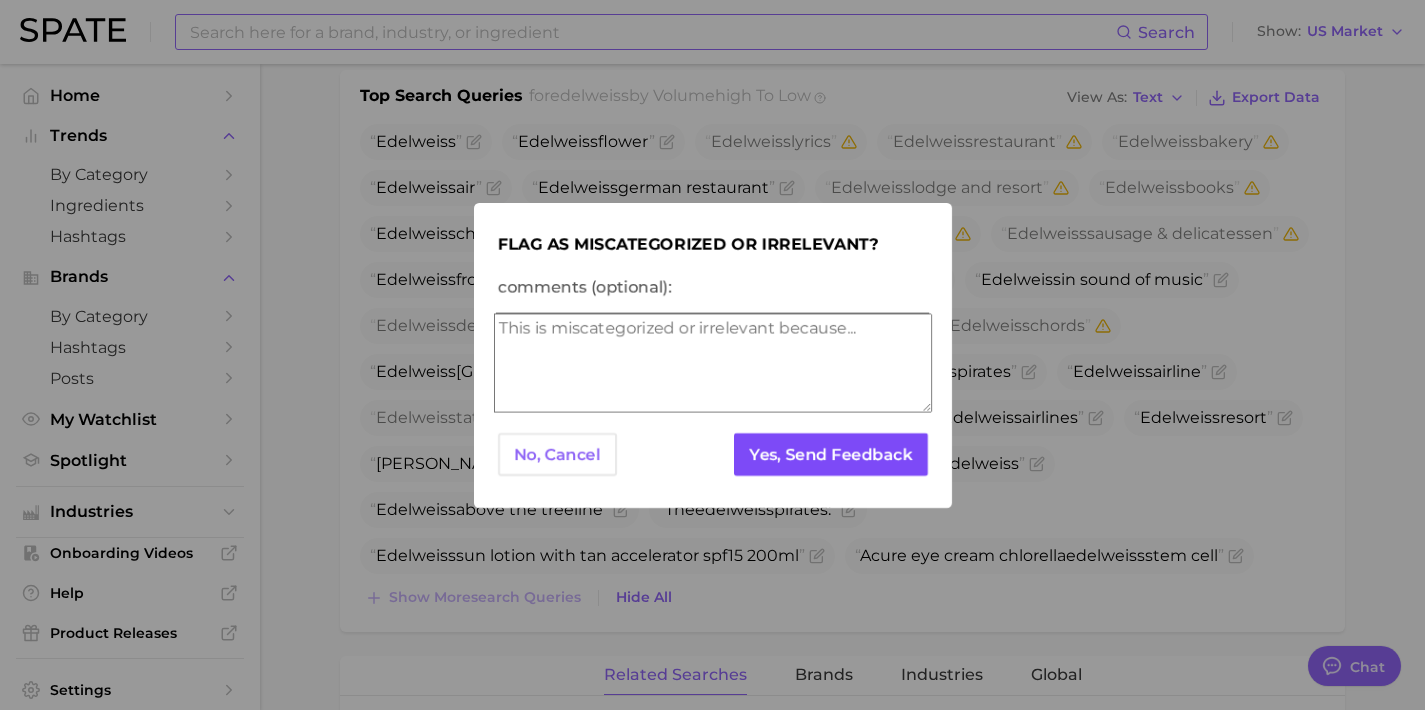 click on "Yes, Send Feedback" at bounding box center (830, 454) 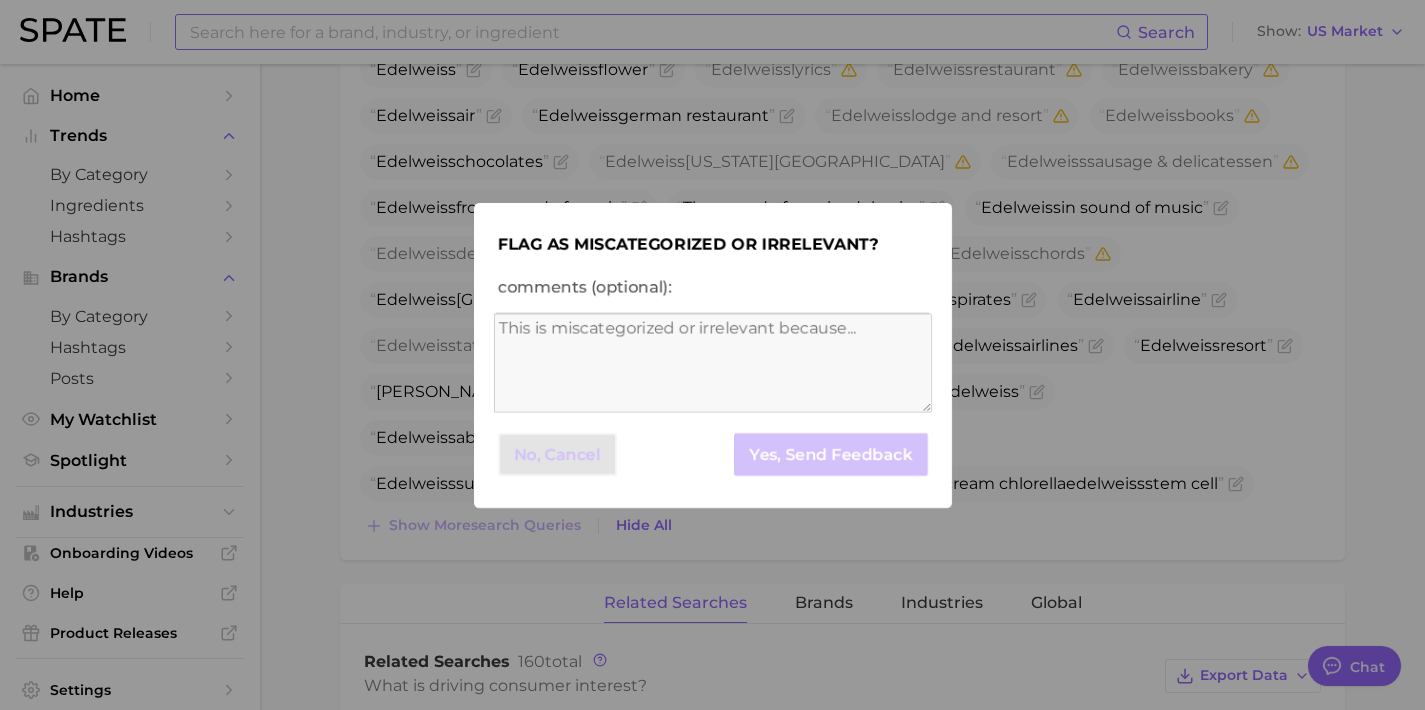scroll, scrollTop: 886, scrollLeft: 0, axis: vertical 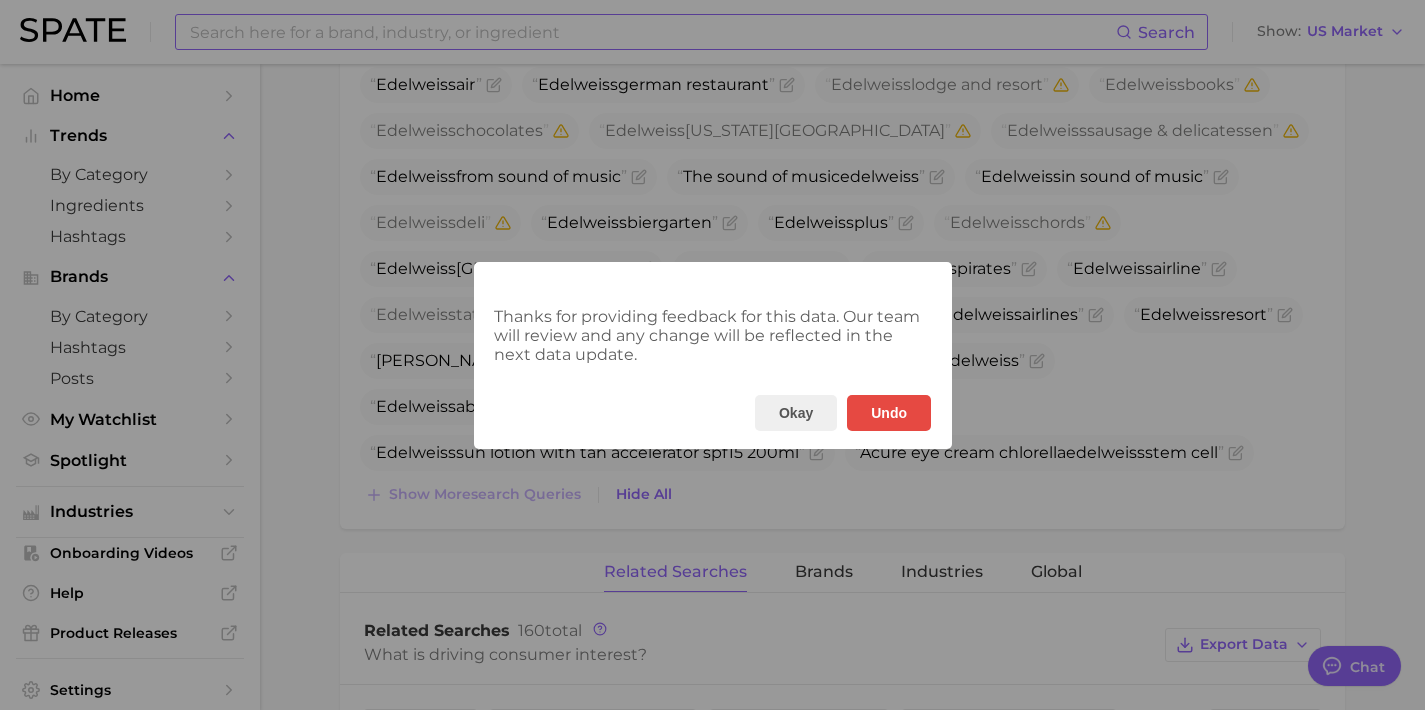 click on "Thanks for providing feedback for this data. Our team will review and any change will be reflected in the next data update.
Okay
Undo" at bounding box center (712, 355) 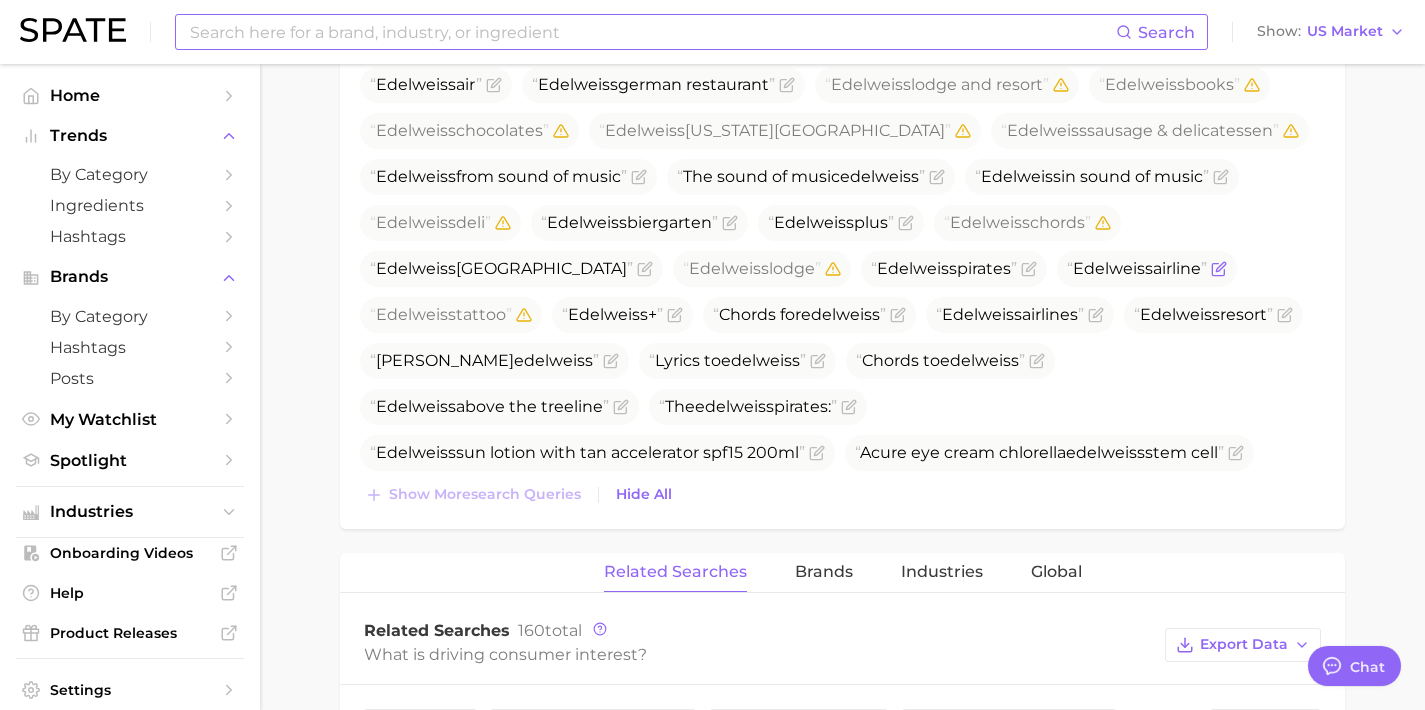 click 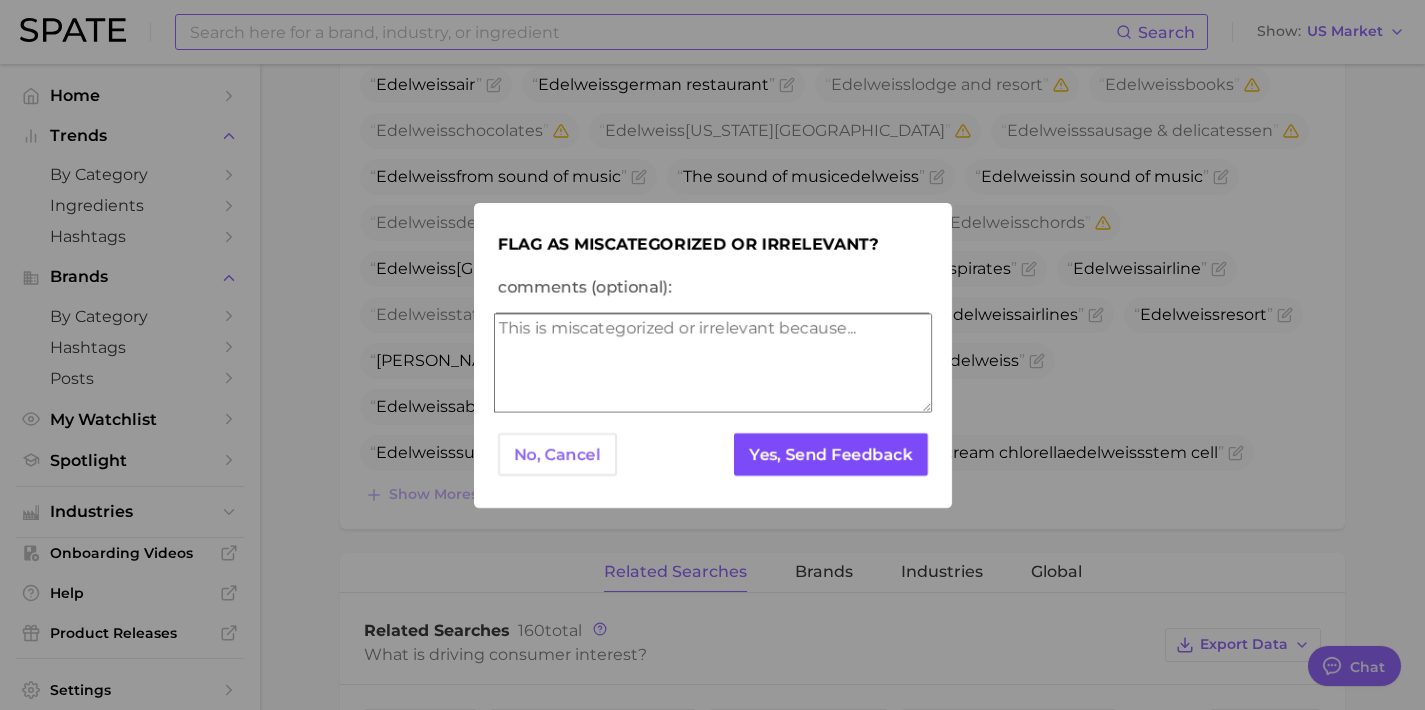 click on "Yes, Send Feedback" at bounding box center (830, 454) 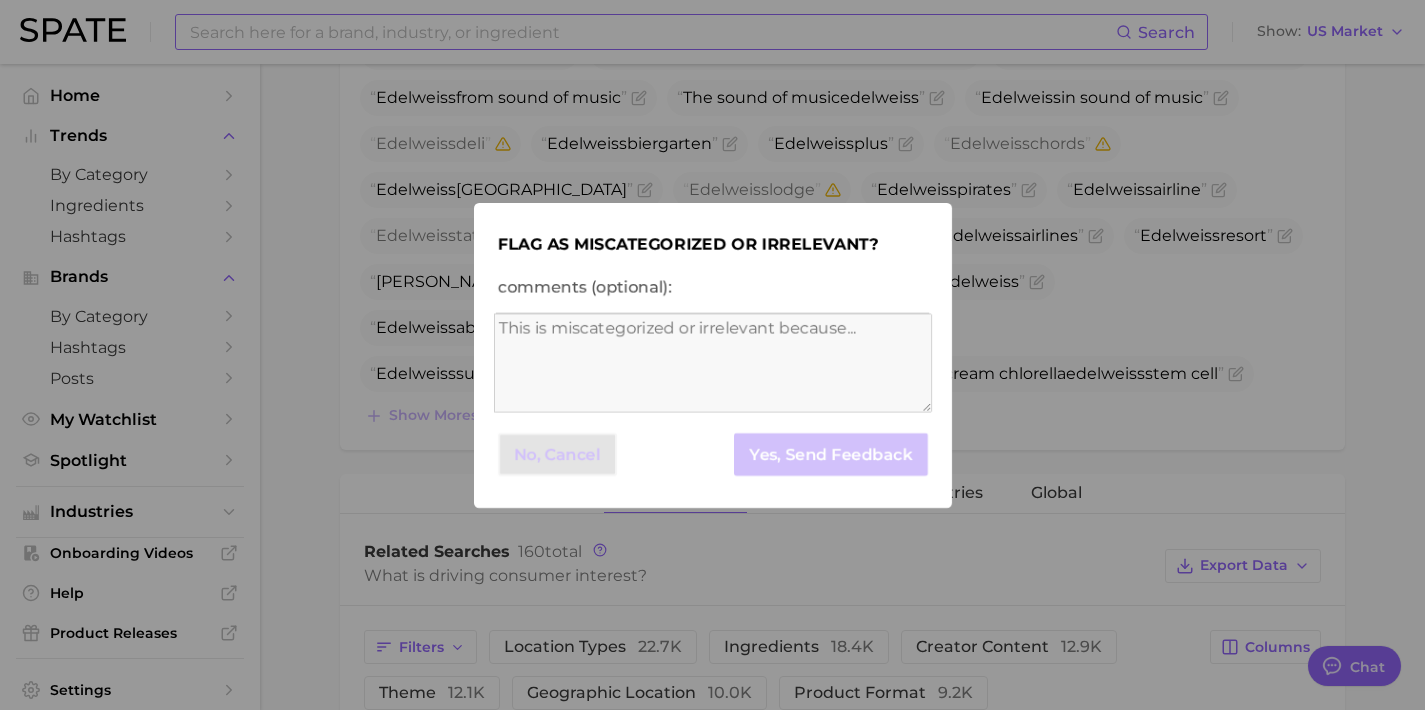 scroll, scrollTop: 967, scrollLeft: 0, axis: vertical 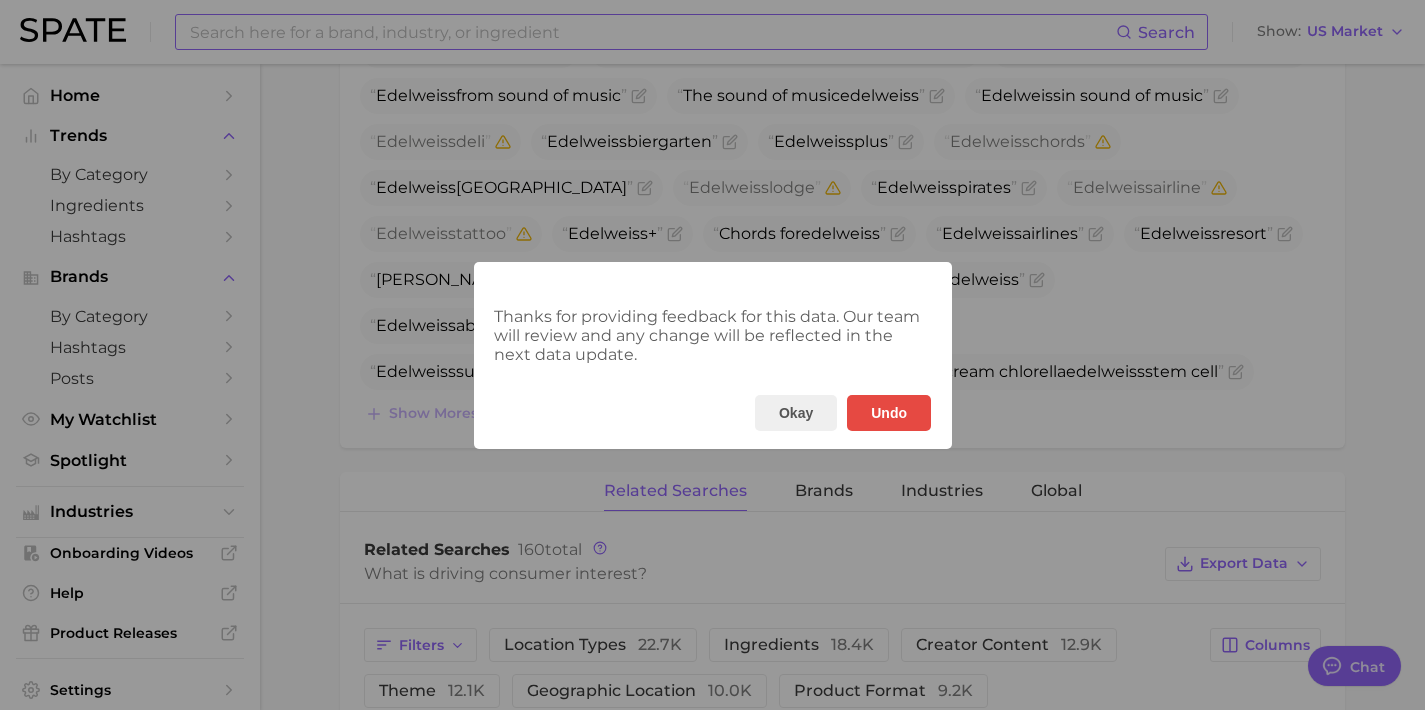 click on "Thanks for providing feedback for this data. Our team will review and any change will be reflected in the next data update.
Okay
Undo" at bounding box center [712, 355] 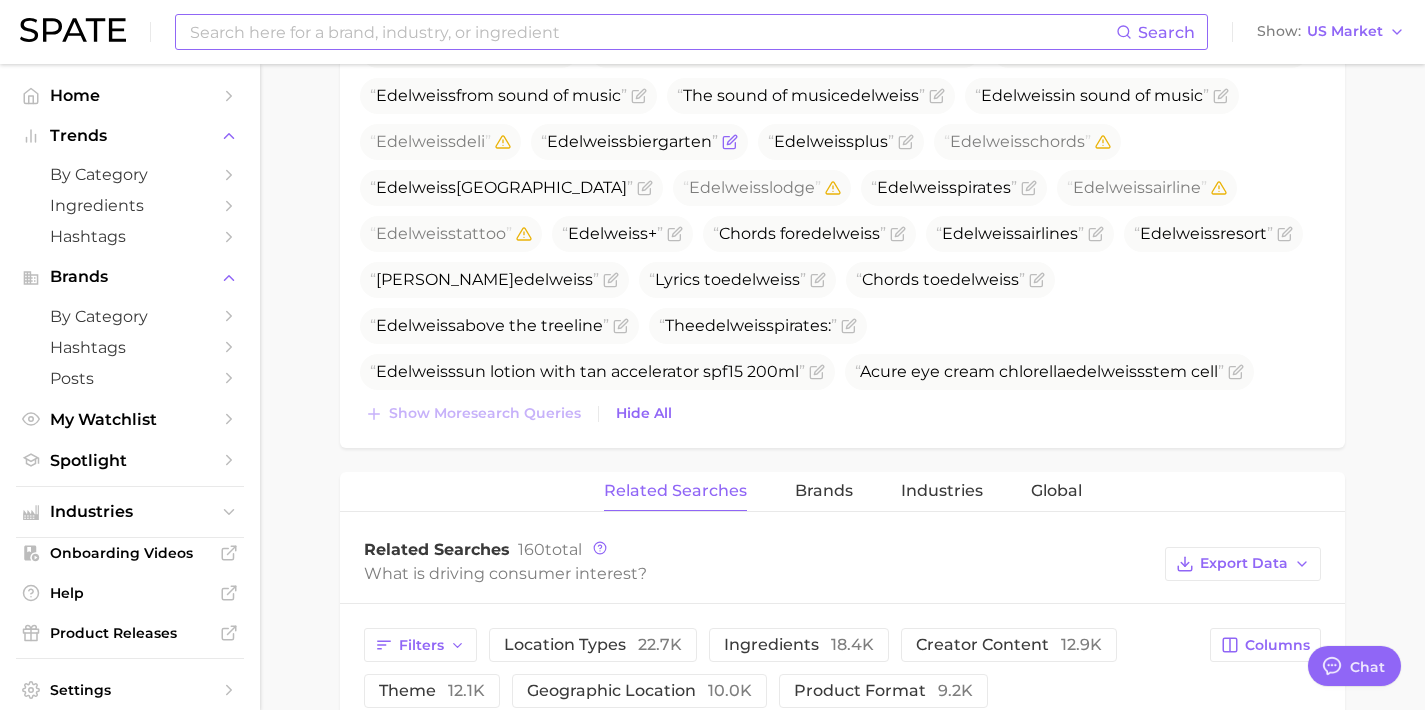 click 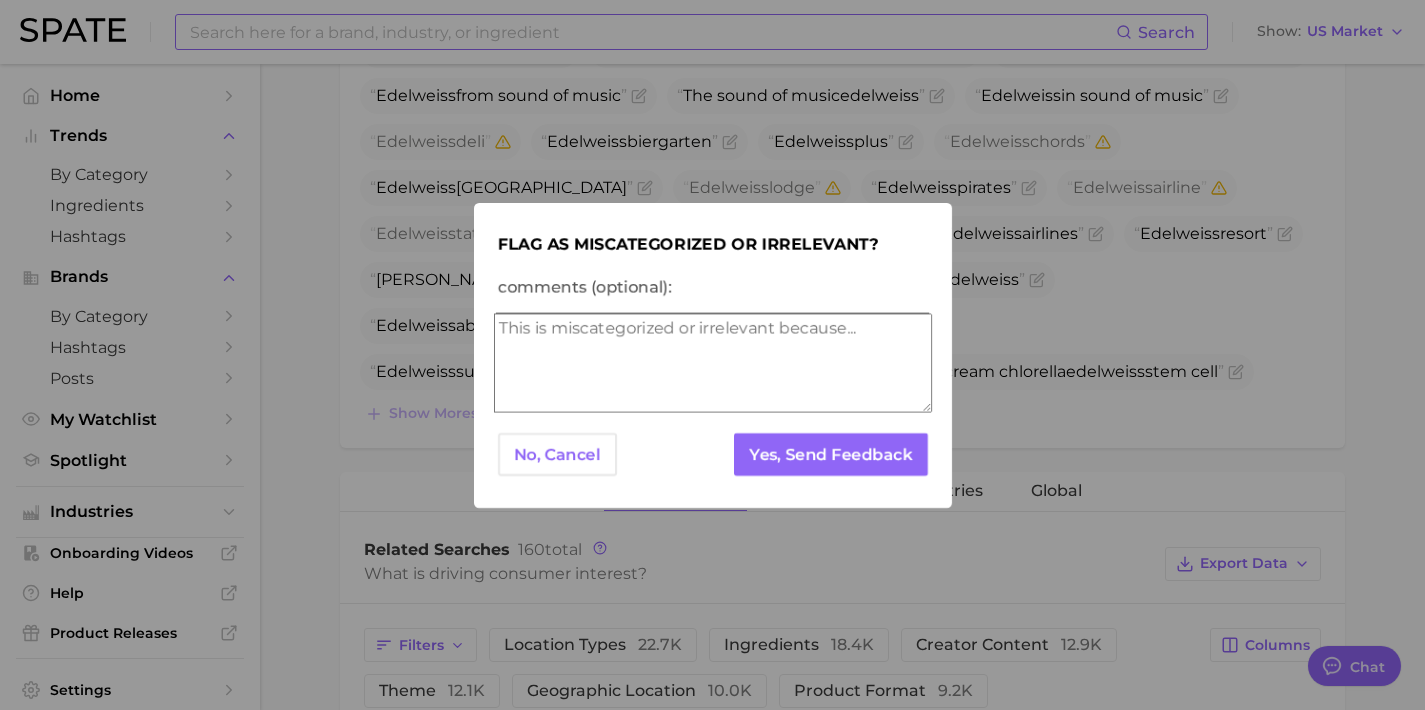 click on "No, Cancel Yes, Send Feedback" at bounding box center [713, 454] 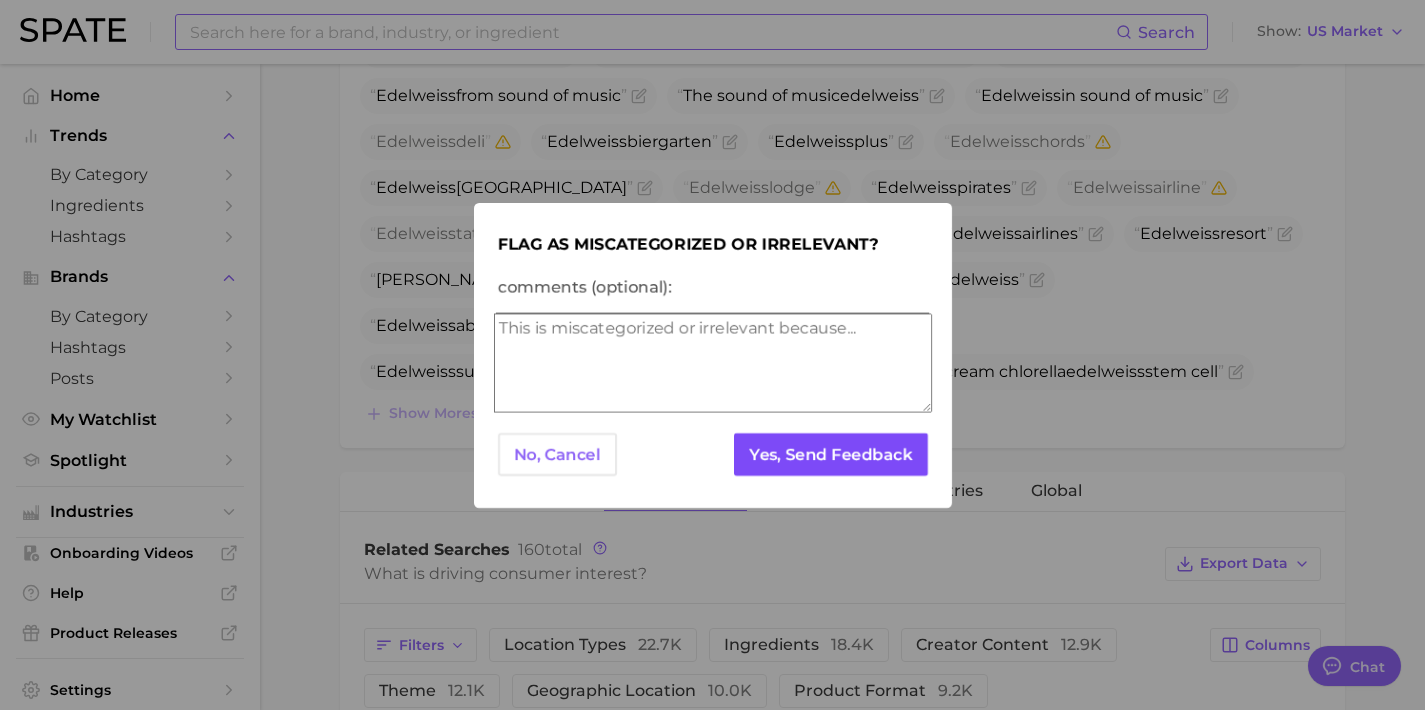 click on "Yes, Send Feedback" at bounding box center [830, 454] 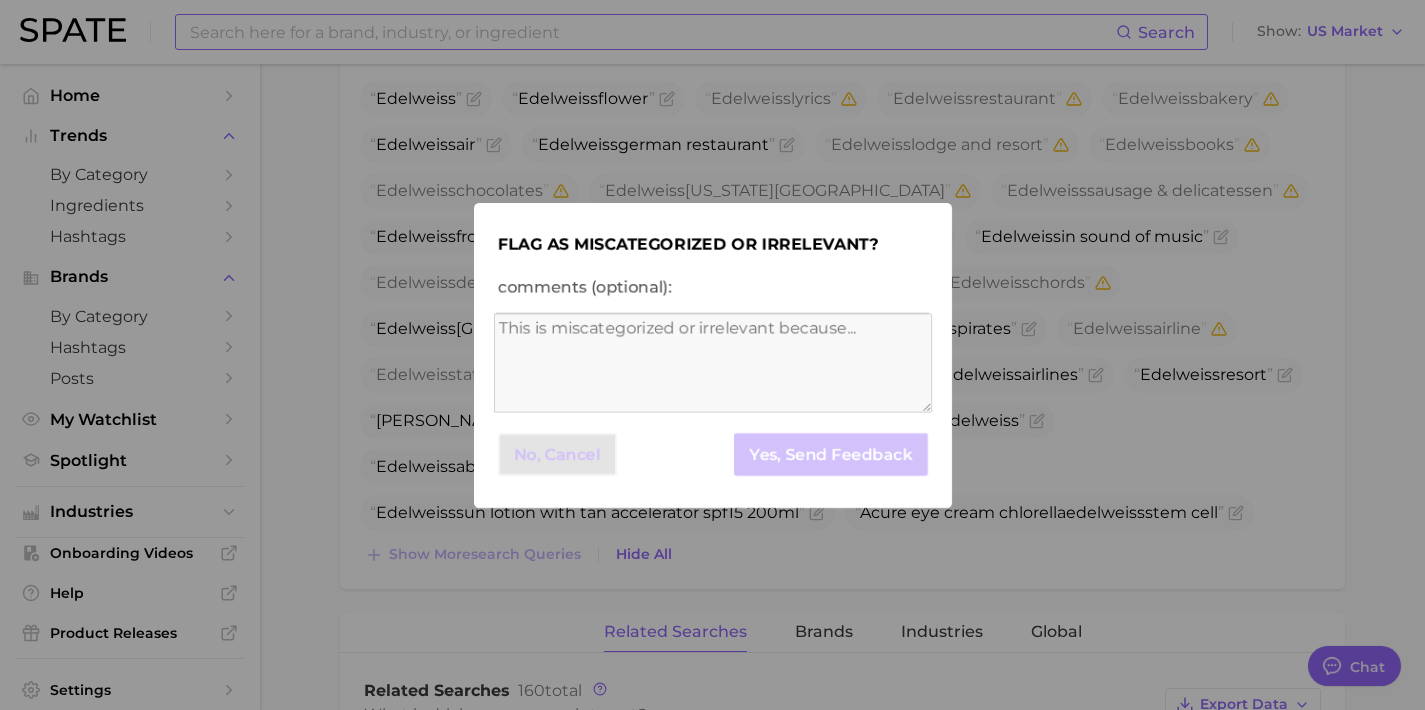 scroll, scrollTop: 812, scrollLeft: 0, axis: vertical 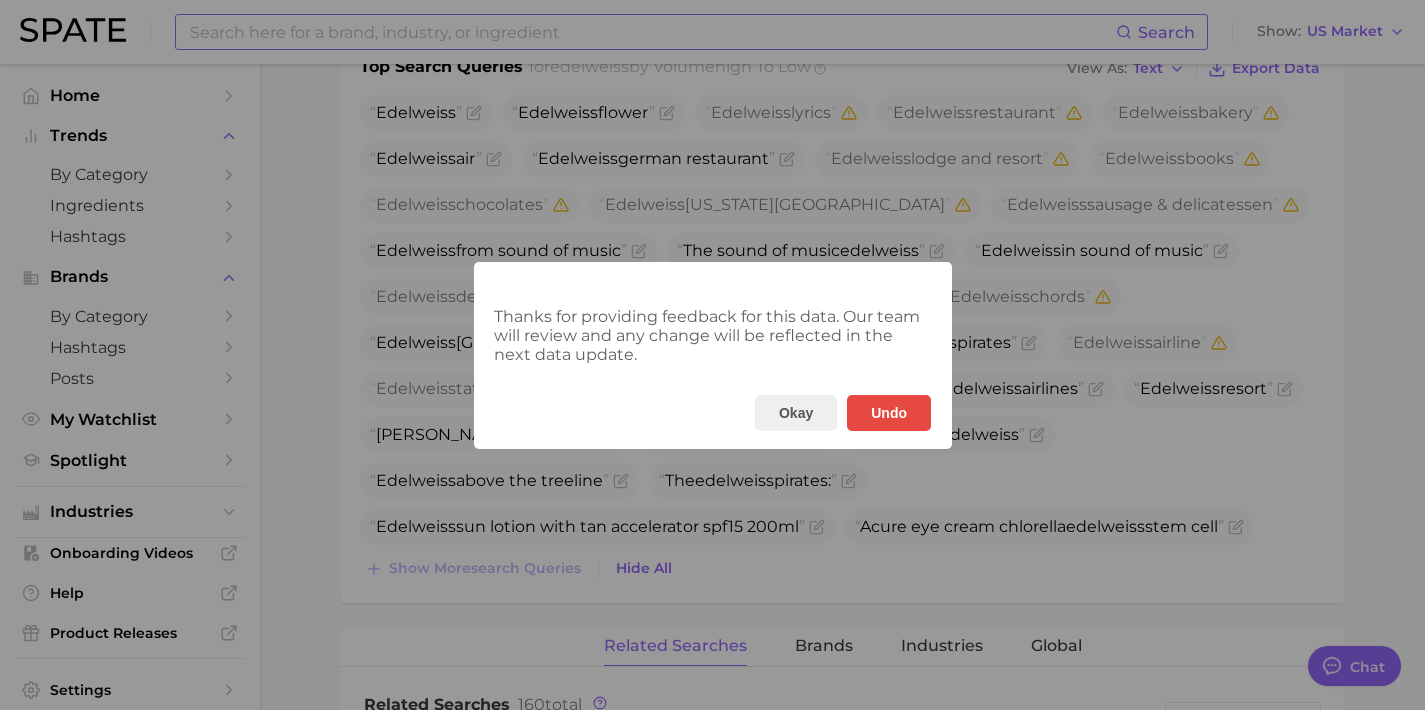 click on "Thanks for providing feedback for this data. Our team will review and any change will be reflected in the next data update.
Okay
Undo" at bounding box center (712, 355) 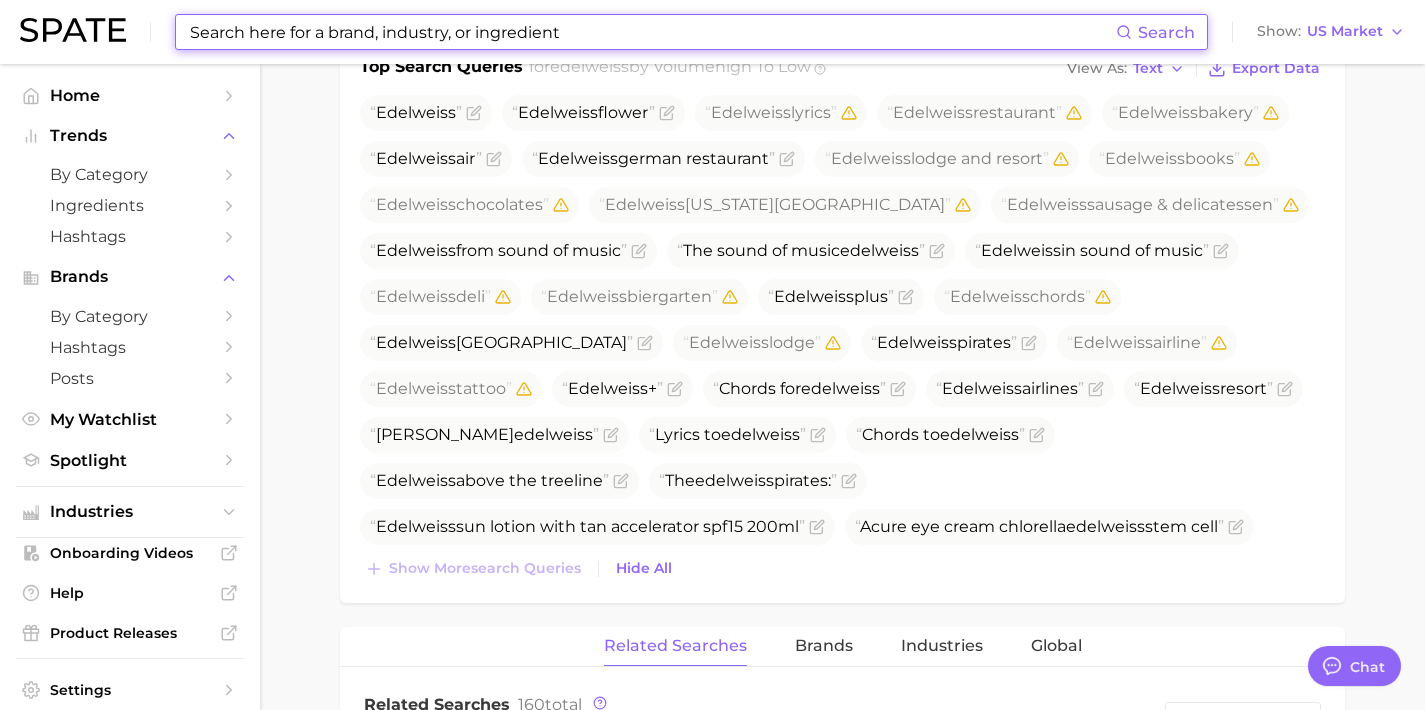 click at bounding box center [652, 32] 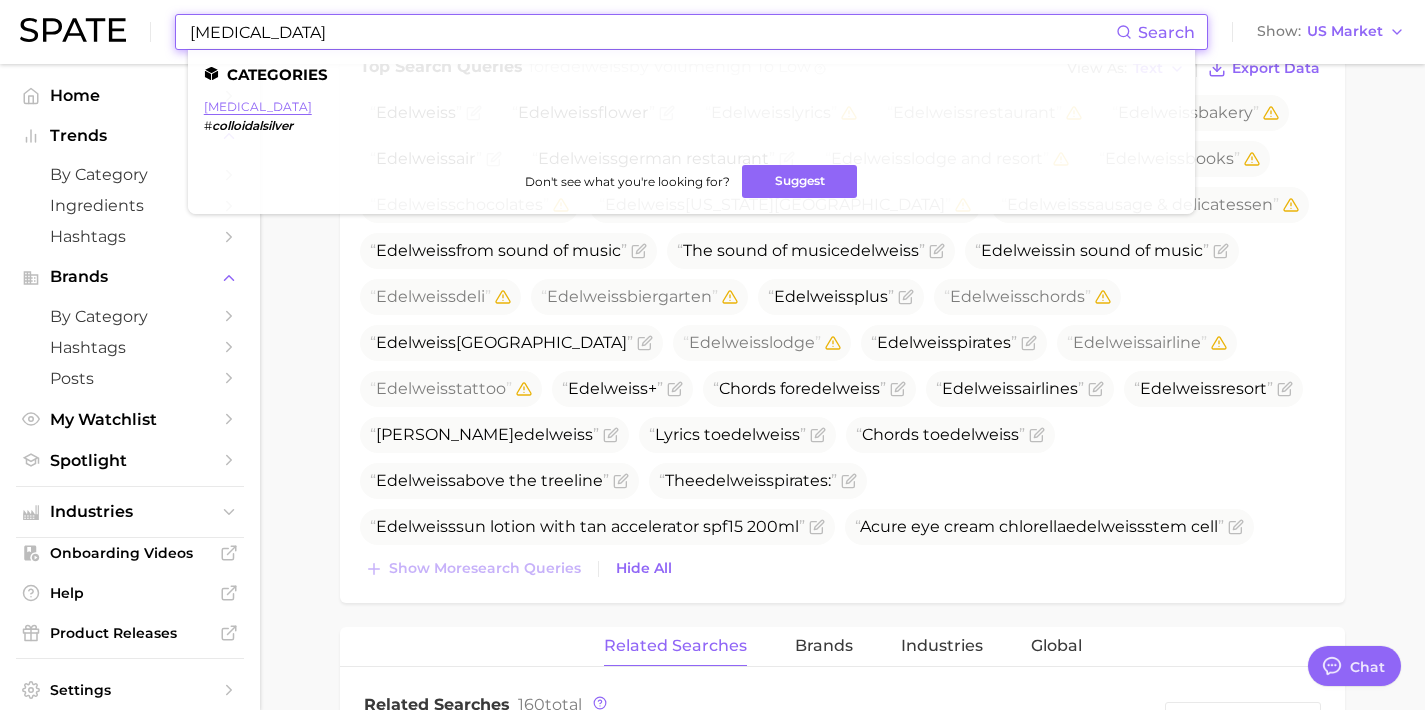 type on "[MEDICAL_DATA]" 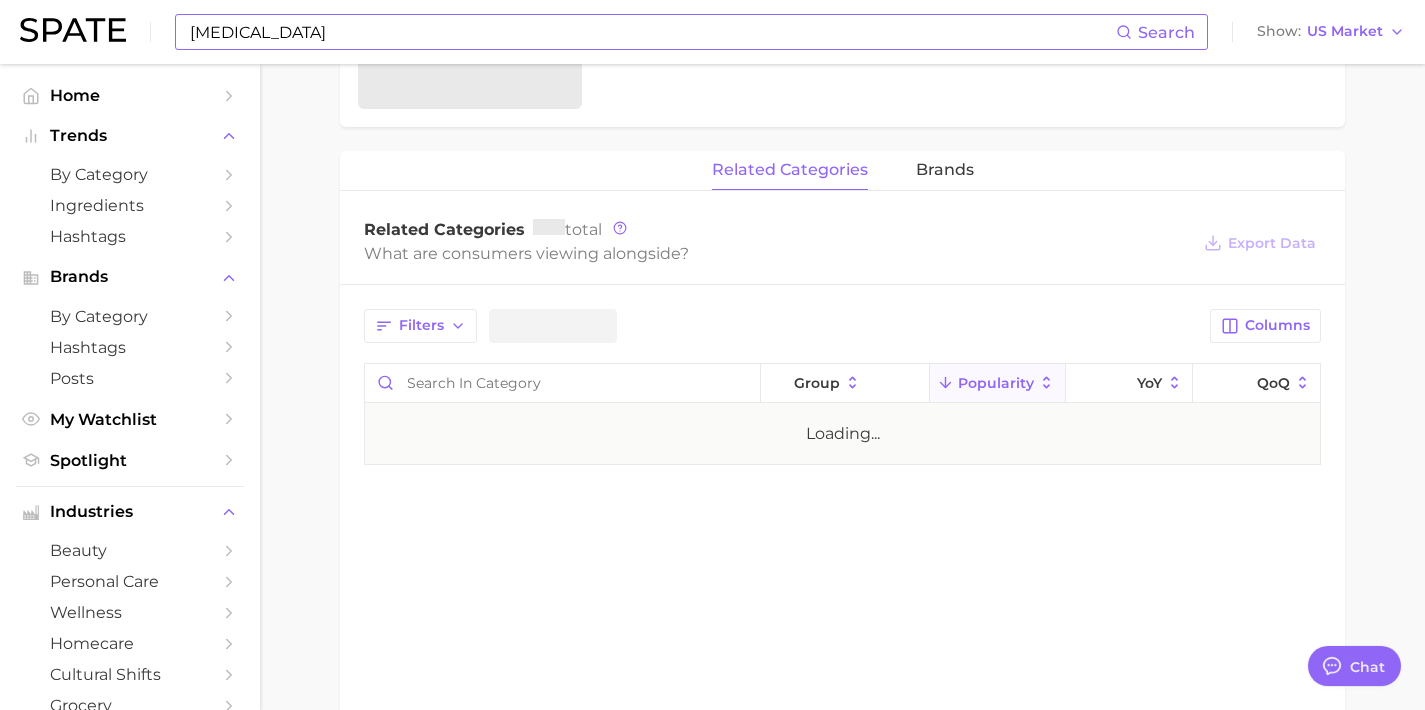 scroll, scrollTop: 0, scrollLeft: 0, axis: both 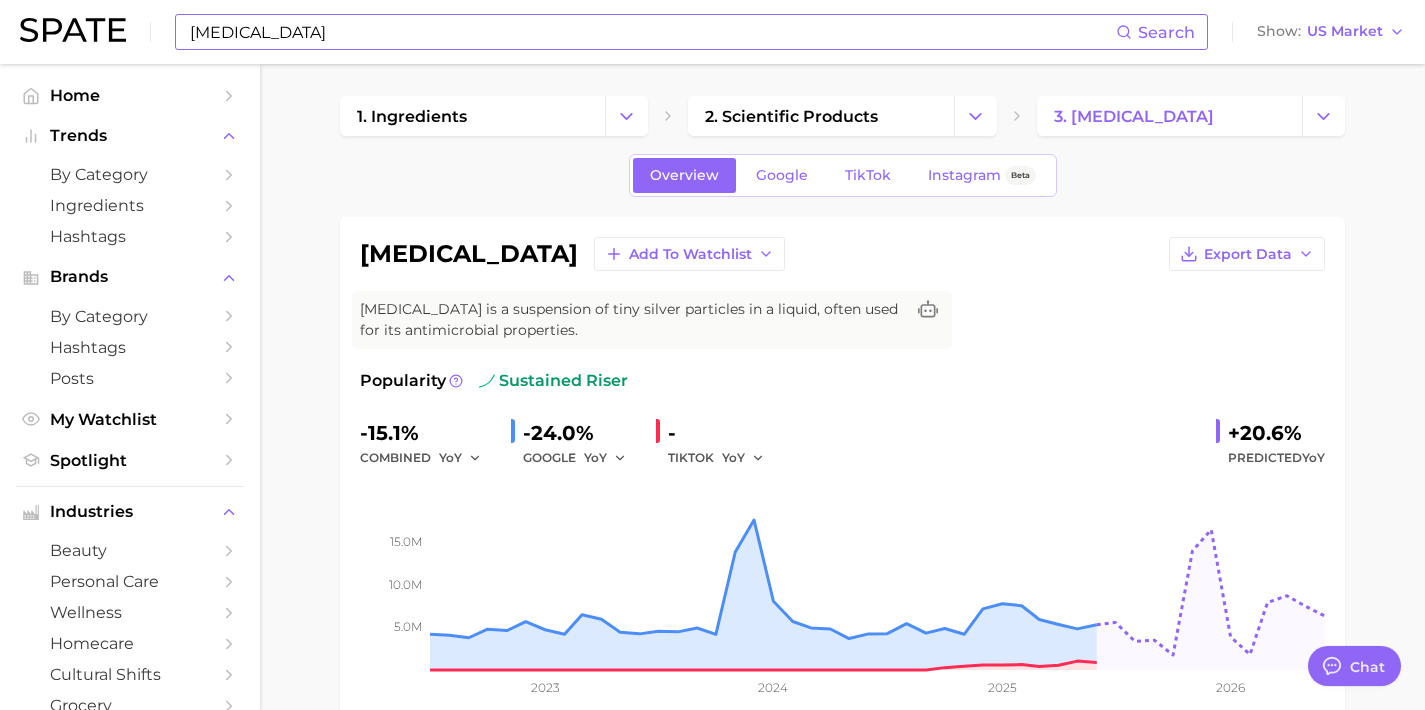 click on "[MEDICAL_DATA]" at bounding box center (652, 32) 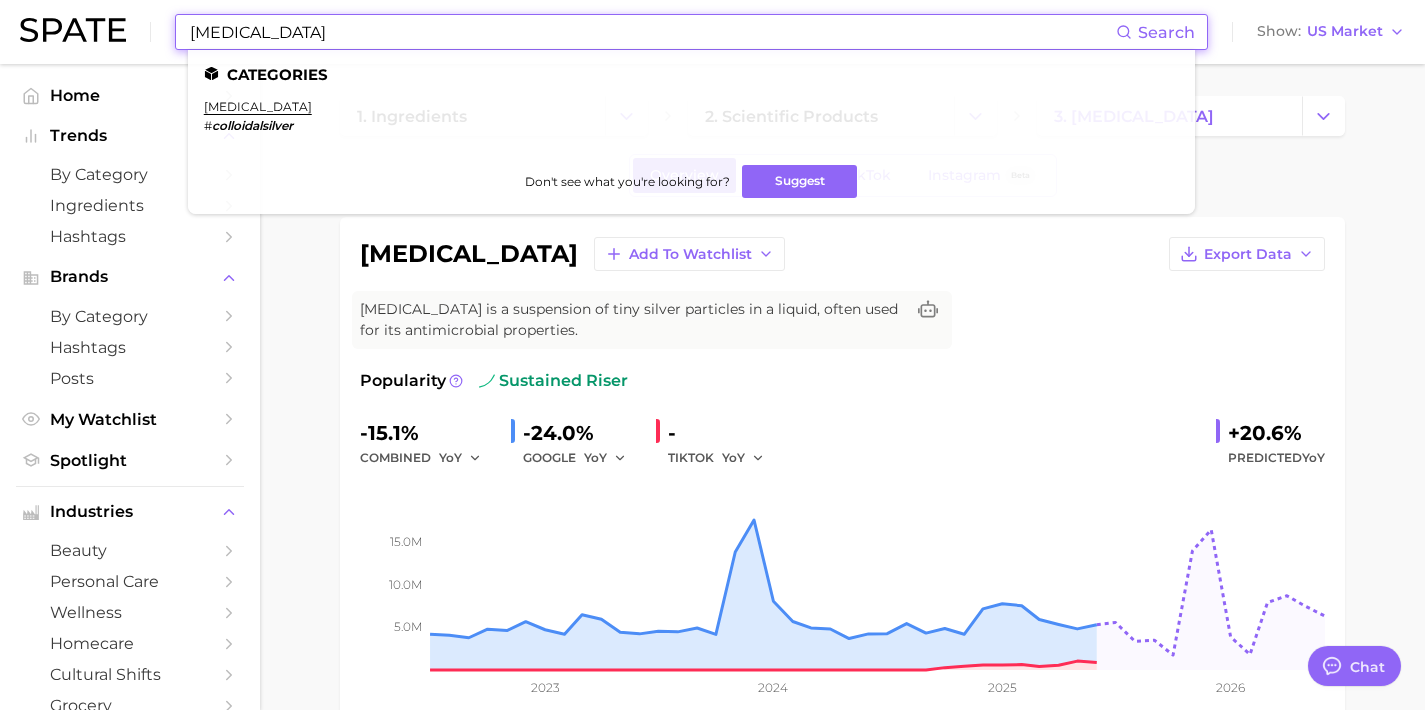 click on "[MEDICAL_DATA] Add to Watchlist Export Data [MEDICAL_DATA] is a suspension of tiny silver particles in a liquid, often used for its antimicrobial properties. Popularity sustained riser -15.1% combined YoY -24.0% GOOGLE YoY - TIKTOK YoY +20.6% Predicted  YoY 5.0m 10.0m 15.0m 2023 2024 2025 2026" at bounding box center [842, 478] 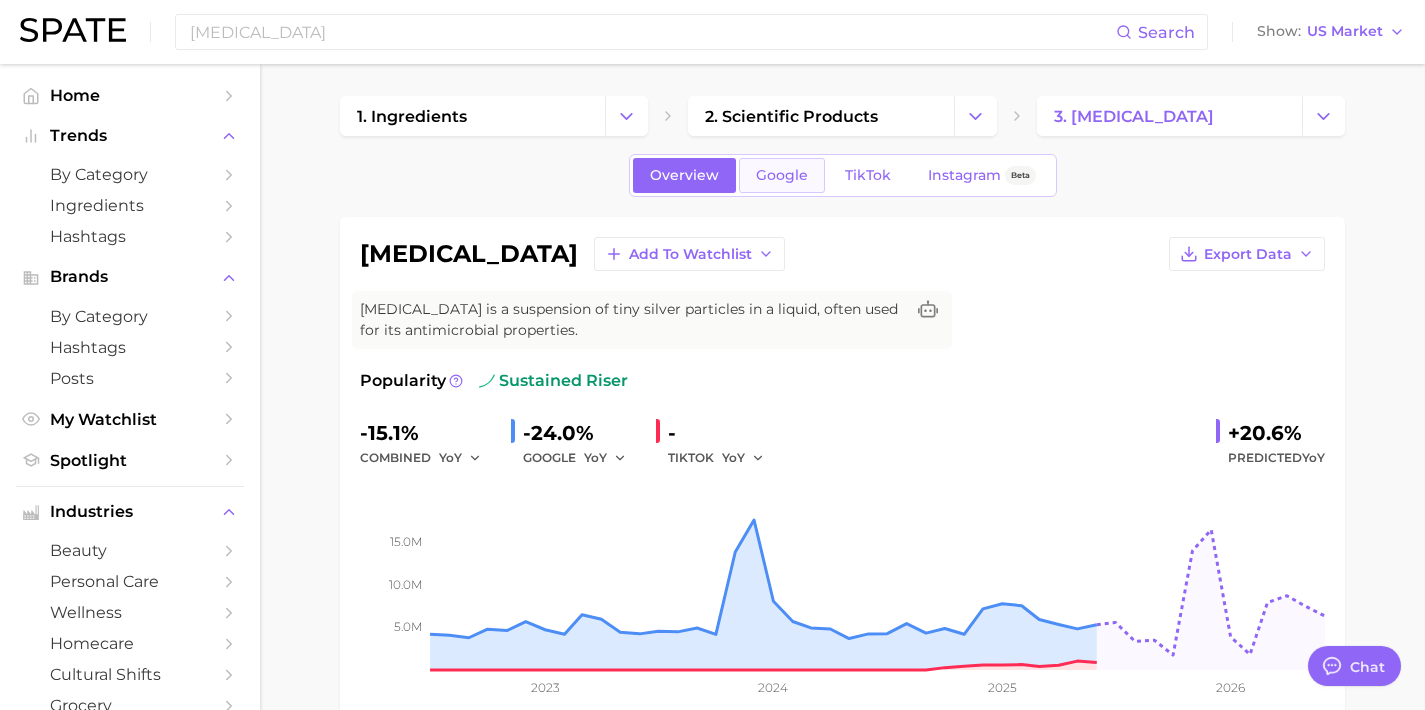 click on "Google" at bounding box center (782, 175) 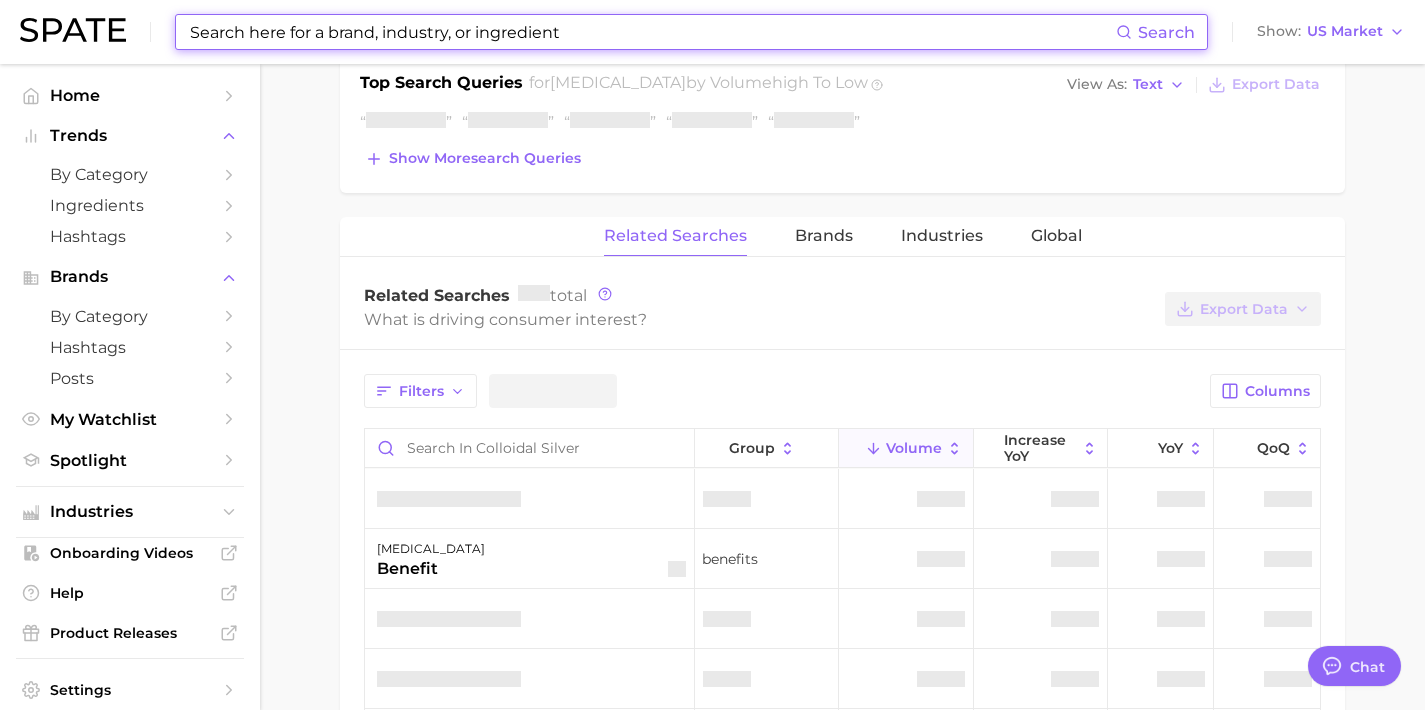 scroll, scrollTop: 776, scrollLeft: 0, axis: vertical 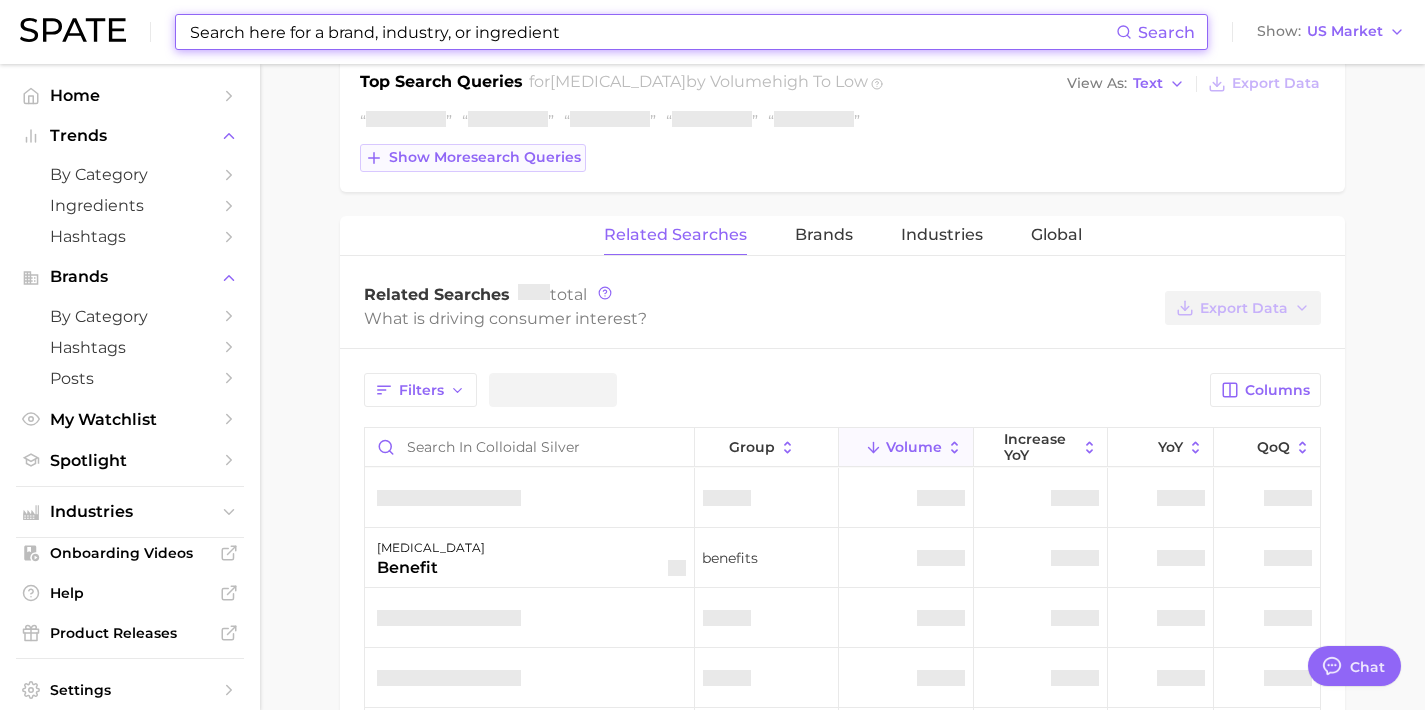 click on "Show more  search queries" at bounding box center [485, 157] 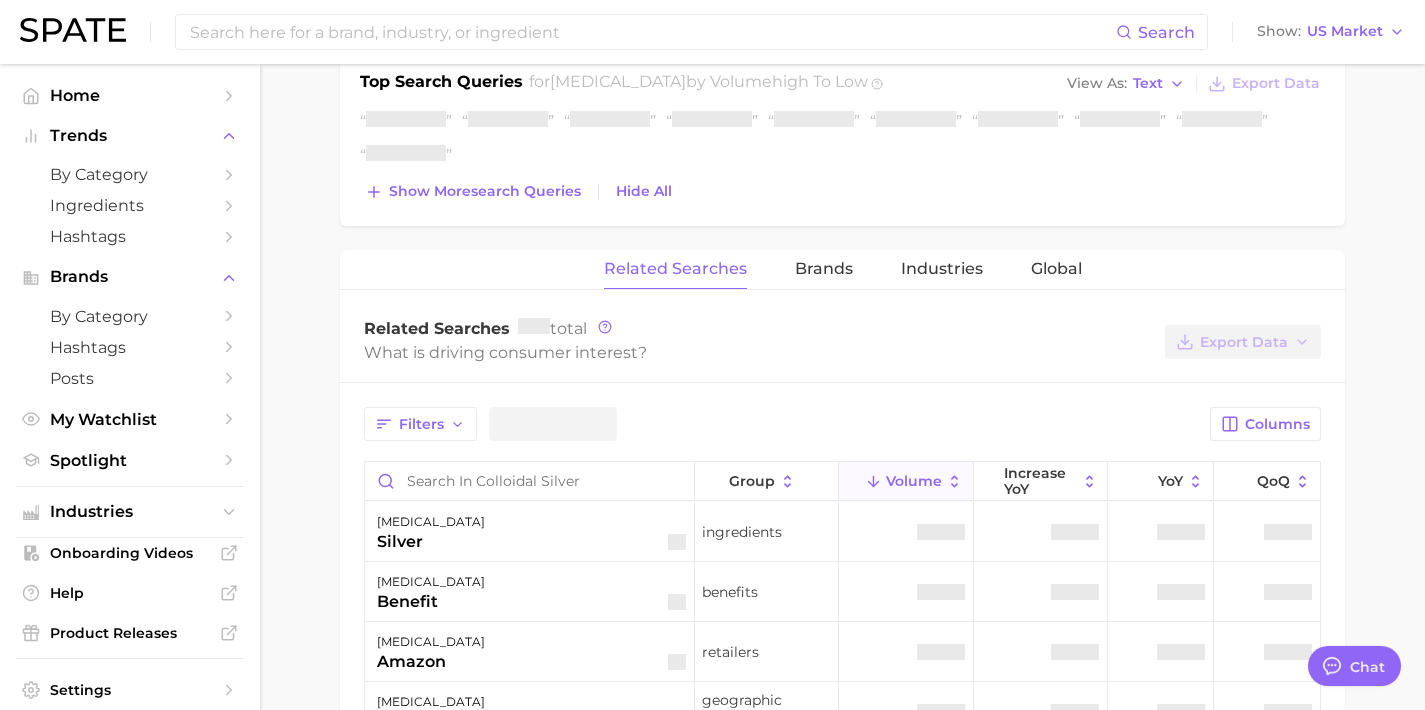 click at bounding box center [842, 139] 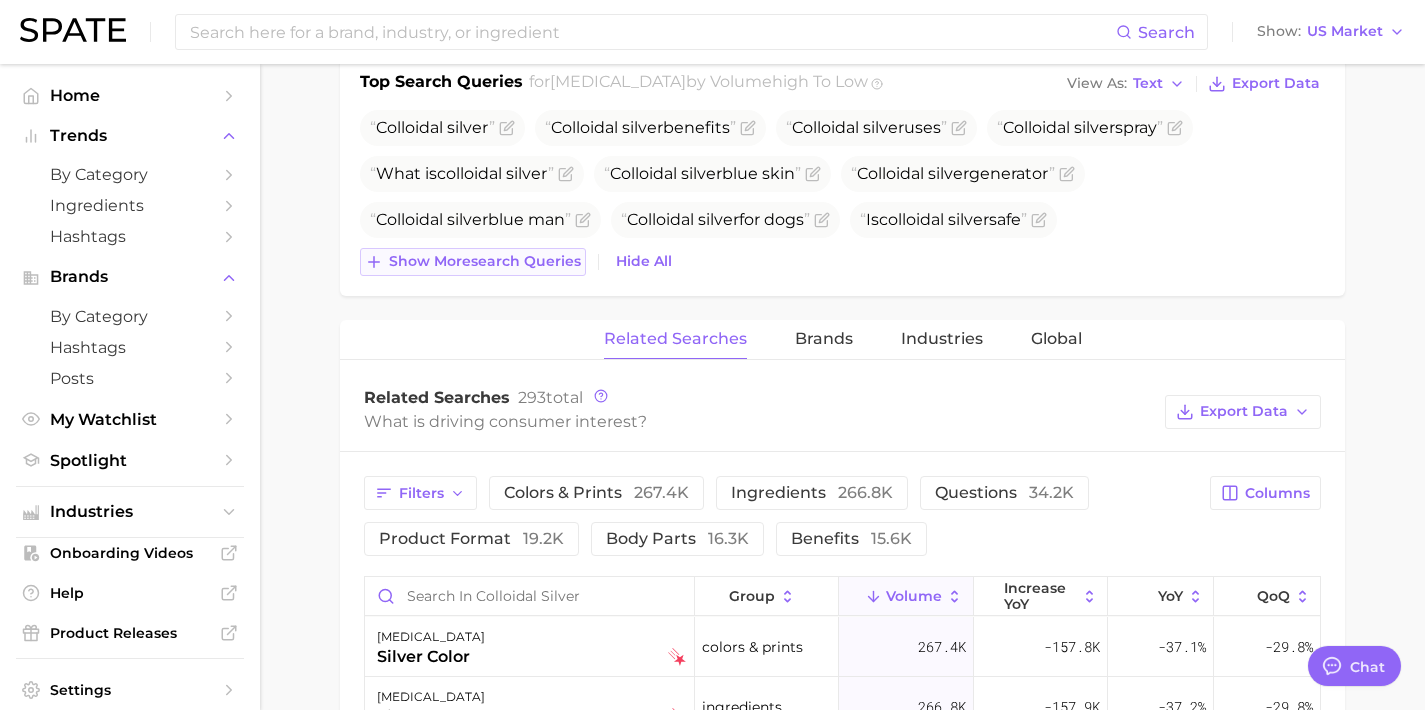 click on "Show more  search queries" at bounding box center [485, 261] 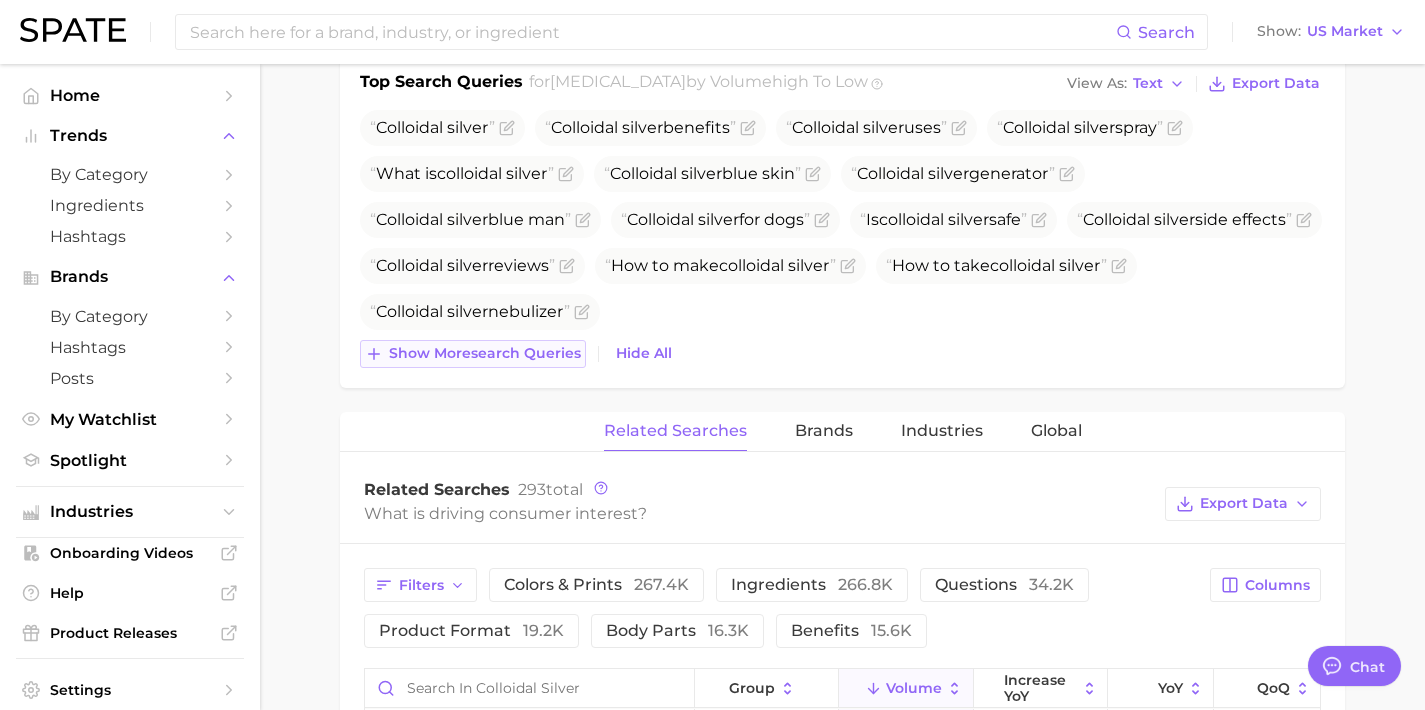 click on "Show more  search queries" at bounding box center (485, 353) 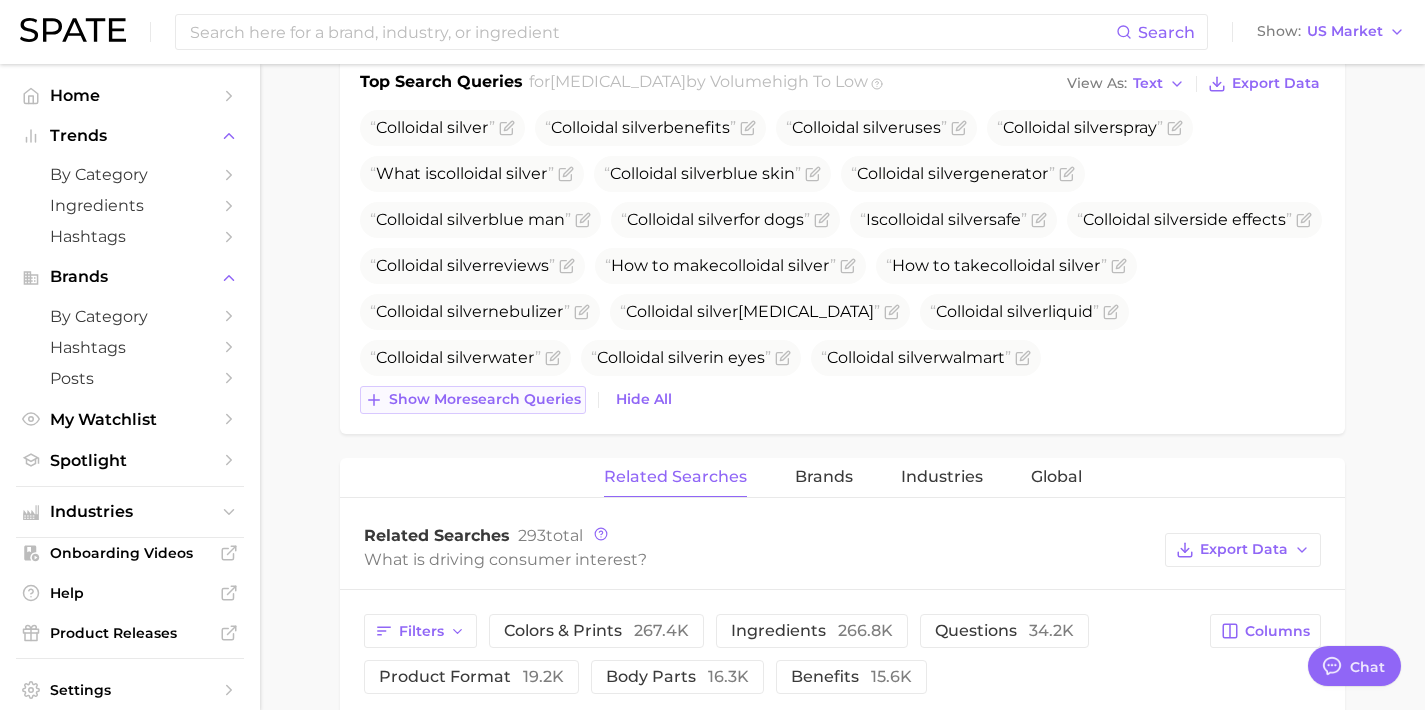 click on "Show more  search queries" at bounding box center (485, 399) 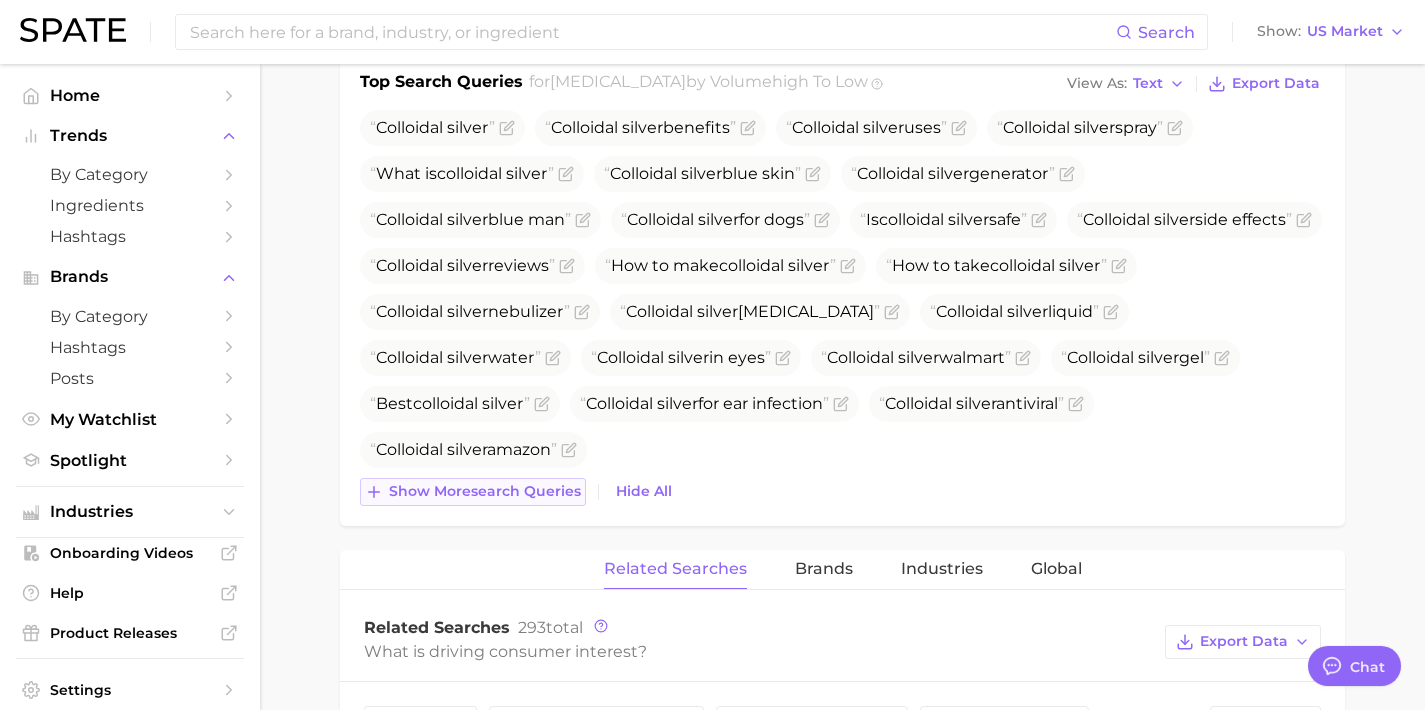 click on "Show more  search queries" at bounding box center [485, 491] 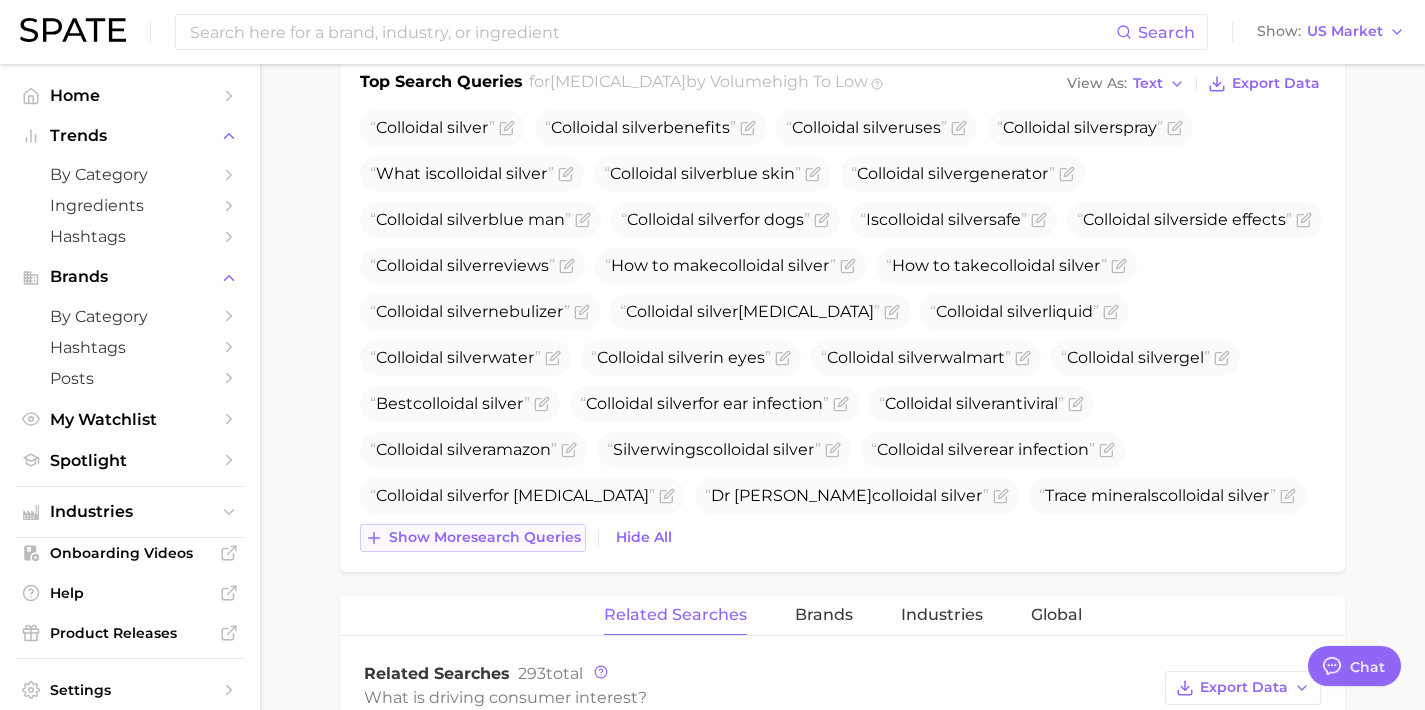 click on "Show more  search queries" at bounding box center [485, 537] 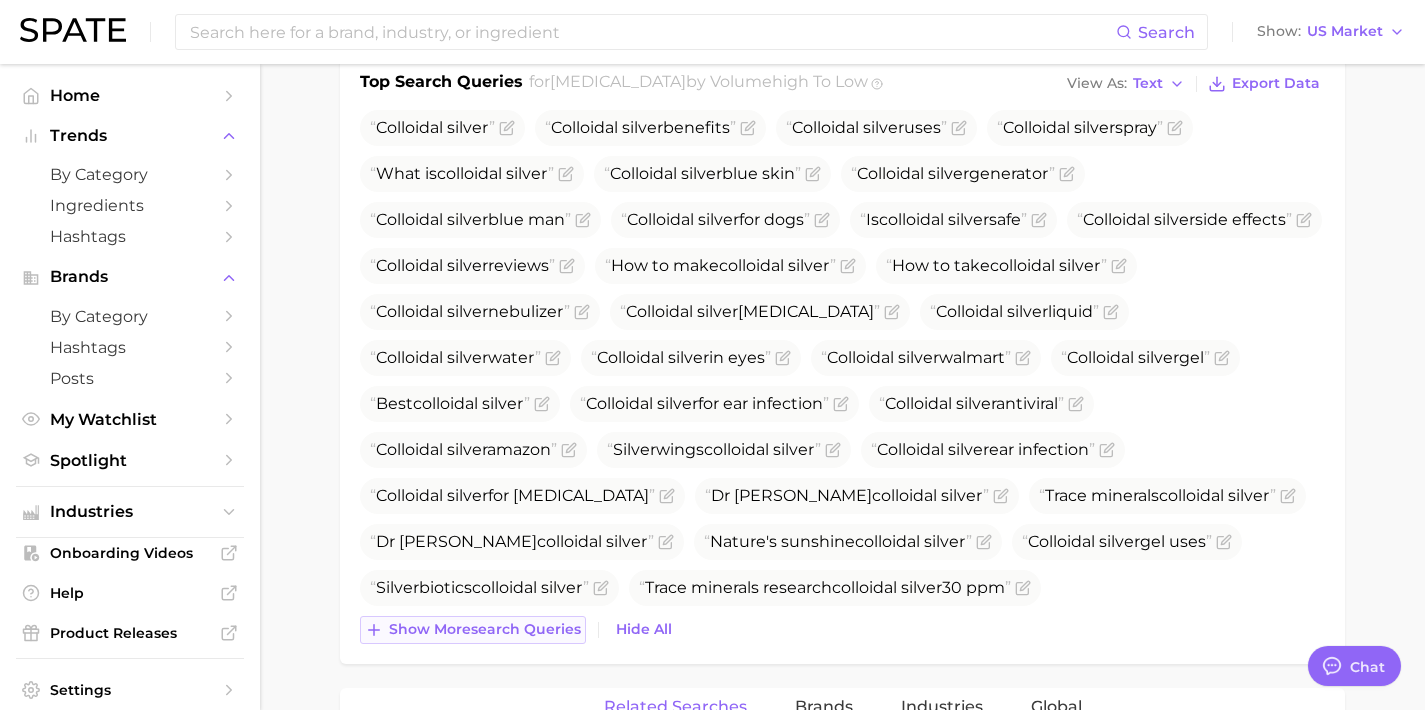 click on "Show more  search queries" at bounding box center (485, 629) 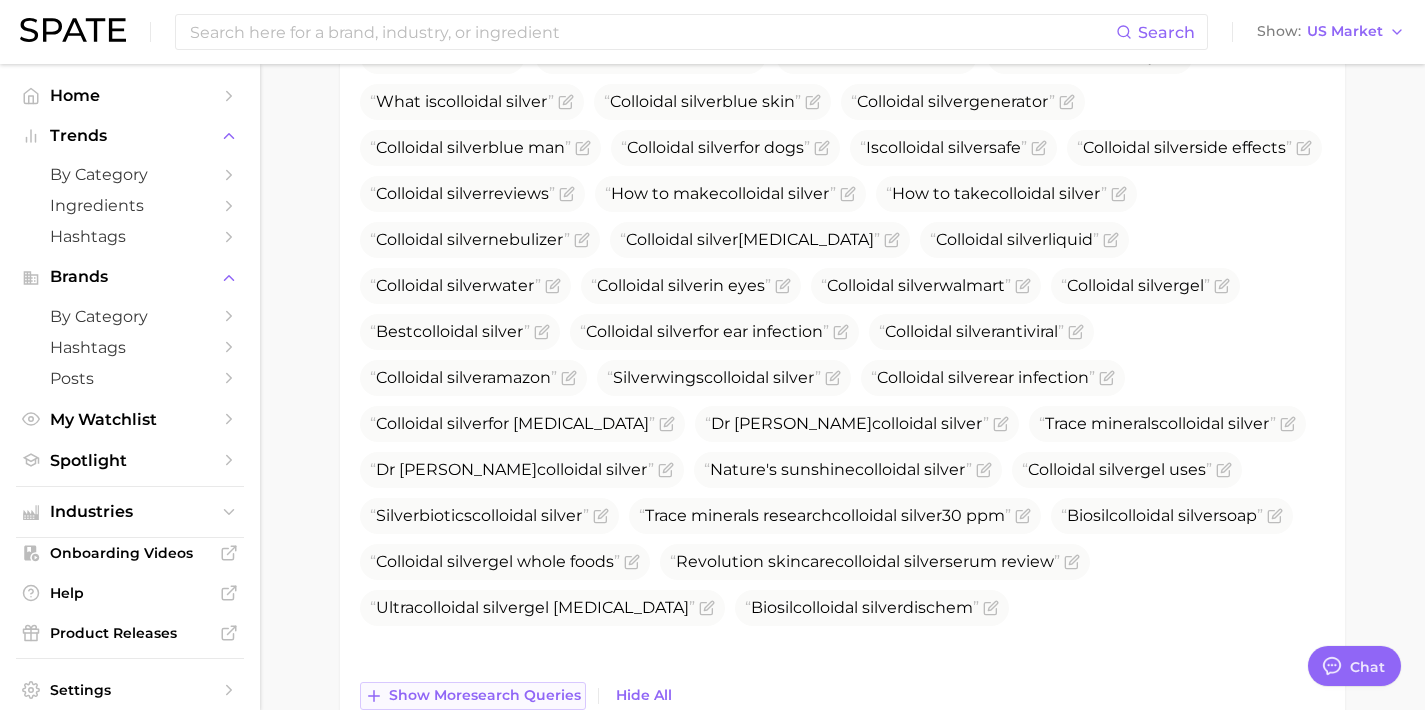 scroll, scrollTop: 849, scrollLeft: 0, axis: vertical 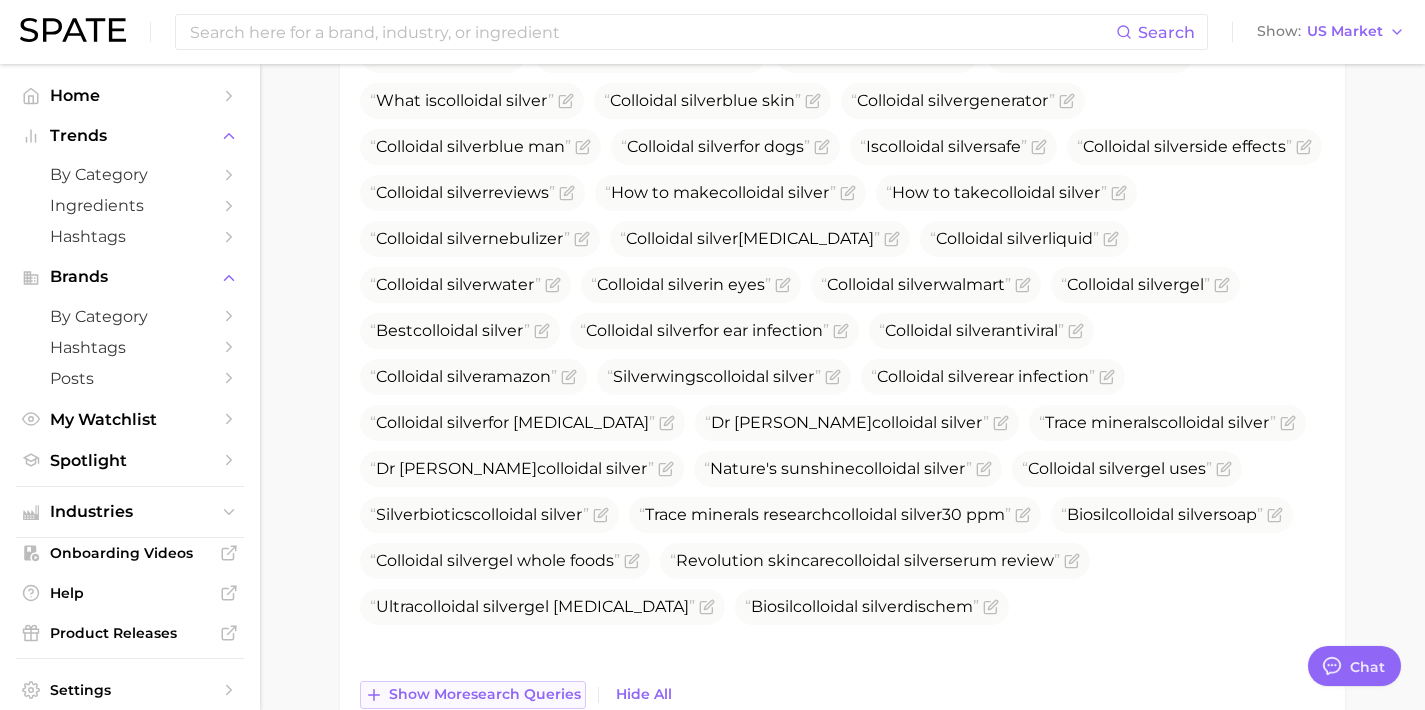 click on "Show more  search queries" at bounding box center (485, 694) 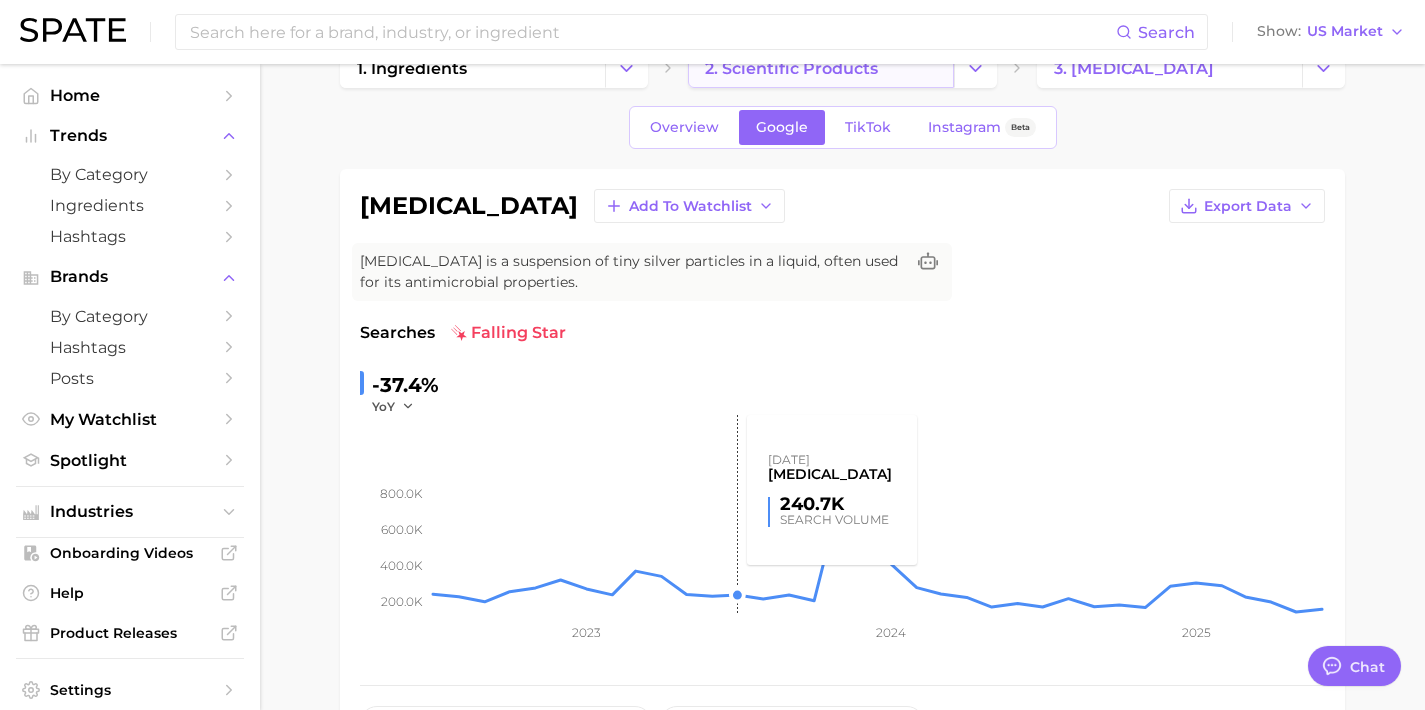 scroll, scrollTop: 37, scrollLeft: 0, axis: vertical 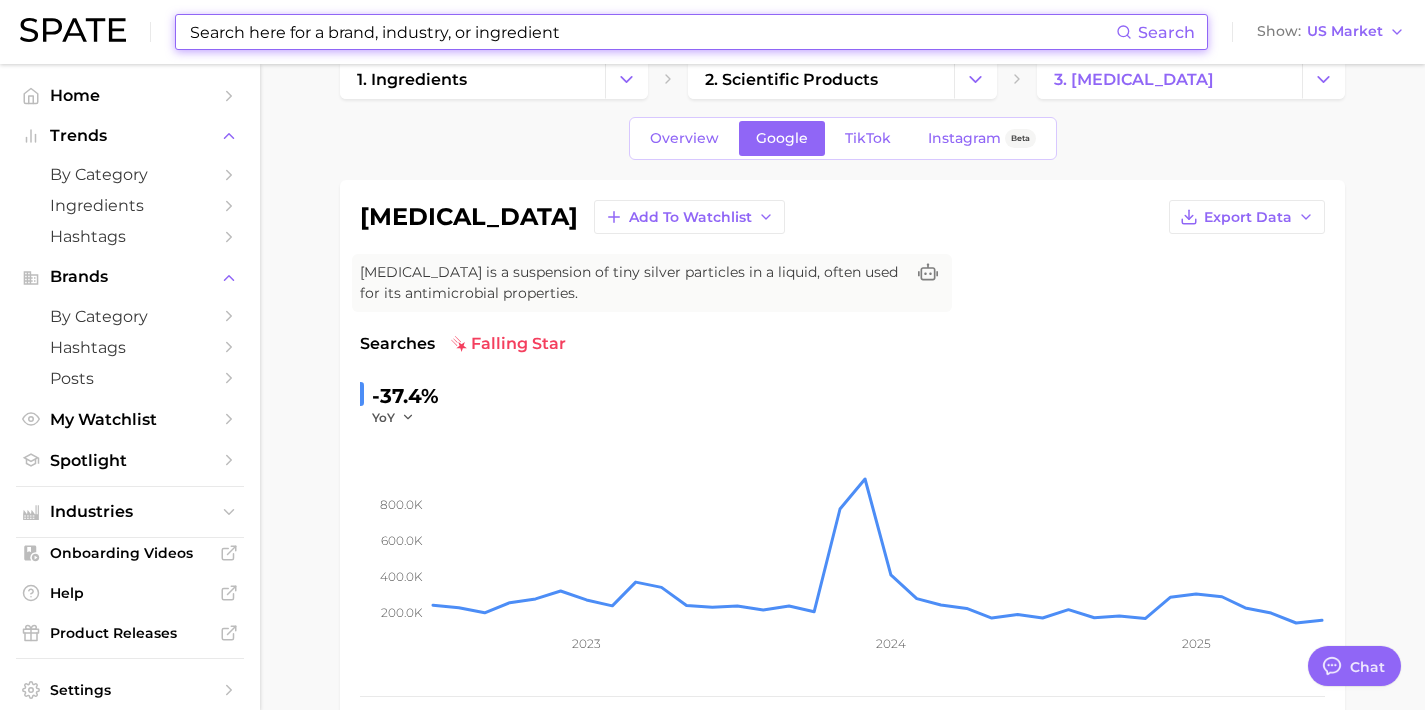 click at bounding box center (652, 32) 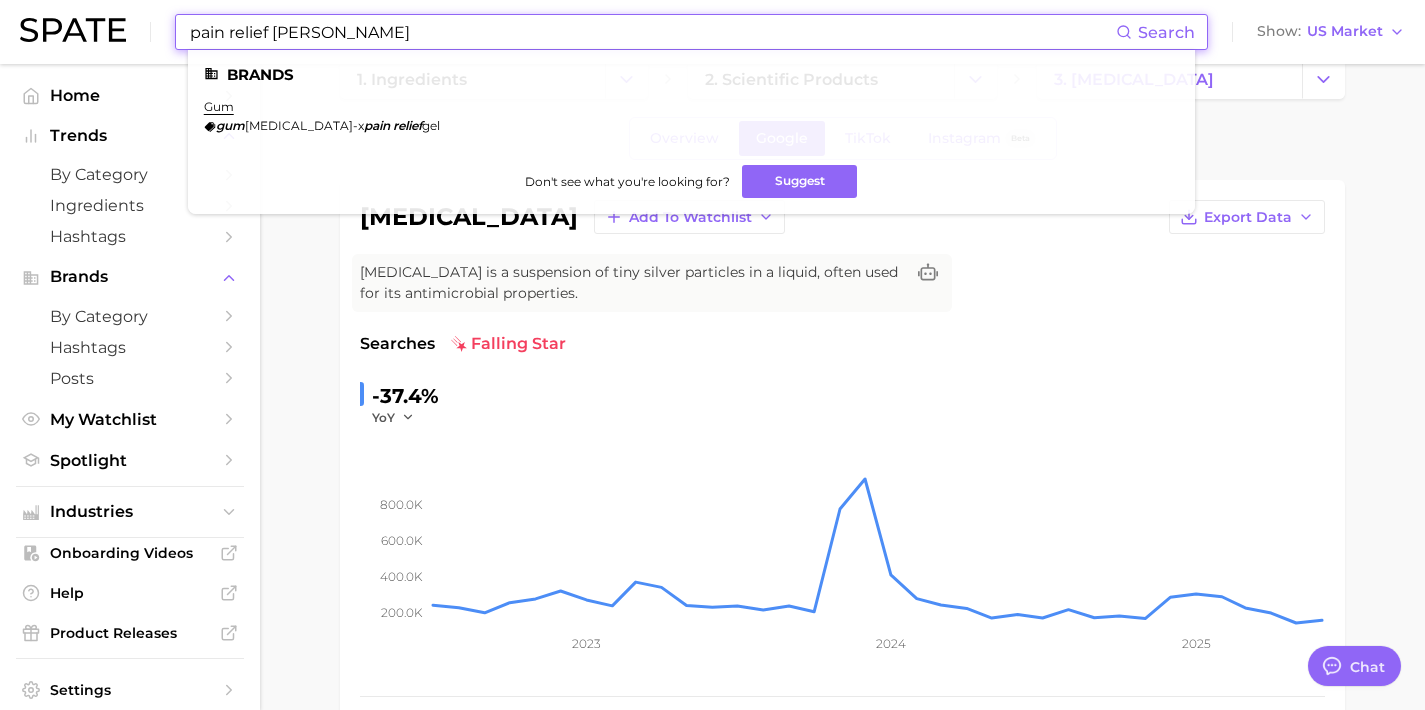 drag, startPoint x: 358, startPoint y: 33, endPoint x: 273, endPoint y: 30, distance: 85.052925 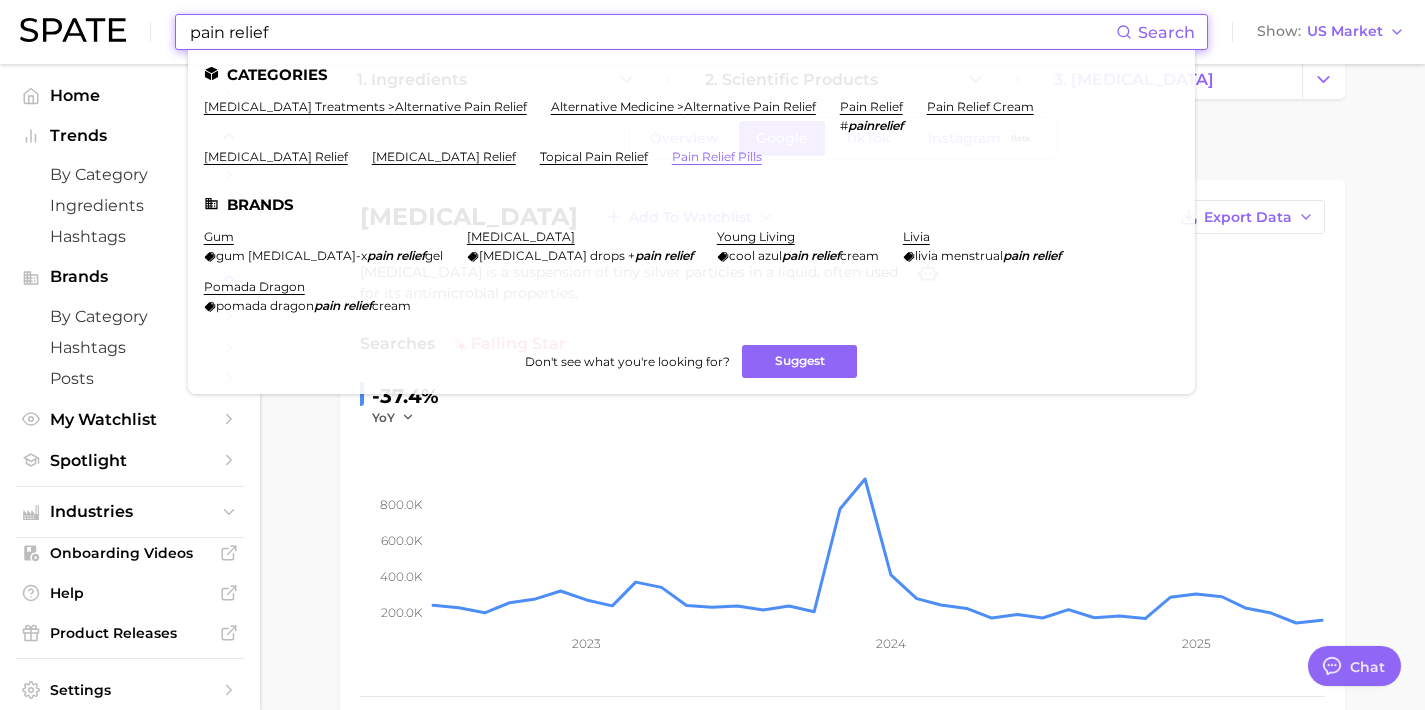 click on "pain relief pills" at bounding box center [717, 156] 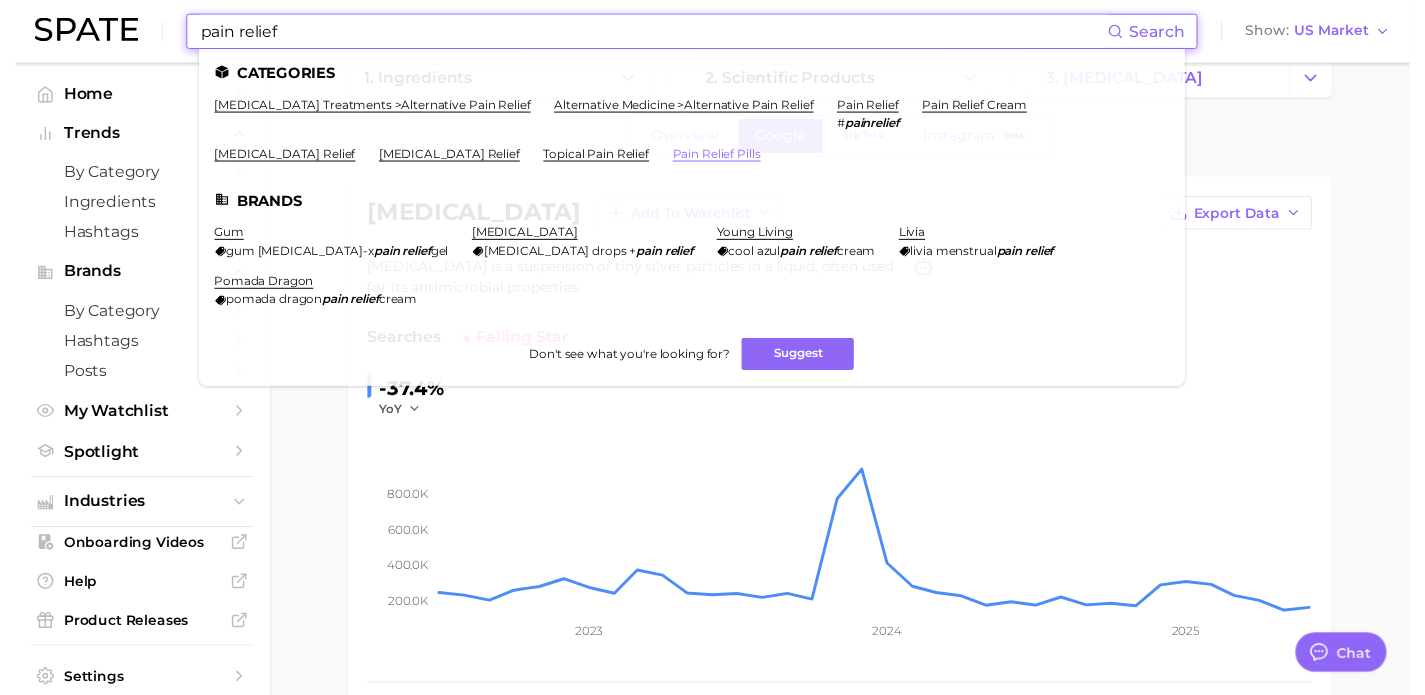 scroll, scrollTop: 0, scrollLeft: 0, axis: both 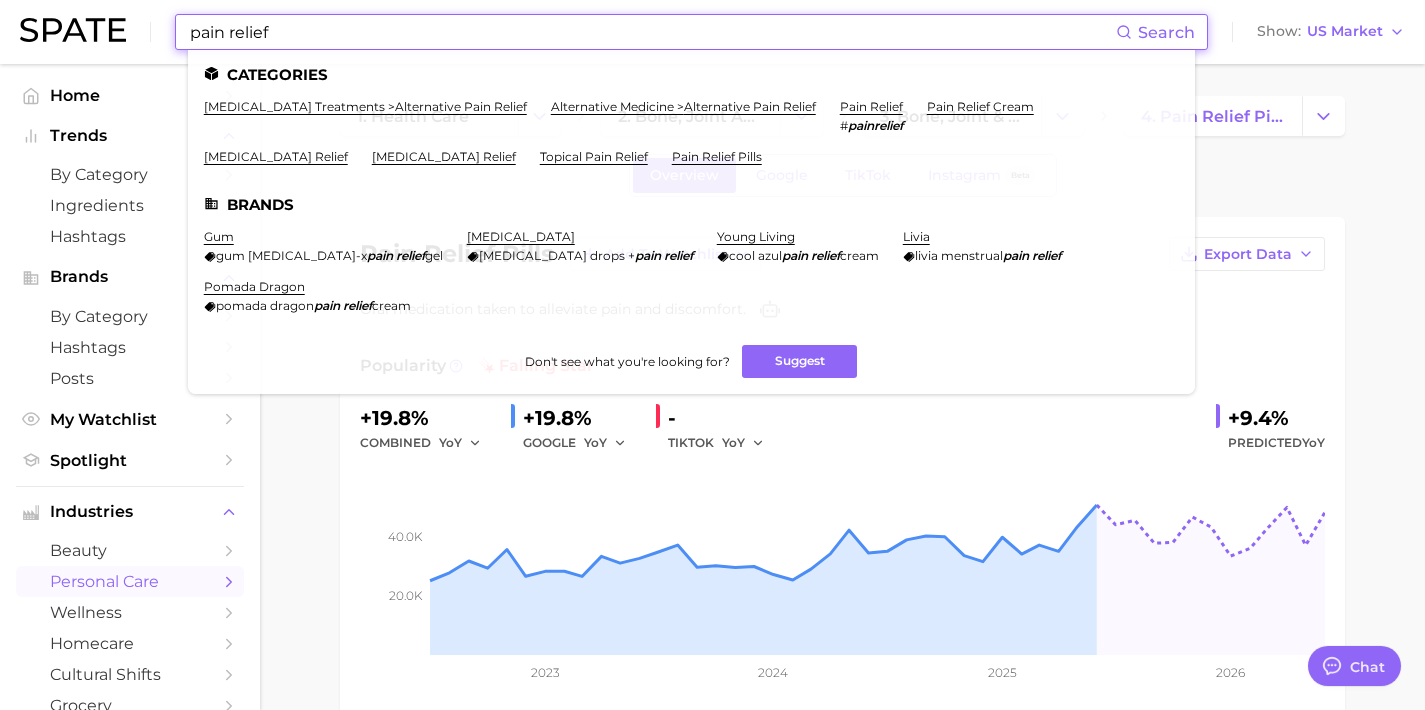 drag, startPoint x: 423, startPoint y: 42, endPoint x: 49, endPoint y: -9, distance: 377.46124 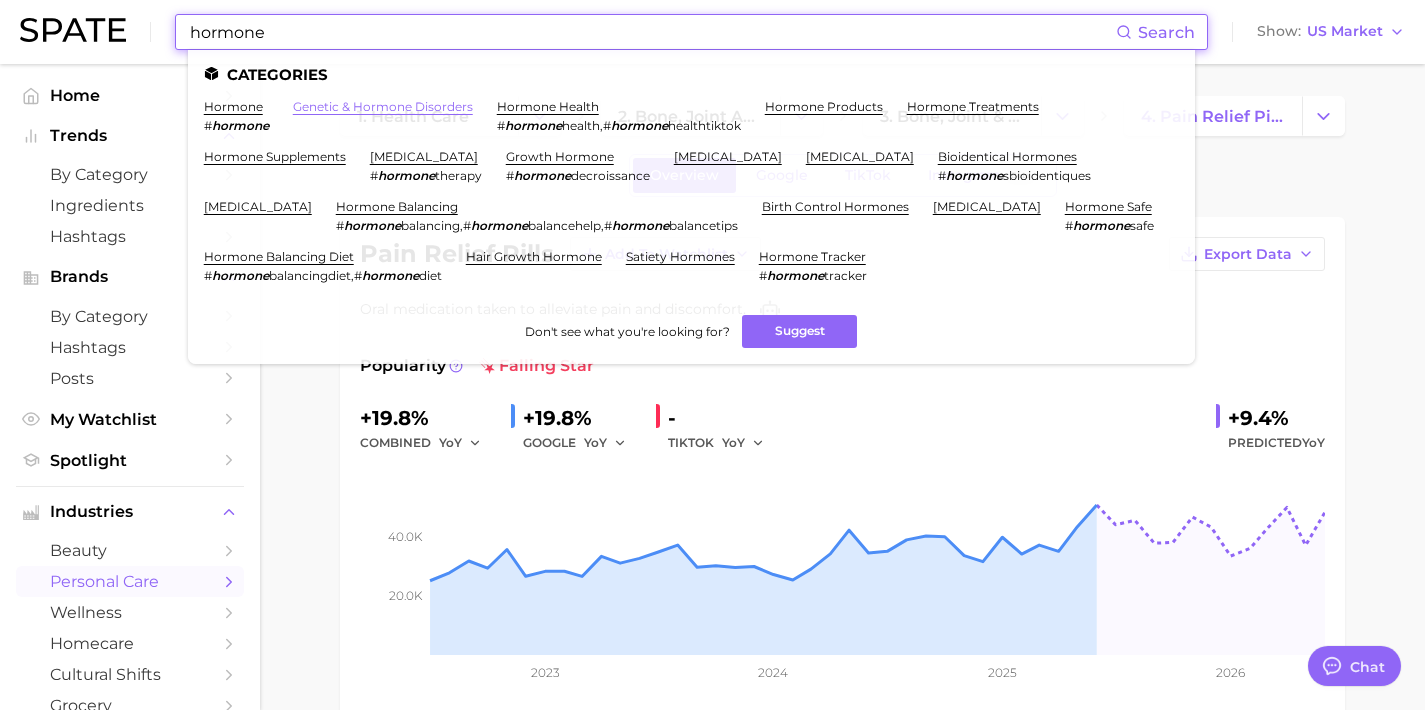 type on "hormone" 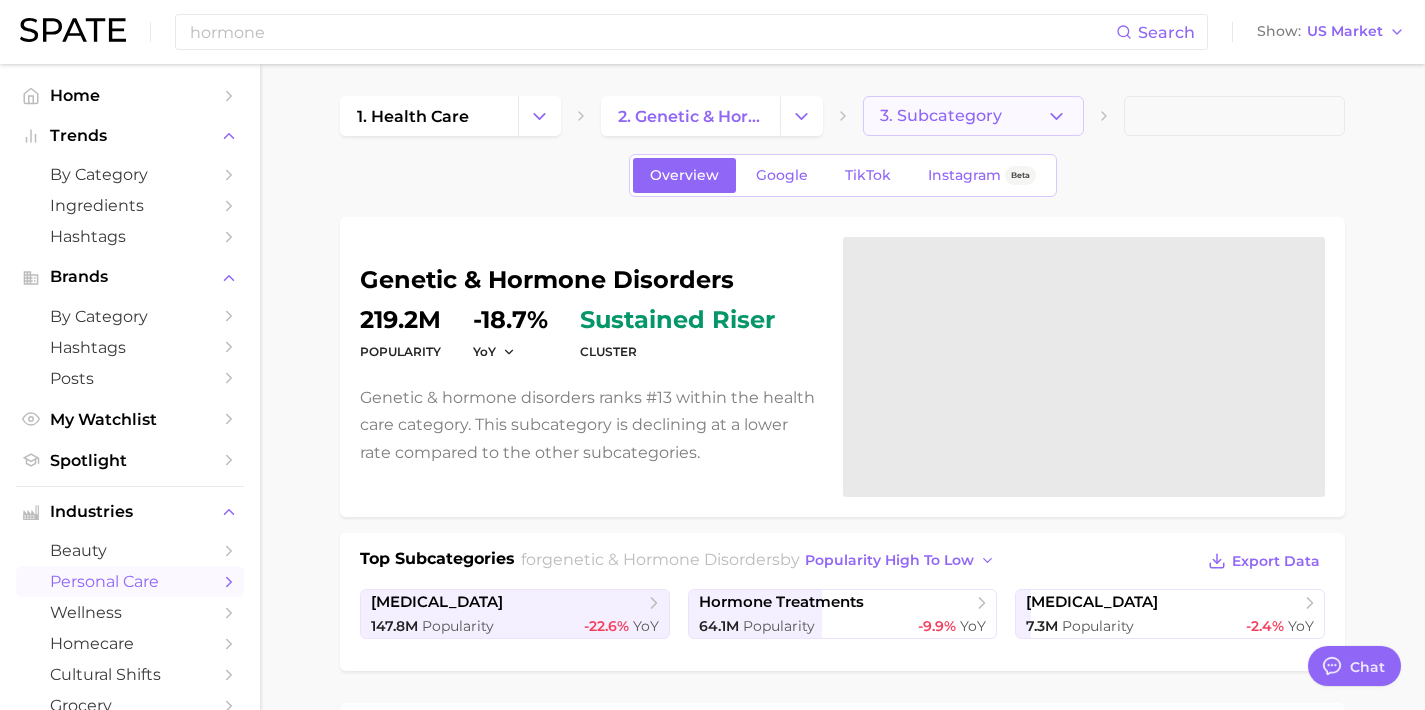 click on "3. Subcategory" at bounding box center [941, 116] 